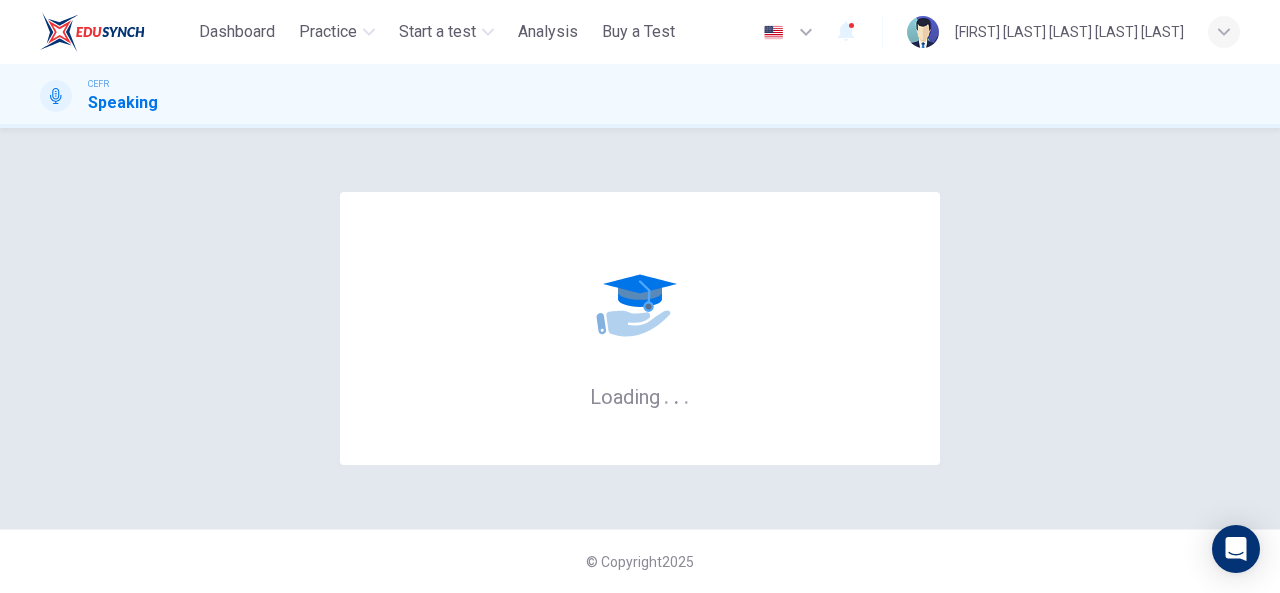 scroll, scrollTop: 0, scrollLeft: 0, axis: both 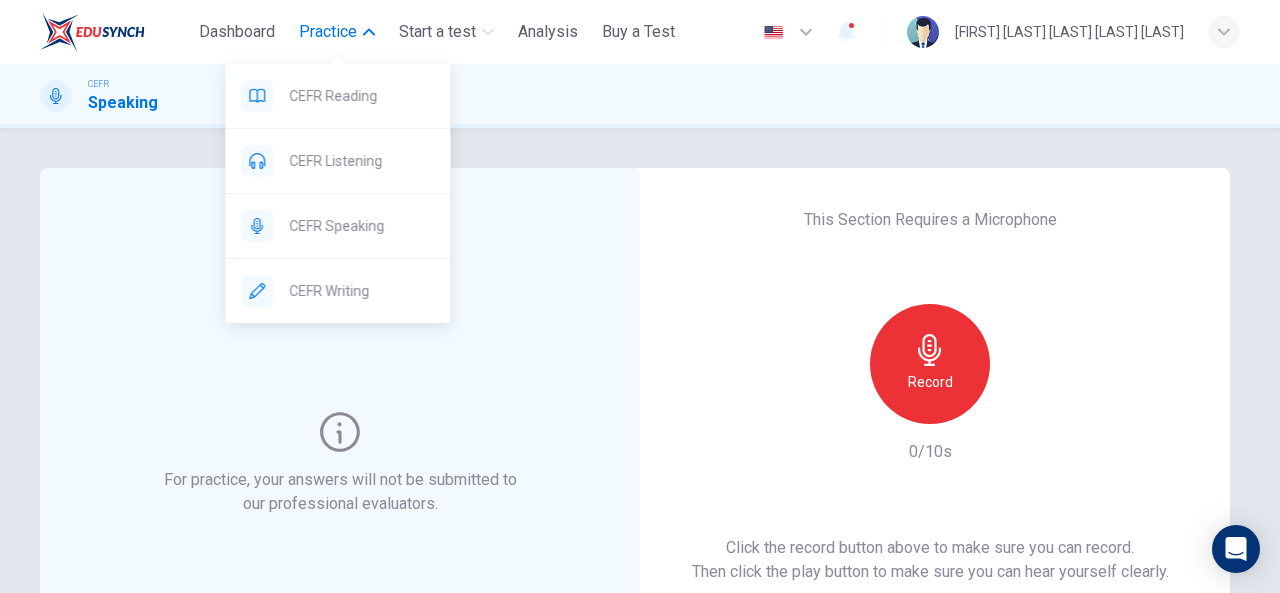 click on "Practice" at bounding box center [337, 32] 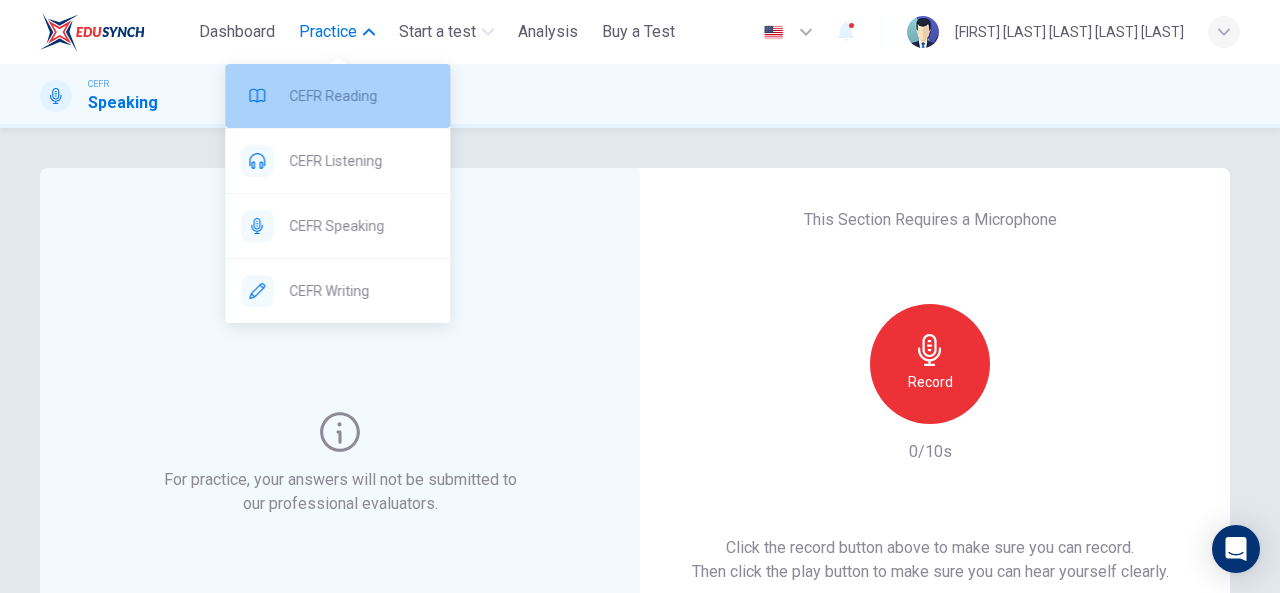 click on "CEFR Reading" at bounding box center [337, 96] 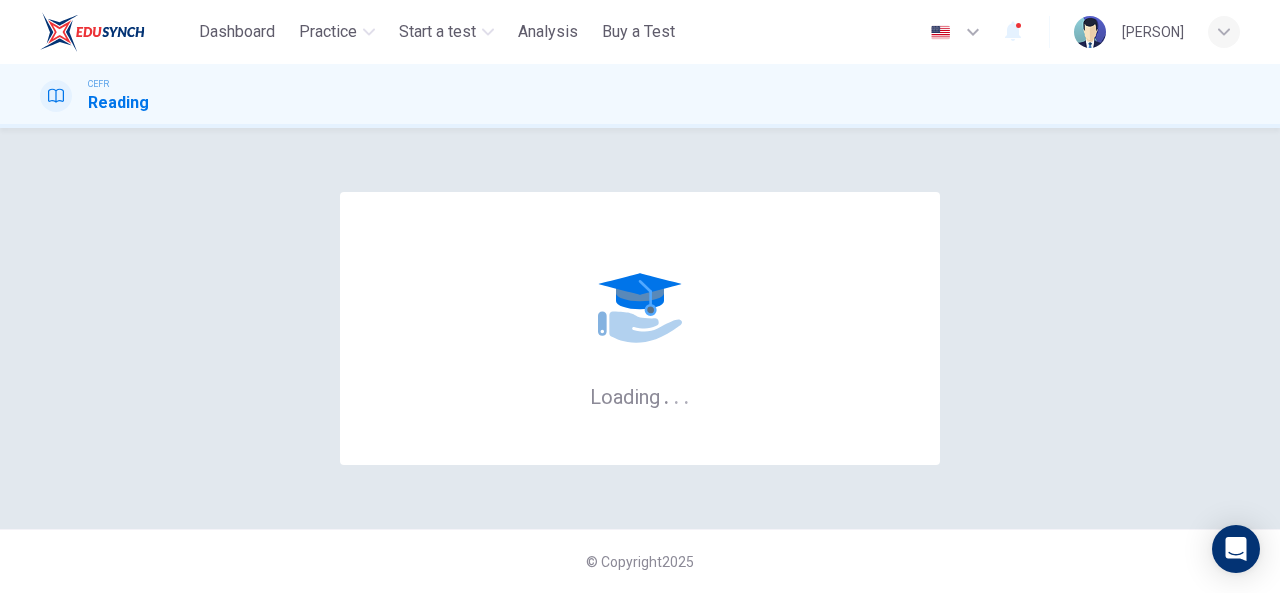 scroll, scrollTop: 0, scrollLeft: 0, axis: both 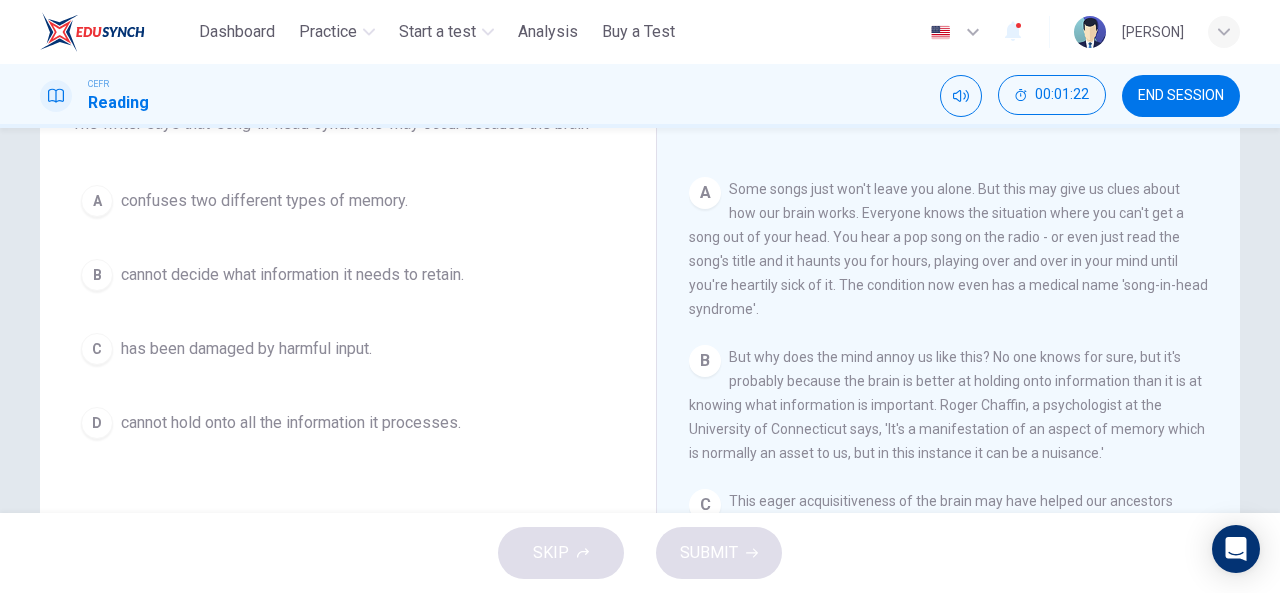 click on "B" at bounding box center [97, 275] 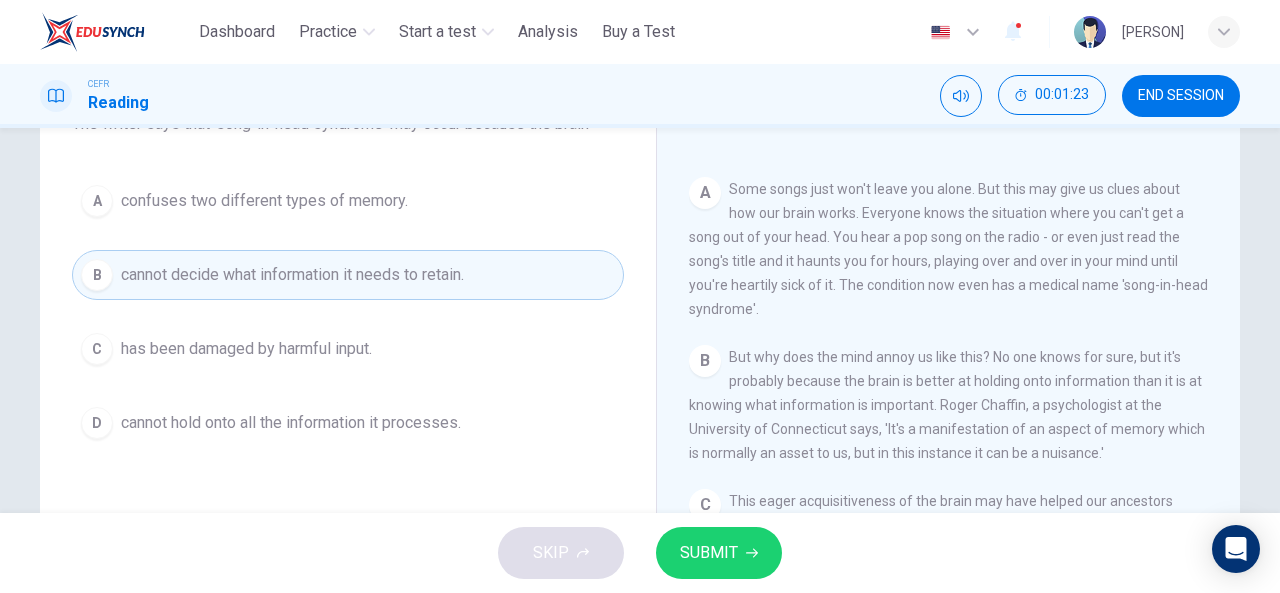 click on "SUBMIT" at bounding box center (709, 553) 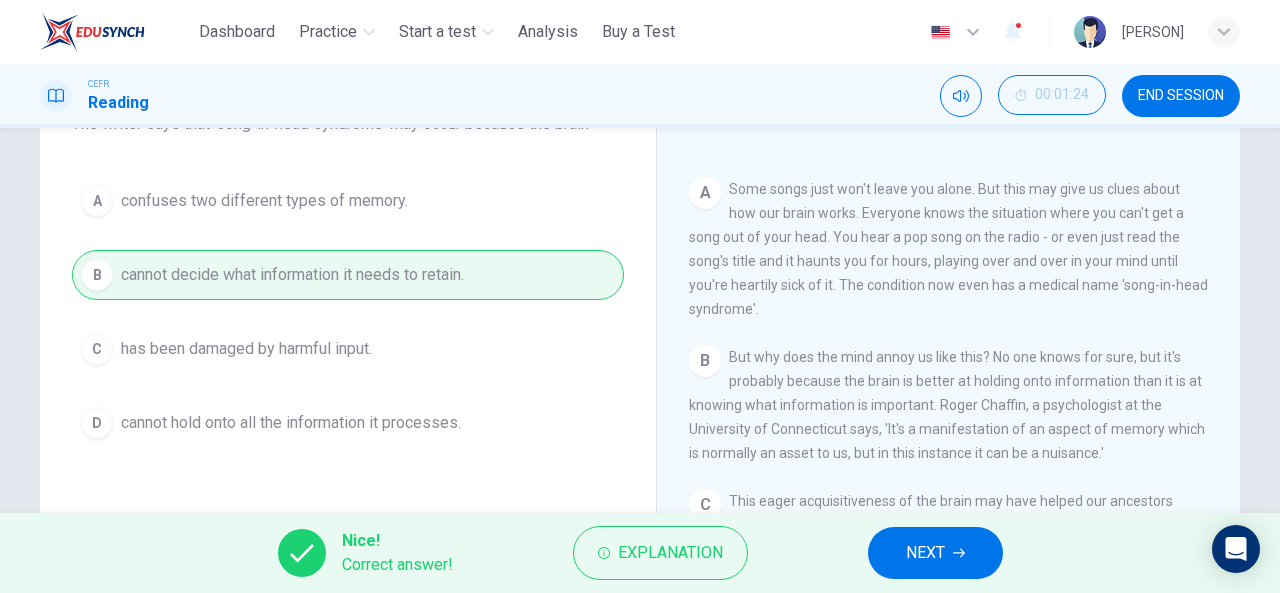 click on "NEXT" at bounding box center [935, 553] 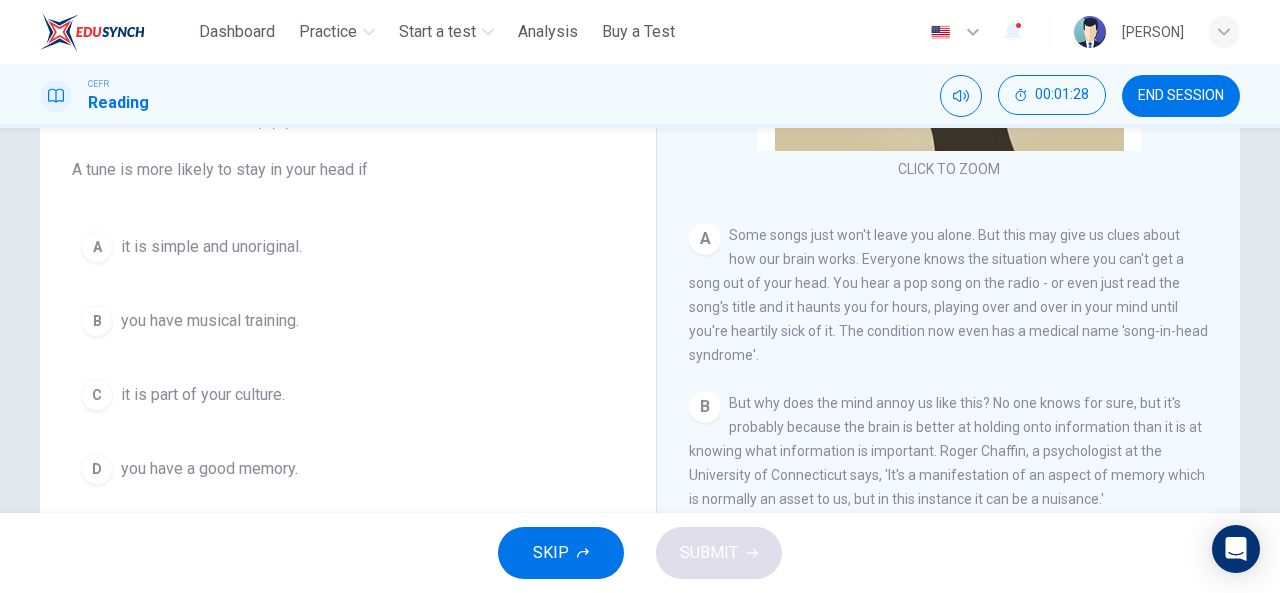 scroll, scrollTop: 200, scrollLeft: 0, axis: vertical 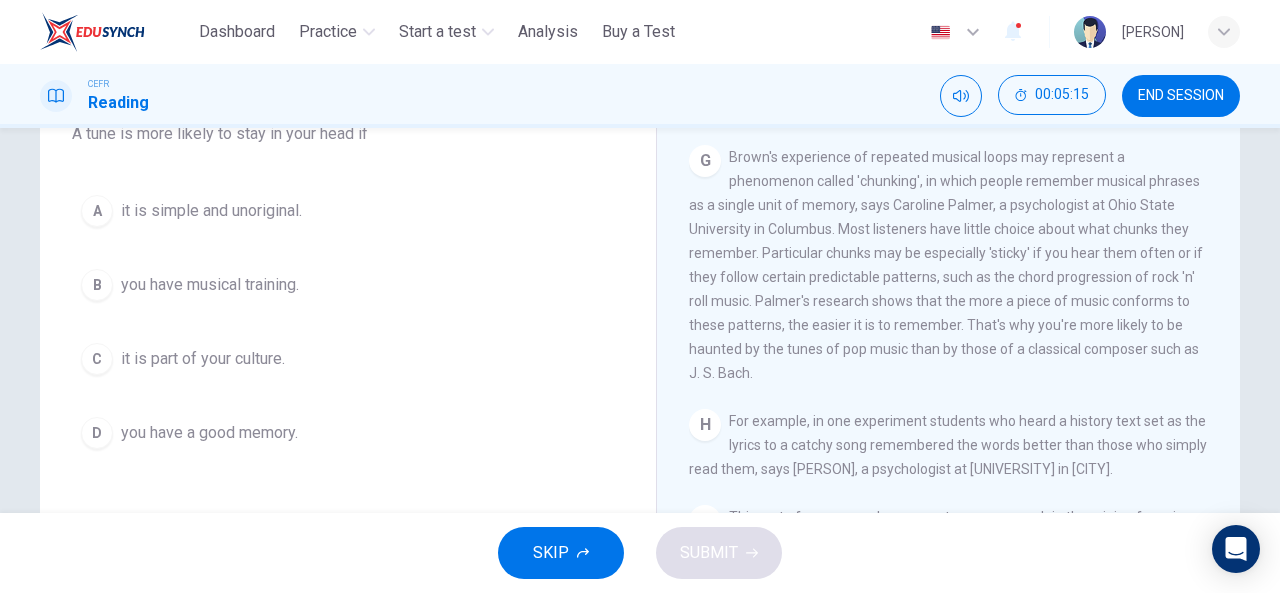 click on "A" at bounding box center [97, 211] 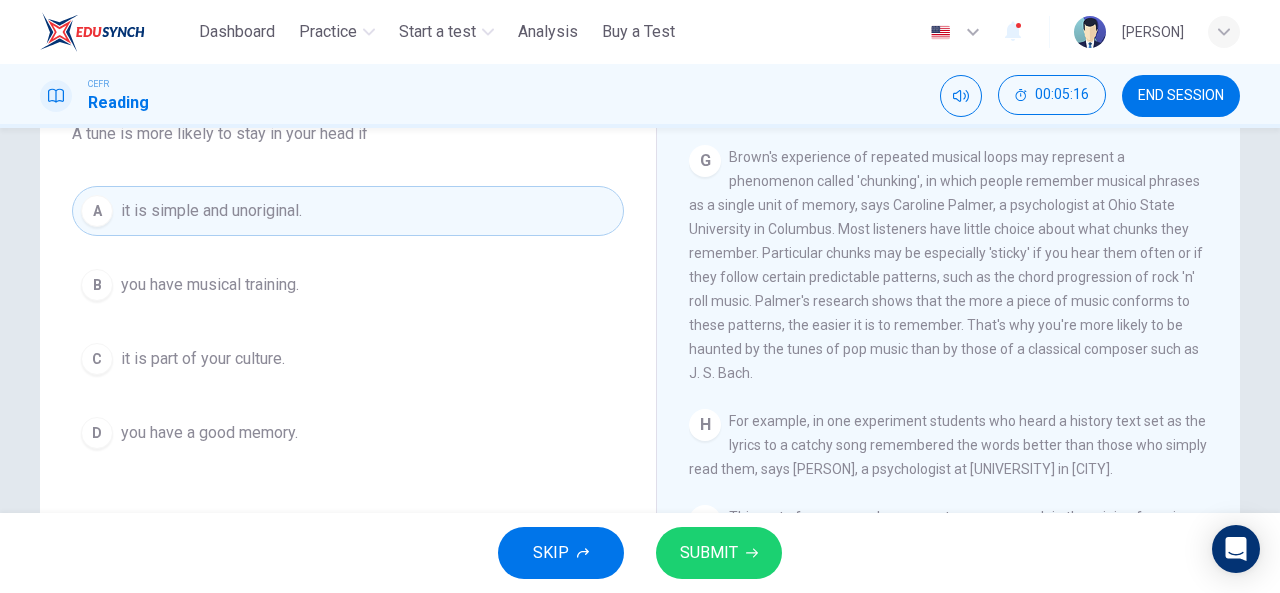 click on "SUBMIT" at bounding box center (709, 553) 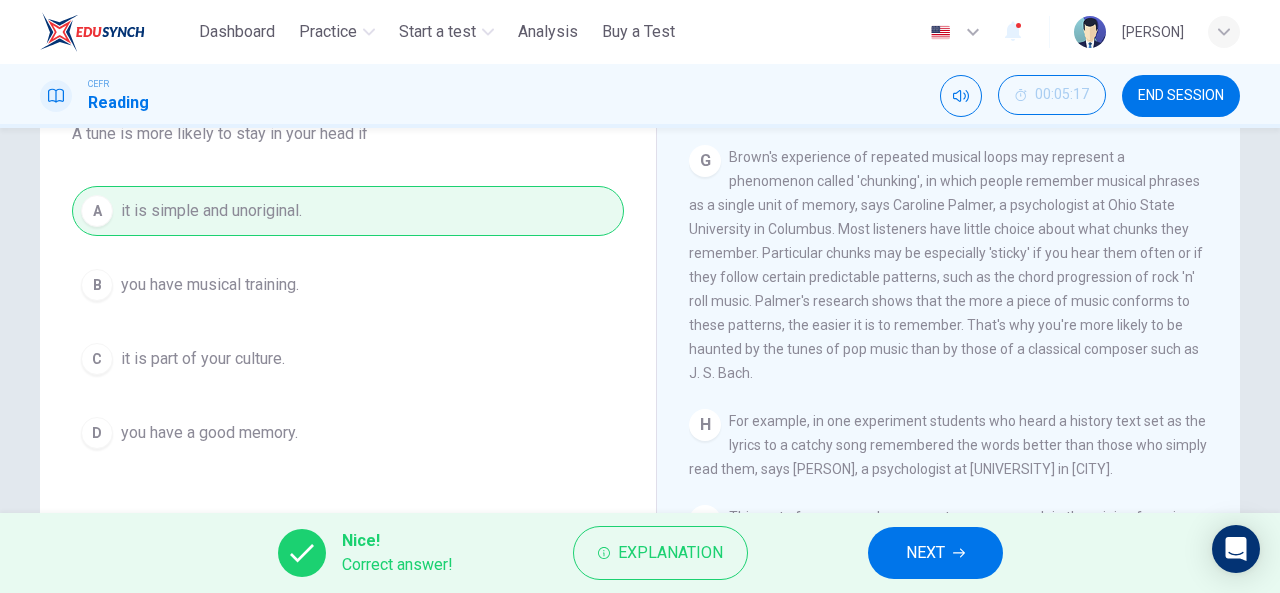 click on "NEXT" at bounding box center [925, 553] 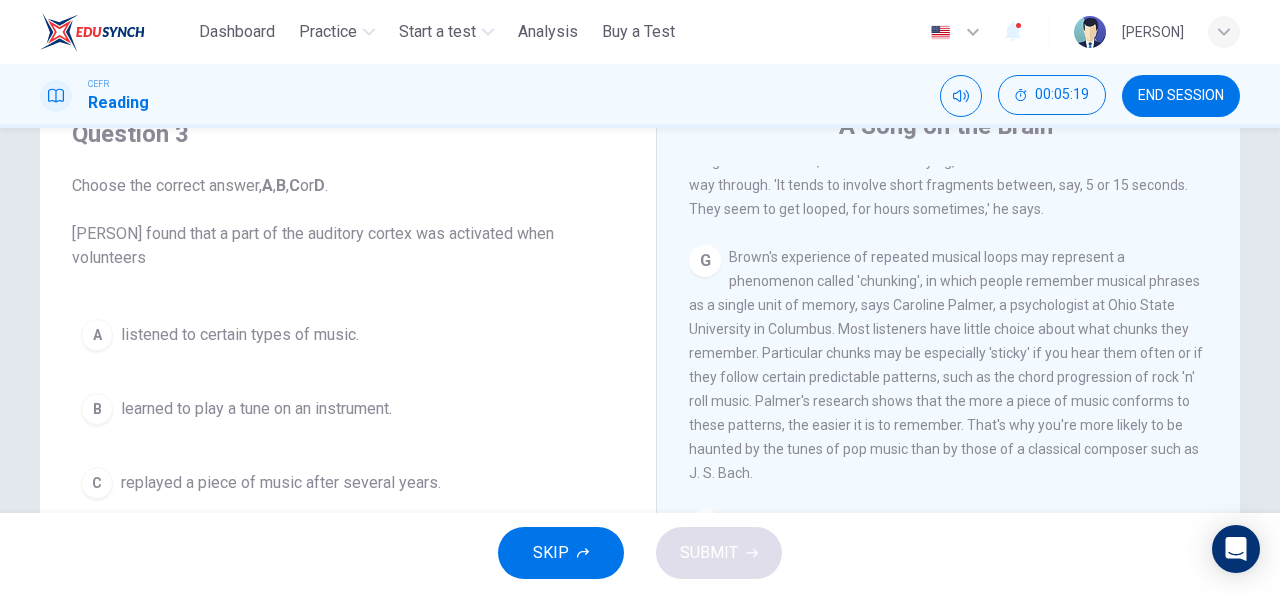 scroll, scrollTop: 190, scrollLeft: 0, axis: vertical 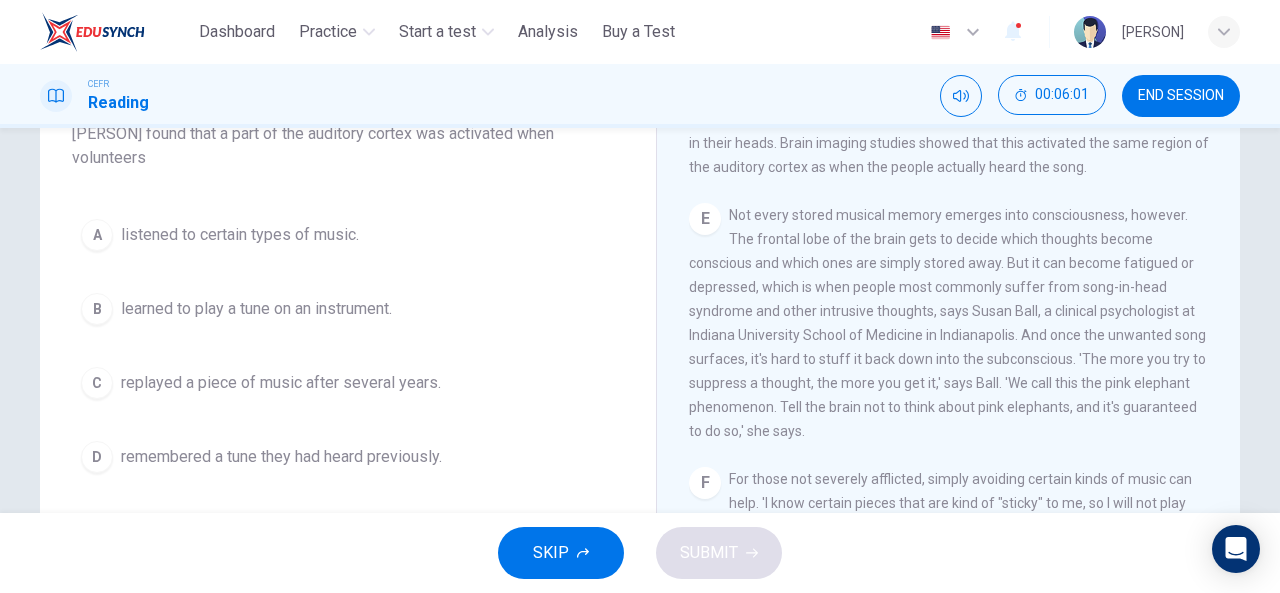 click on "D" at bounding box center (97, 457) 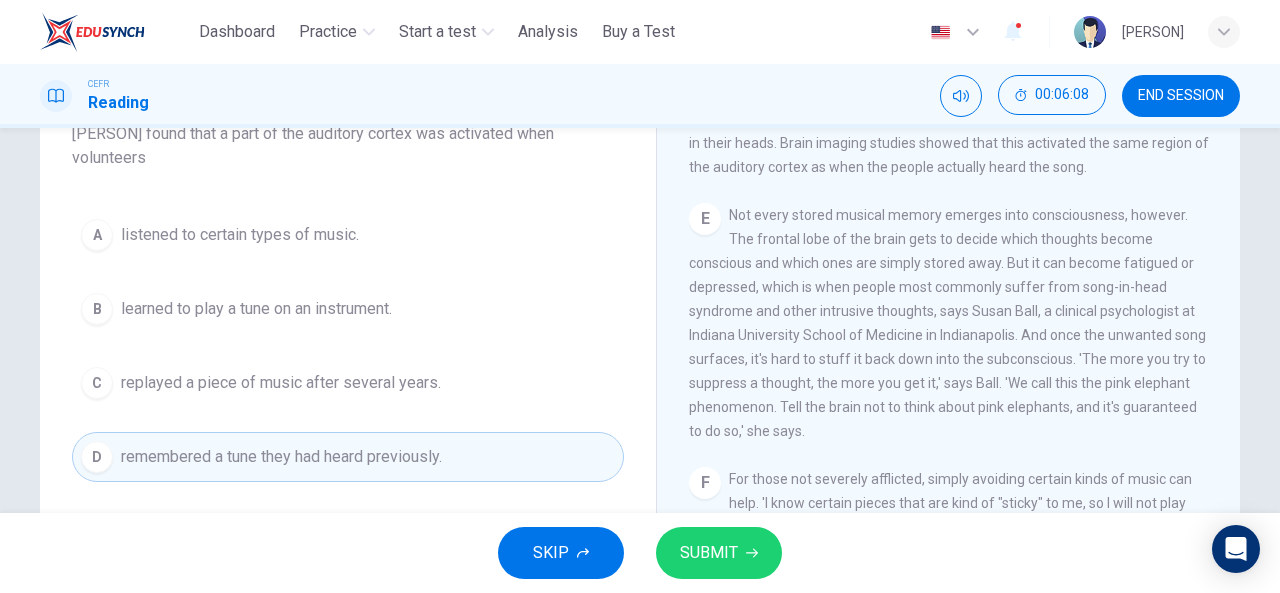 click on "SUBMIT" at bounding box center [709, 553] 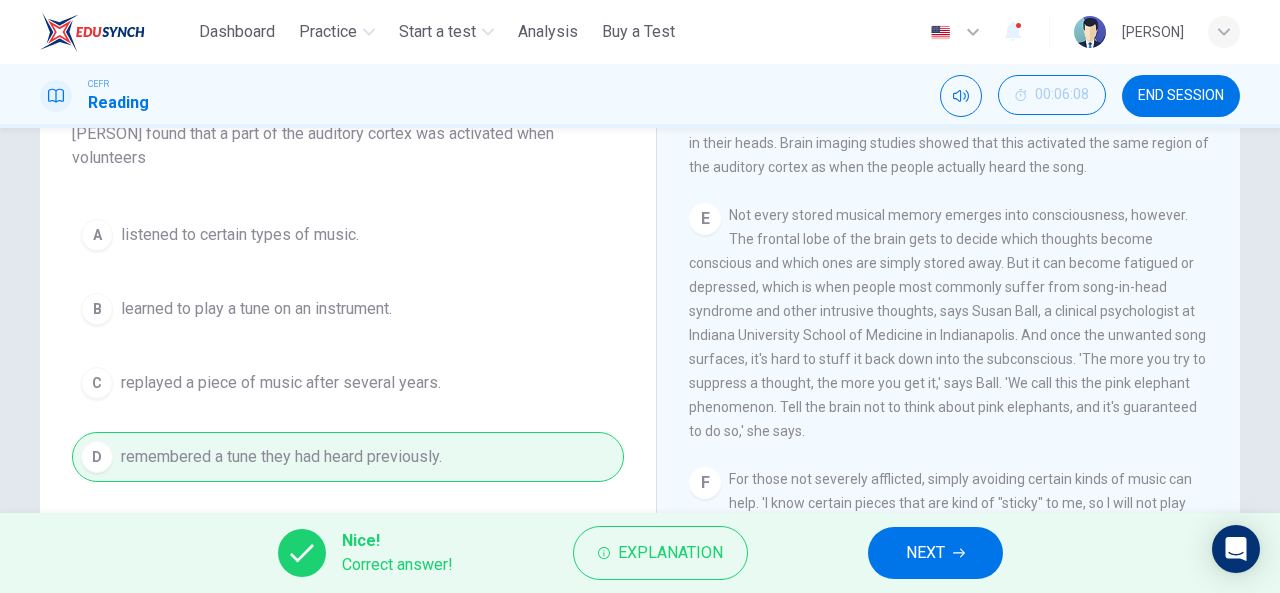 click on "NEXT" at bounding box center (935, 553) 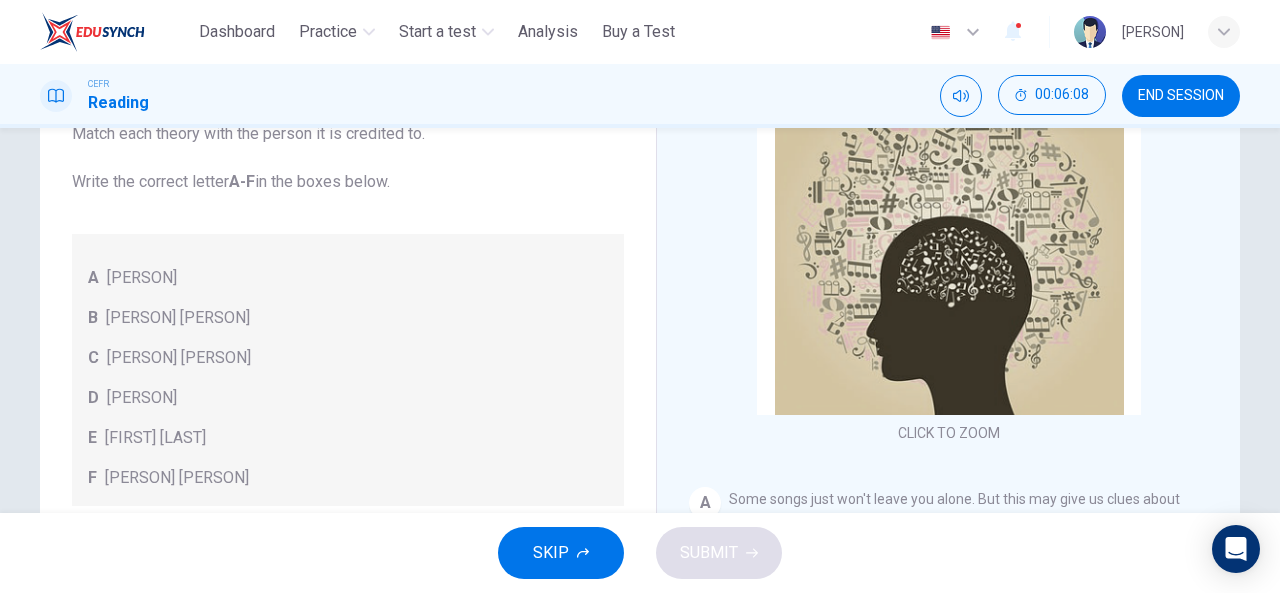 scroll, scrollTop: 0, scrollLeft: 0, axis: both 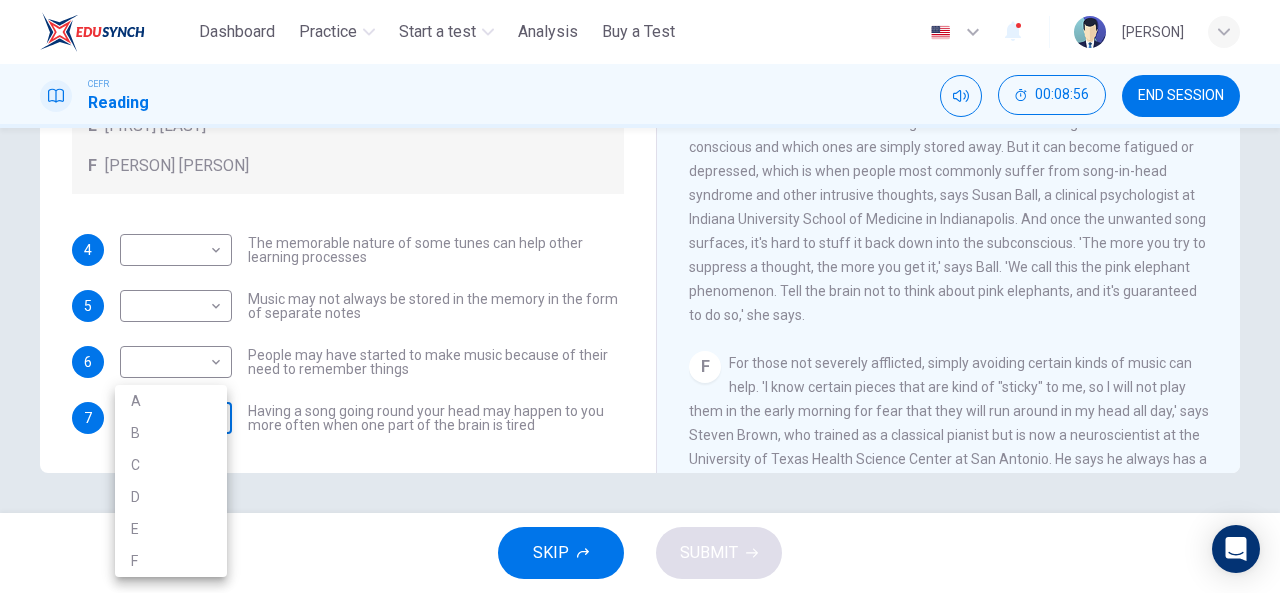 click on "This site uses cookies, as explained in our  Privacy Policy . If you agree to the use of cookies, please click the Accept button and continue to browse our site.   Privacy Policy Accept Dashboard Practice Start a test Analysis Buy a Test English ** ​ [PERSON] CEFR Reading 00:08:56 END SESSION Questions 4 - 7 Look at the following theories and the list of people below.
Match each theory with the person it is credited to.
Write the correct letter  A-F  in the boxes below. A [PERSON] B [PERSON] C [PERSON] D [PERSON] E [PERSON] F [PERSON] 4 ​ ​ The memorable nature of some tunes can help other learning processes 5 ​ ​ Music may not always be stored in the memory in the form of separate notes 6 ​ ​ People may have started to make music because of their need to remember things 7 ​ ​ Having a song going round your head may happen to you more often when one part of the brain is tired A Song on the Brain CLICK TO ZOOM Click to Zoom A B C D E F G H I SKIP" at bounding box center (640, 296) 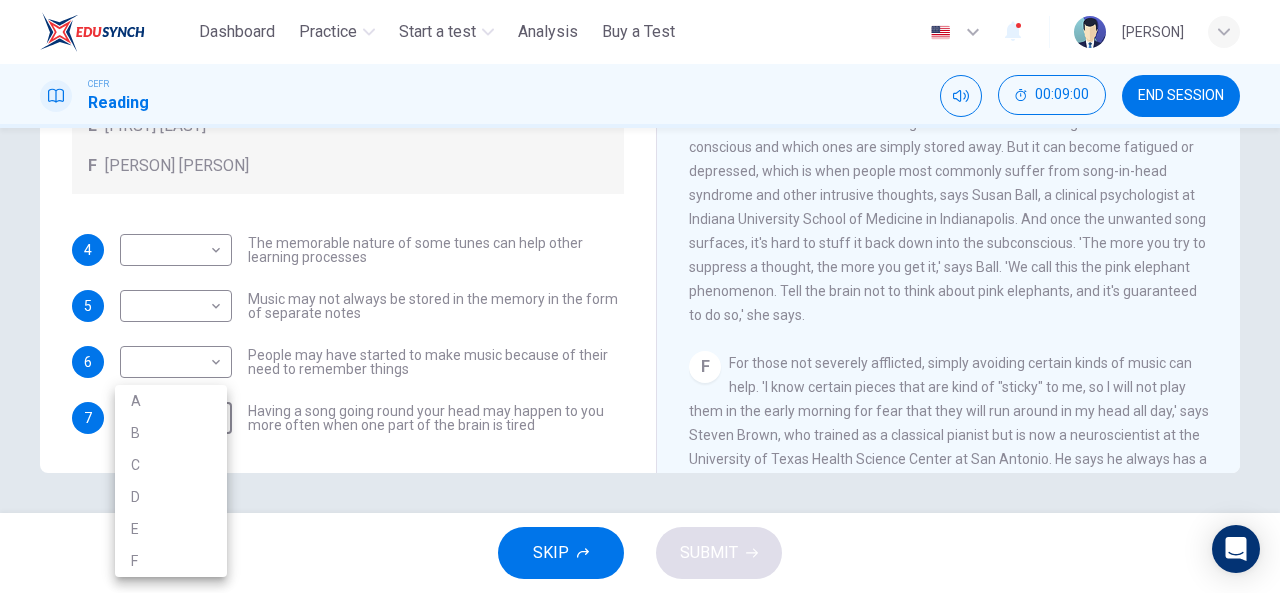 click at bounding box center (640, 296) 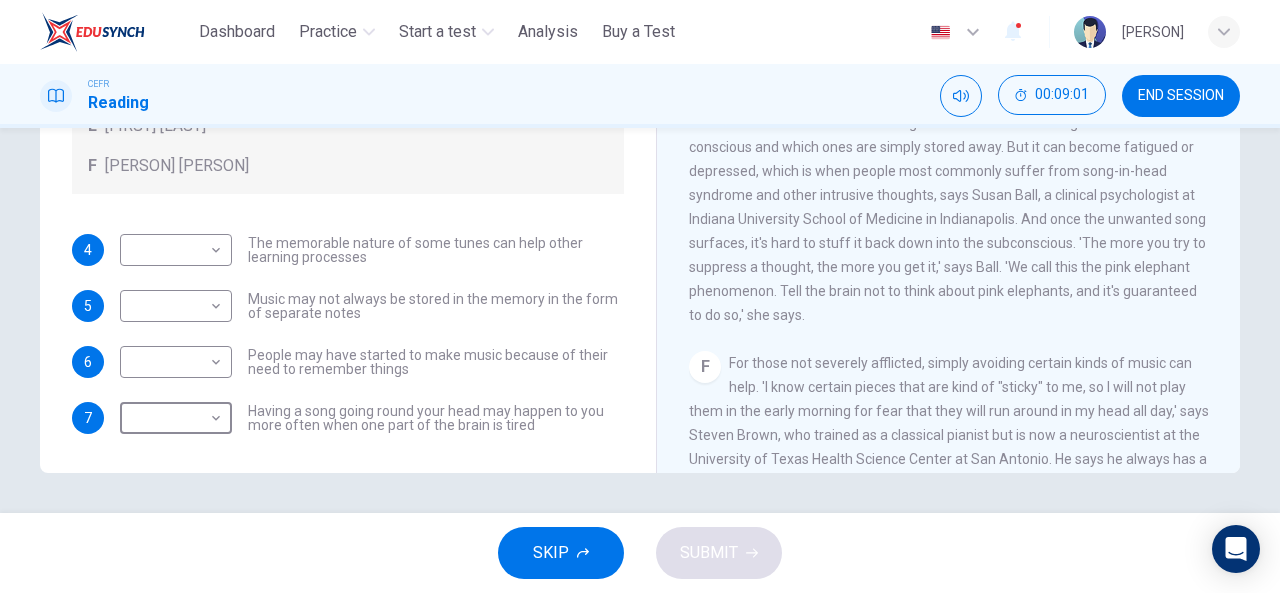 scroll, scrollTop: 0, scrollLeft: 0, axis: both 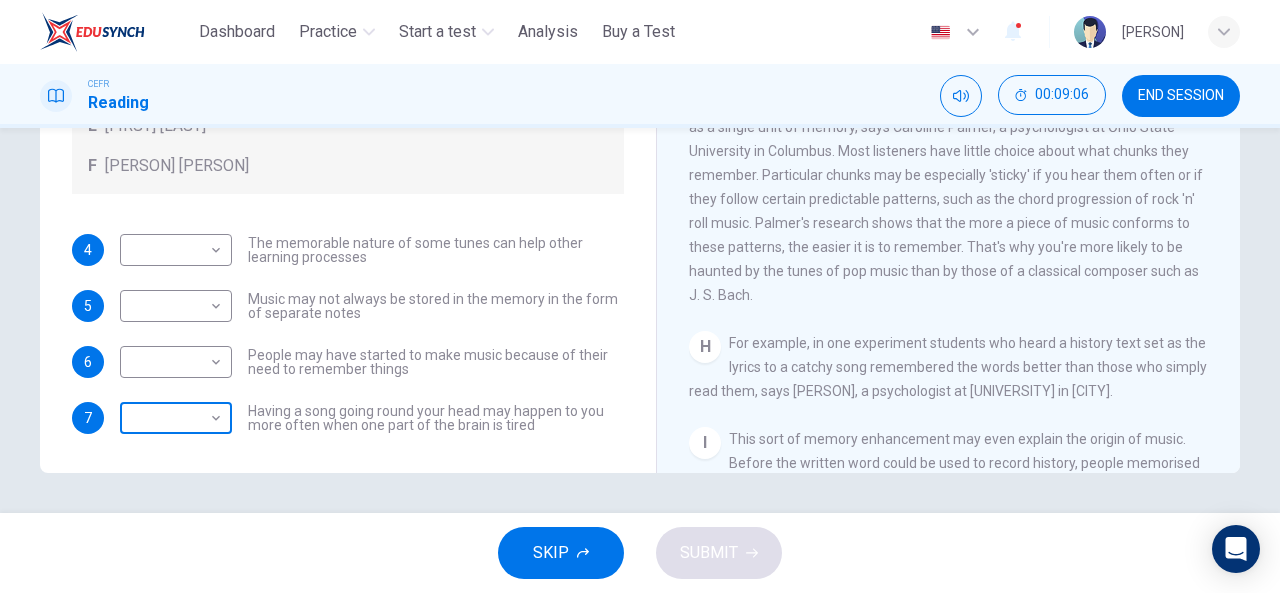 click on "This site uses cookies, as explained in our  Privacy Policy . If you agree to the use of cookies, please click the Accept button and continue to browse our site.   Privacy Policy Accept Dashboard Practice Start a test Analysis Buy a Test English ** ​ [PERSON] CEFR Reading 00:09:06 END SESSION Questions 4 - 7 Look at the following theories and the list of people below.
Match each theory with the person it is credited to.
Write the correct letter  A-F  in the boxes below. A [PERSON] B [PERSON] C [PERSON] D [PERSON] E [PERSON] F [PERSON] 4 ​ ​ The memorable nature of some tunes can help other learning processes 5 ​ ​ Music may not always be stored in the memory in the form of separate notes 6 ​ ​ People may have started to make music because of their need to remember things 7 ​ ​ Having a song going round your head may happen to you more often when one part of the brain is tired A Song on the Brain CLICK TO ZOOM Click to Zoom A B C D E F G H I SKIP" at bounding box center (640, 296) 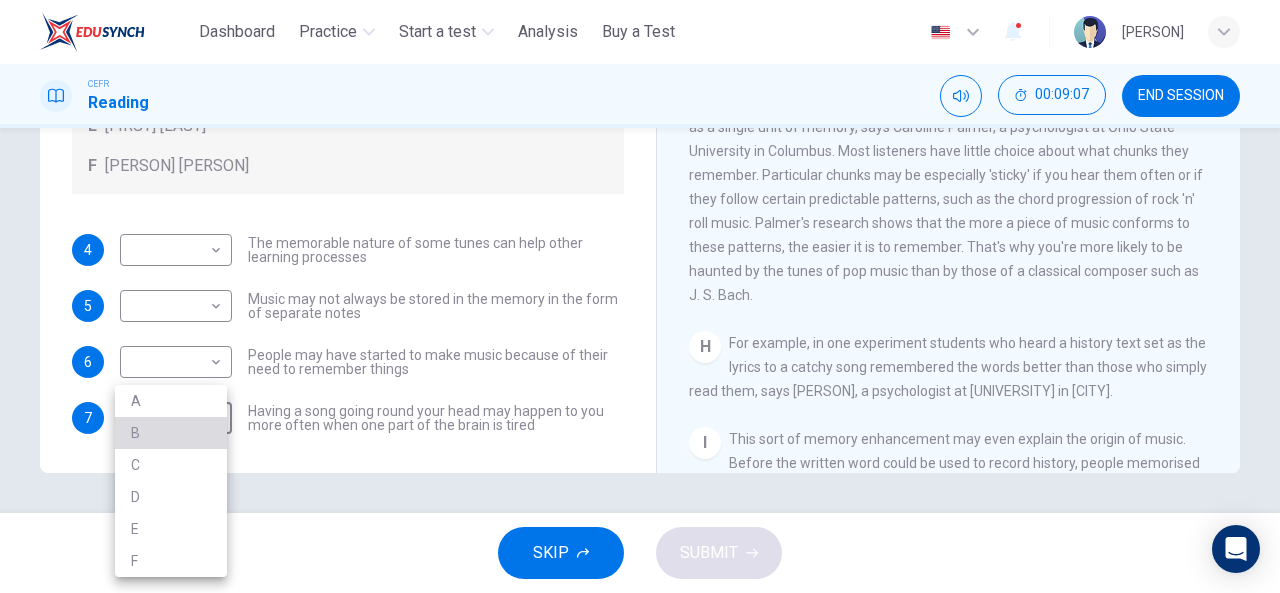 click on "B" at bounding box center [171, 433] 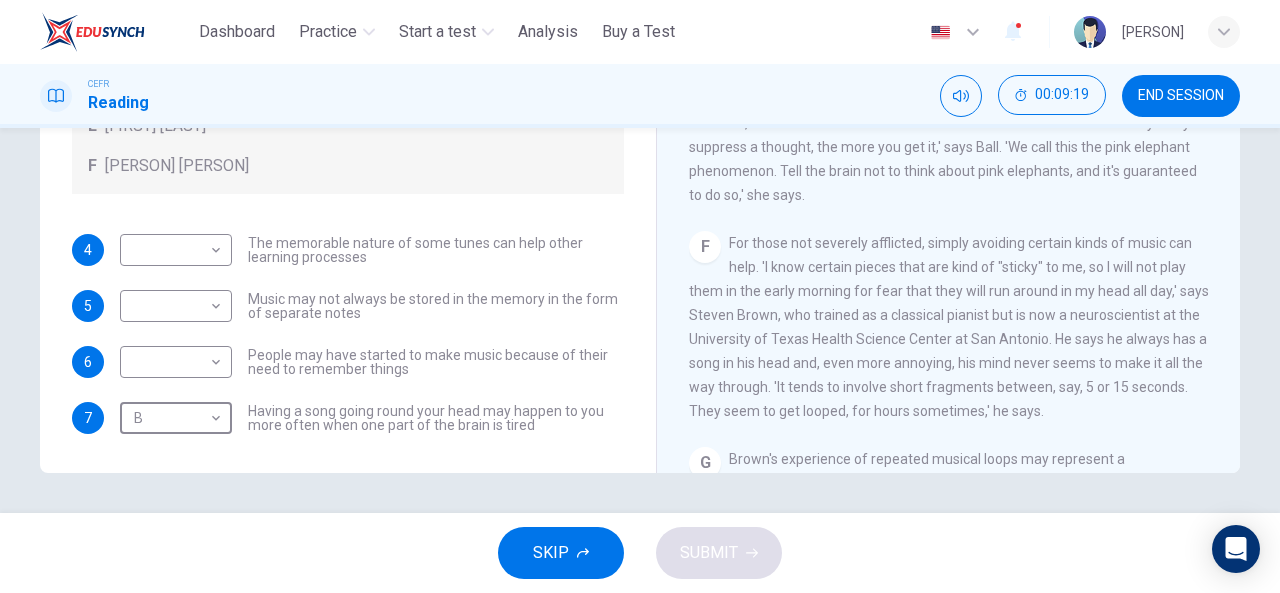 scroll, scrollTop: 900, scrollLeft: 0, axis: vertical 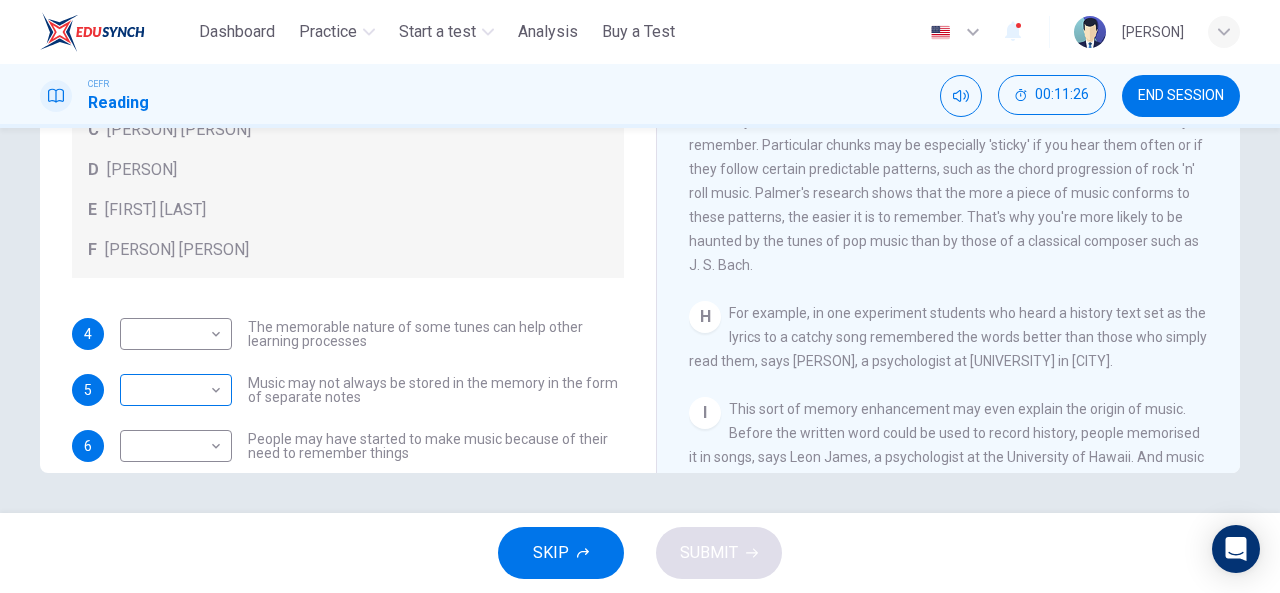 click on "This site uses cookies, as explained in our  Privacy Policy . If you agree to the use of cookies, please click the Accept button and continue to browse our site.   Privacy Policy Accept Dashboard Practice Start a test Analysis Buy a Test English ** ​ [PERSON] [PERSON] CEFR Reading 00:11:26 END SESSION Questions 4 - 7 Look at the following theories and the list of people below.
Match each theory with the person it is credited to.
Write the correct letter  A-F  in the boxes below. A Roger Chaffin B Susan Ball C Steven Brown D Caroline Palmer E Sandra Calvert F Leon James 4 ​ ​ The memorable nature of some tunes can help other learning processes 5 ​ ​ Music may not always be stored in the memory in the form of separate notes 6 ​ ​ People may have started to make music because of their need to remember things 7 B * ​ Having a song going round your head may happen to you more often when one part of the brain is tired A Song on the Brain CLICK TO ZOOM Click to Zoom A B C D E F G H I SKIP" at bounding box center [640, 296] 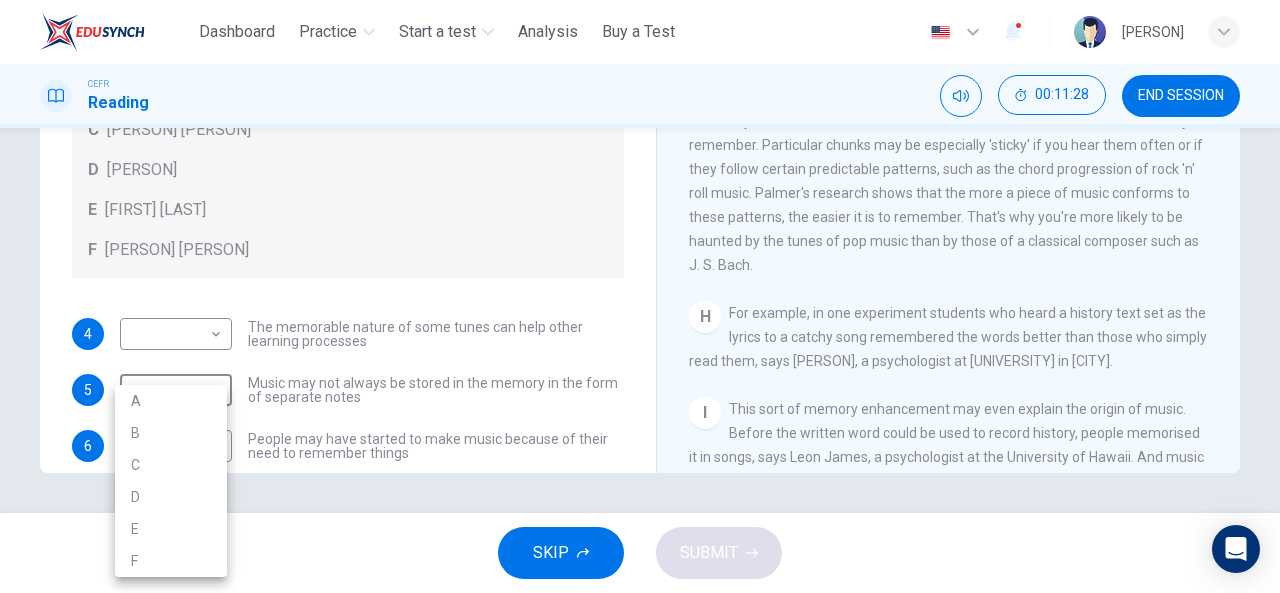click on "D" at bounding box center [171, 497] 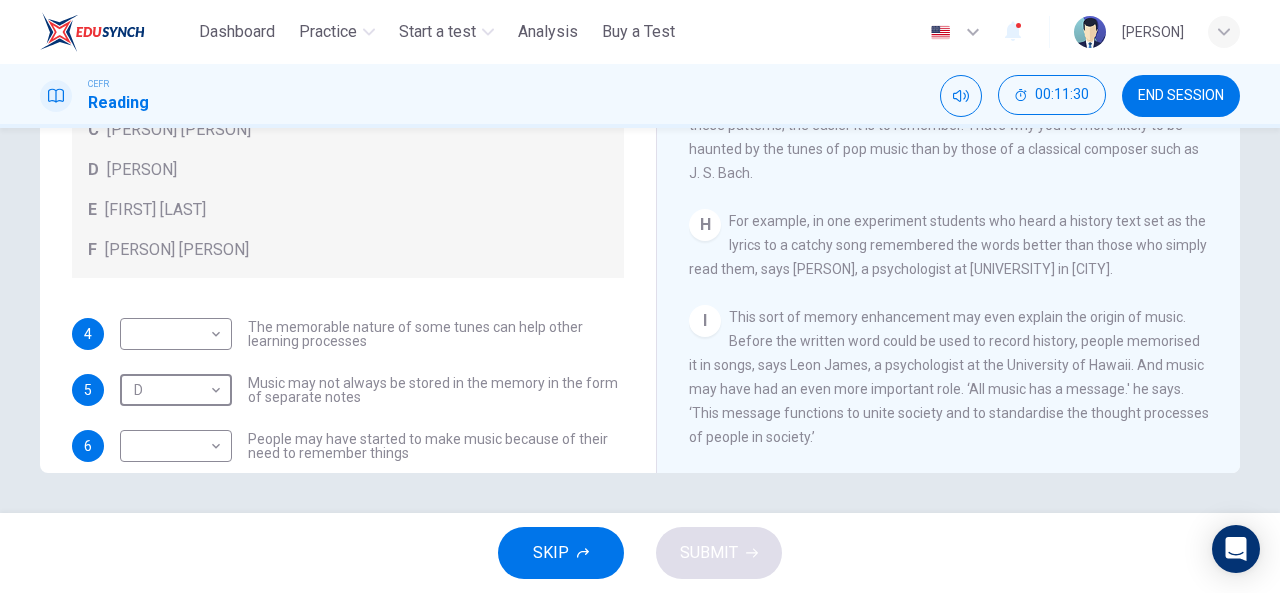 scroll, scrollTop: 1530, scrollLeft: 0, axis: vertical 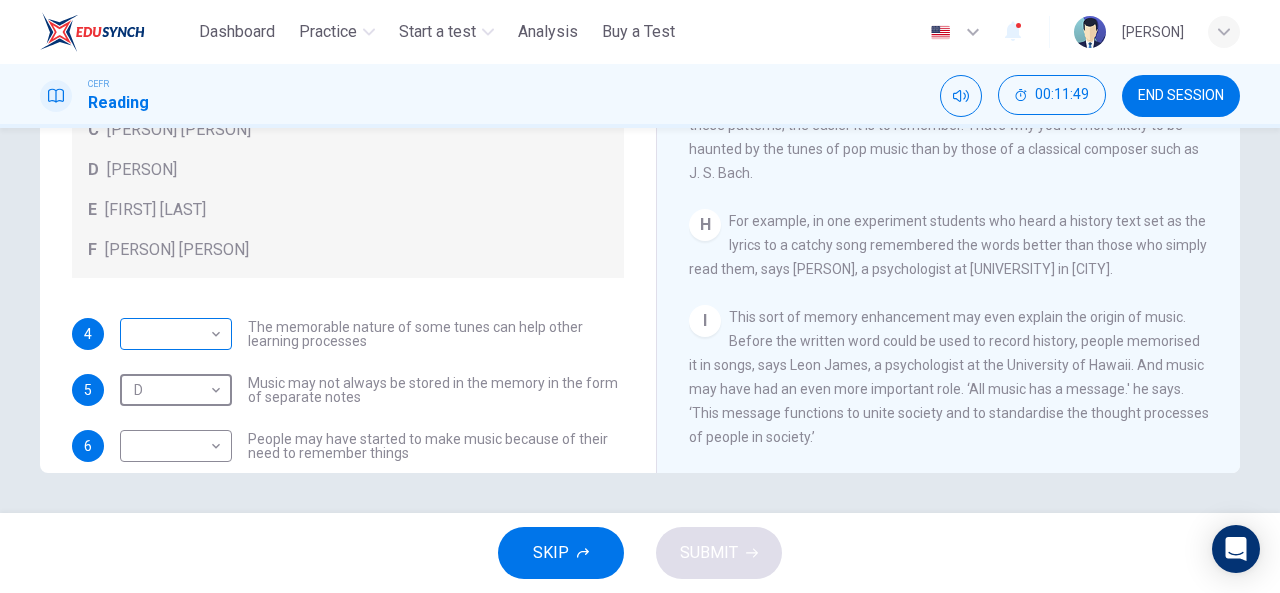 click on "This site uses cookies, as explained in our  Privacy Policy . If you agree to the use of cookies, please click the Accept button and continue to browse our site.   Privacy Policy Accept Dashboard Practice Start a test Analysis Buy a Test English ** ​ [PERSON] CEFR Reading 00:11:49 END SESSION Questions 4 - 7 Look at the following theories and the list of people below.
Match each theory with the person it is credited to.
Write the correct letter  A-F  in the boxes below. A [PERSON] B [PERSON] C [PERSON] D [PERSON] E [PERSON] F [PERSON] 4 ​ ​ The memorable nature of some tunes can help other learning processes 5 D * ​ Music may not always be stored in the memory in the form of separate notes 6 ​ ​ People may have started to make music because of their need to remember things 7 B * ​ Having a song going round your head may happen to you more often when one part of the brain is tired A Song on the Brain CLICK TO ZOOM Click to Zoom A B C D E F G H I SKIP" at bounding box center [640, 296] 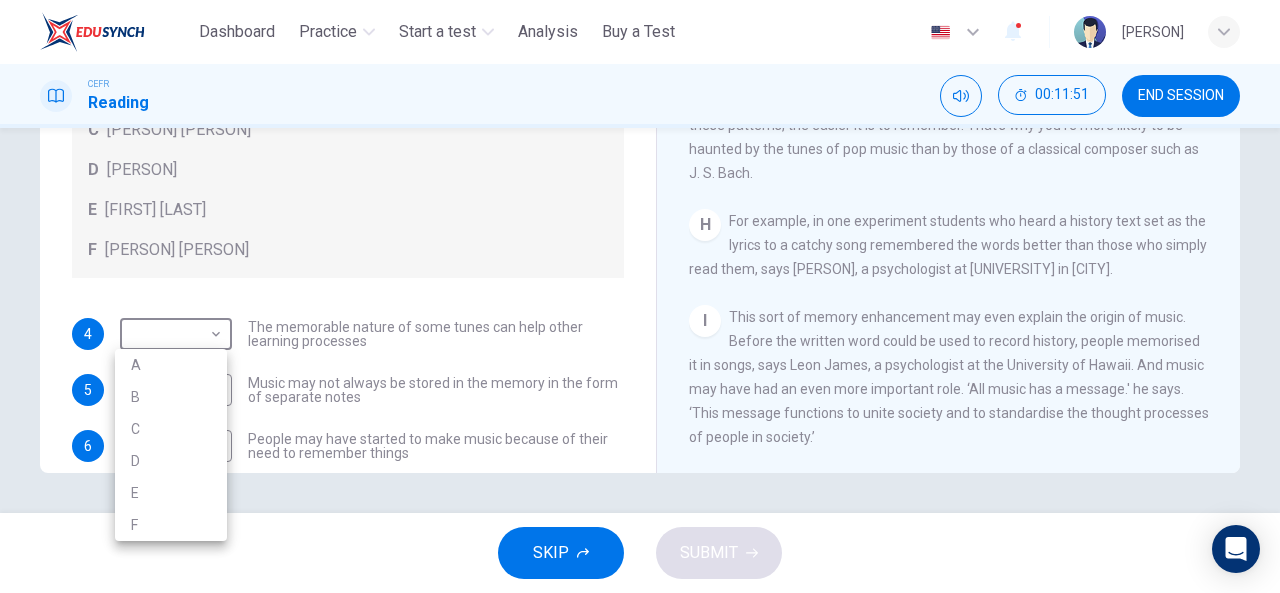 click on "E" at bounding box center [171, 493] 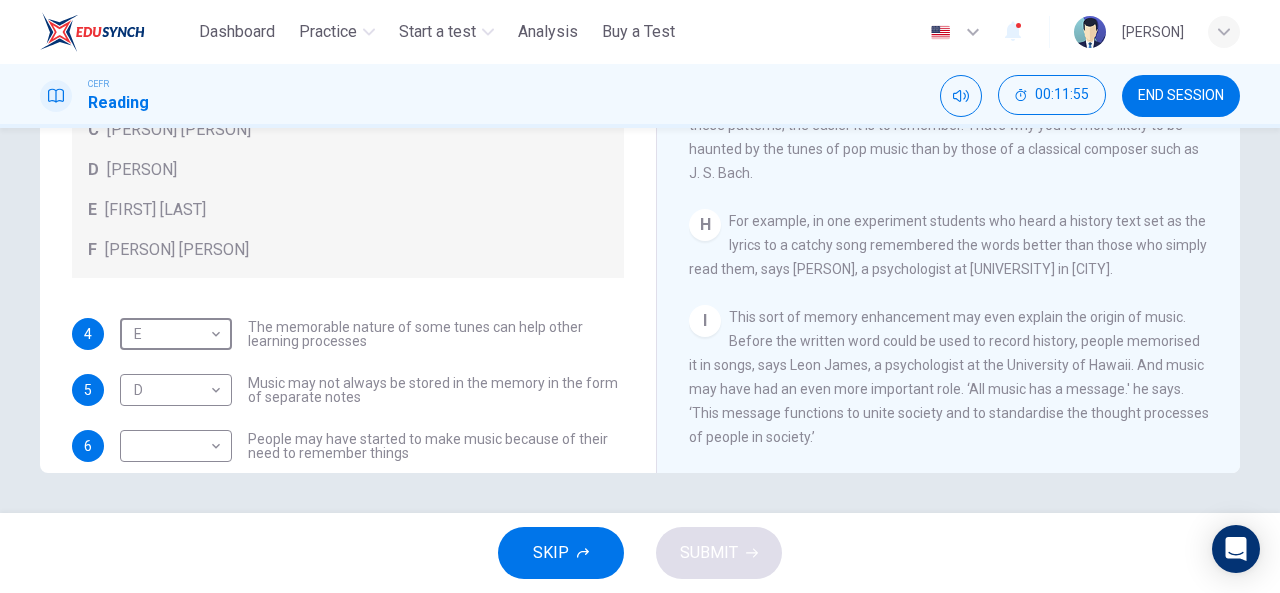 scroll, scrollTop: 1584, scrollLeft: 0, axis: vertical 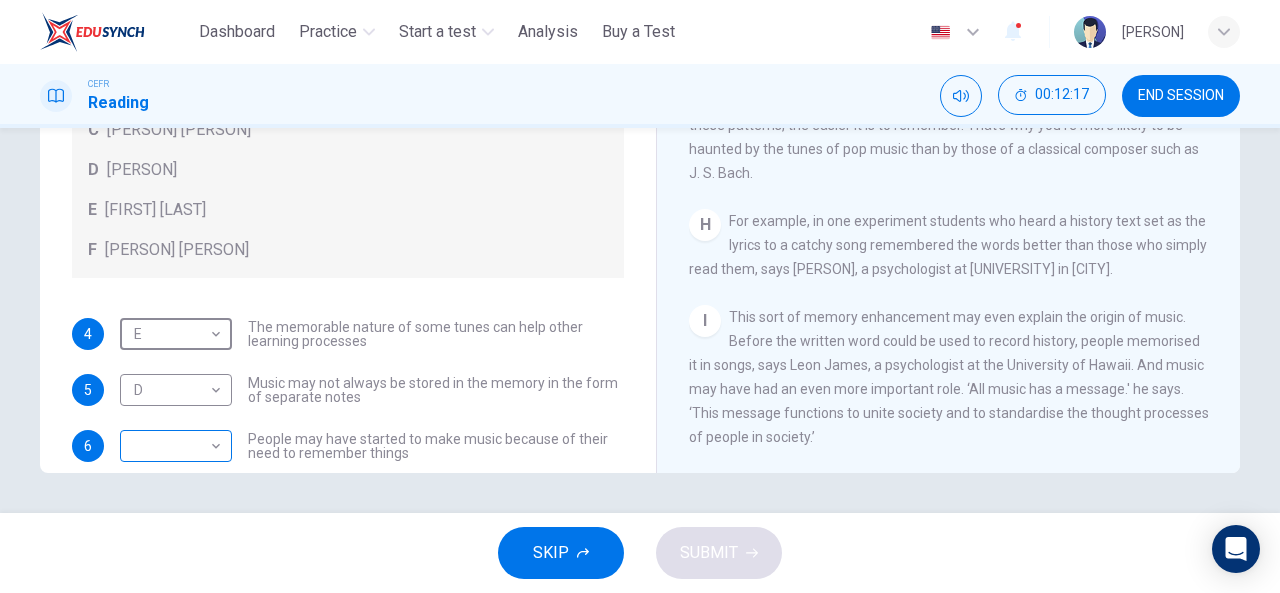 click on "This site uses cookies, as explained in our  Privacy Policy . If you agree to the use of cookies, please click the Accept button and continue to browse our site.   Privacy Policy Accept Dashboard Practice Start a test Analysis Buy a Test English ** ​ [PERSON] CEFR Reading 00:12:17 END SESSION Questions 4 - 7 Look at the following theories and the list of people below.
Match each theory with the person it is credited to.
Write the correct letter  A-F  in the boxes below. A [PERSON] B [PERSON] C [PERSON] D [PERSON] E [PERSON] F [PERSON] 4 E * ​ The memorable nature of some tunes can help other learning processes 5 D * ​ Music may not always be stored in the memory in the form of separate notes 6 ​ ​ People may have started to make music because of their need to remember things 7 B * ​ Having a song going round your head may happen to you more often when one part of the brain is tired A Song on the Brain CLICK TO ZOOM Click to Zoom A B C D E F G H I SKIP" at bounding box center (640, 296) 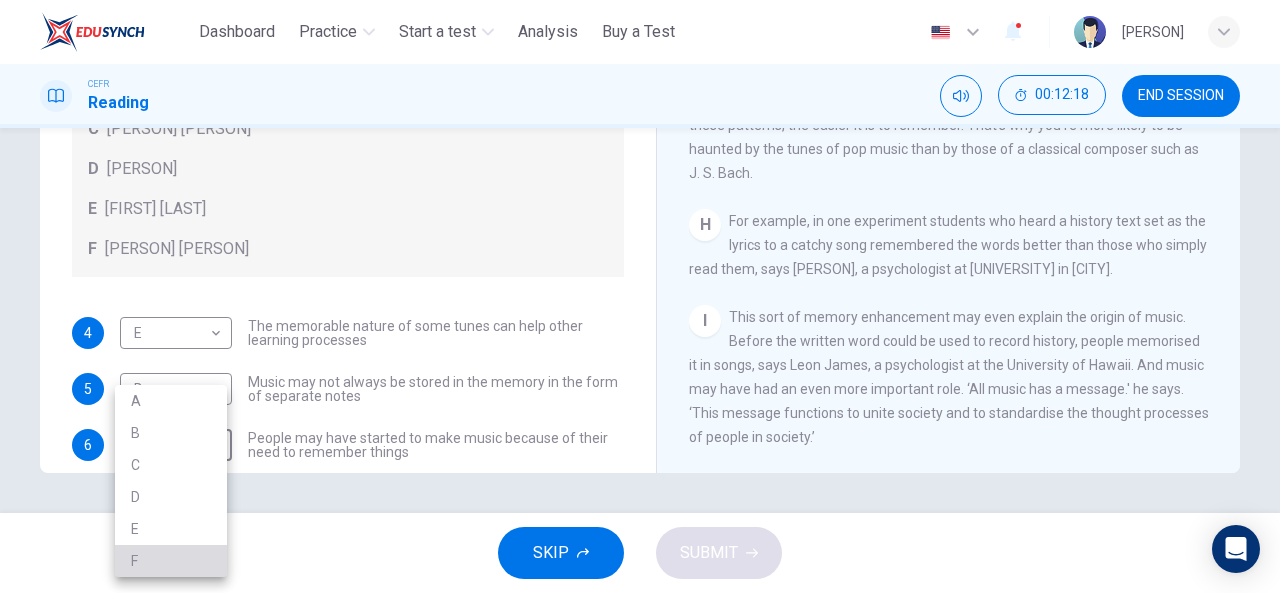 click on "F" at bounding box center [171, 561] 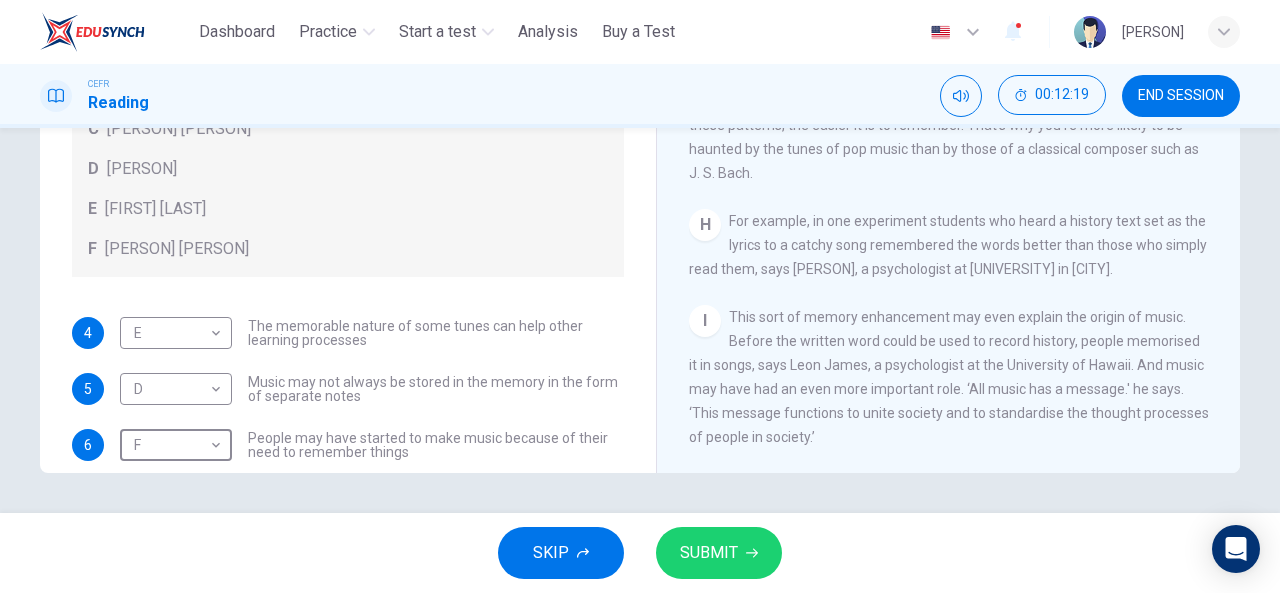 click on "SUBMIT" at bounding box center [709, 553] 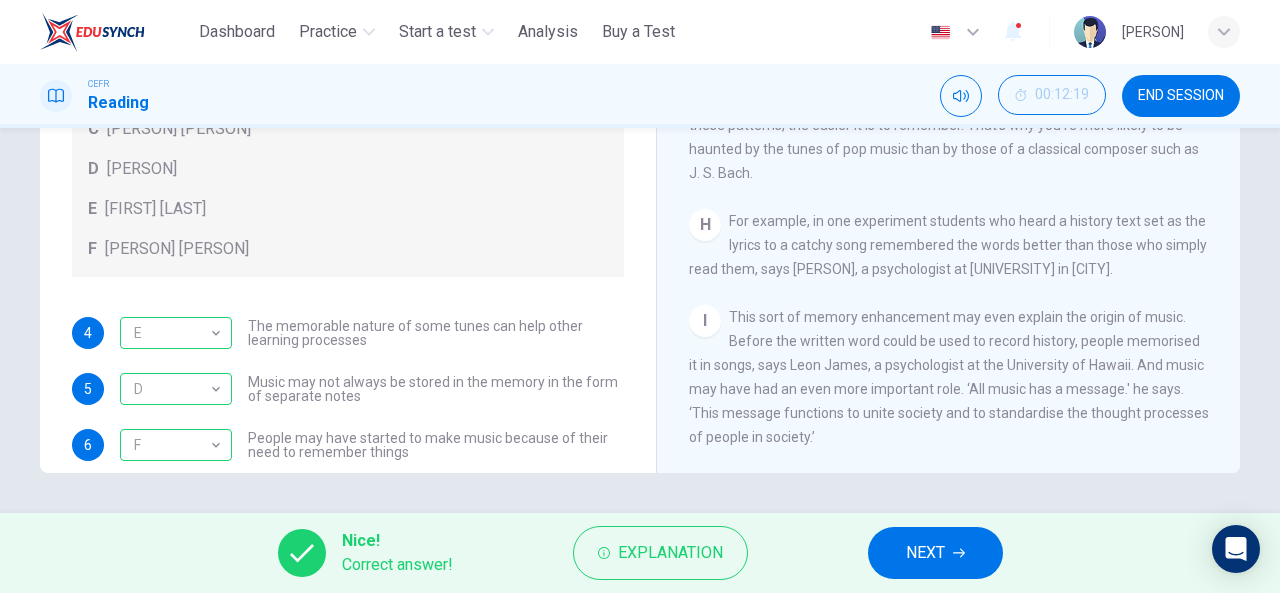 click on "NEXT" at bounding box center (935, 553) 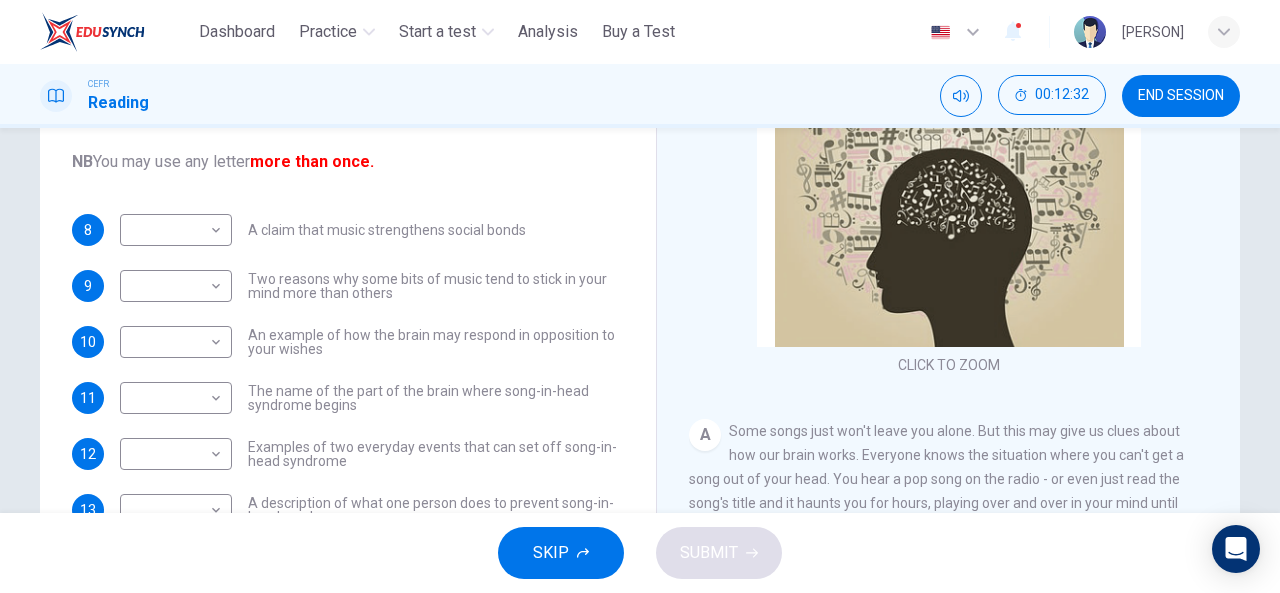 scroll, scrollTop: 290, scrollLeft: 0, axis: vertical 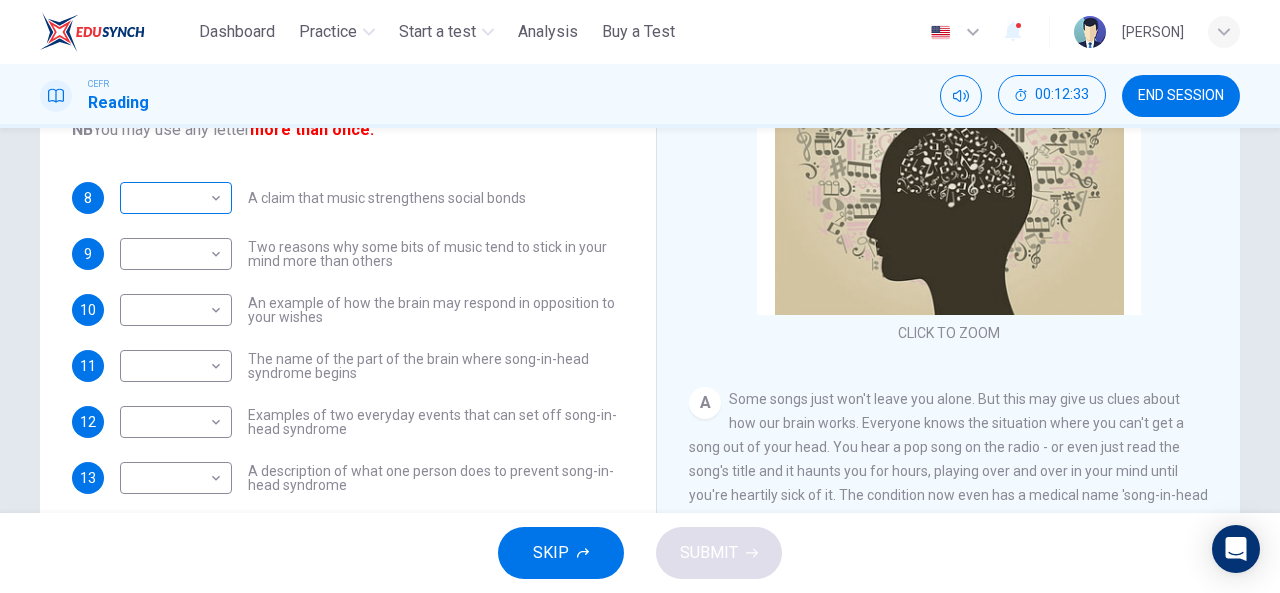 click on "This site uses cookies, as explained in our  Privacy Policy . If you agree to the use of cookies, please click the Accept button and continue to browse our site.   Privacy Policy Accept Dashboard Practice Start a test Analysis Buy a Test English ** ​ [PERSON] [PERSON] CEFR Reading 00:12:33 END SESSION Questions 8 - 13 The Reading Passage has nine paragraphs labelled  A-l .
Which paragraph contains the following information?
Write the correct letter  A-l  in the boxes below.
NB  You may use any letter  more than once. 8 ​ ​ A claim that music strengthens social bonds 9 ​ ​ Two reasons why some bits of music tend to stick in your mind more than others 10 ​ ​ An example of how the brain may respond in opposition to your wishes 11 ​ ​ The name of the part of the brain where song-in-head syndrome begins 12 ​ ​ Examples of two everyday events that can set off song-in-head syndrome 13 ​ ​ A description of what one person does to prevent song-in-head syndrome A Song on the Brain" at bounding box center [640, 296] 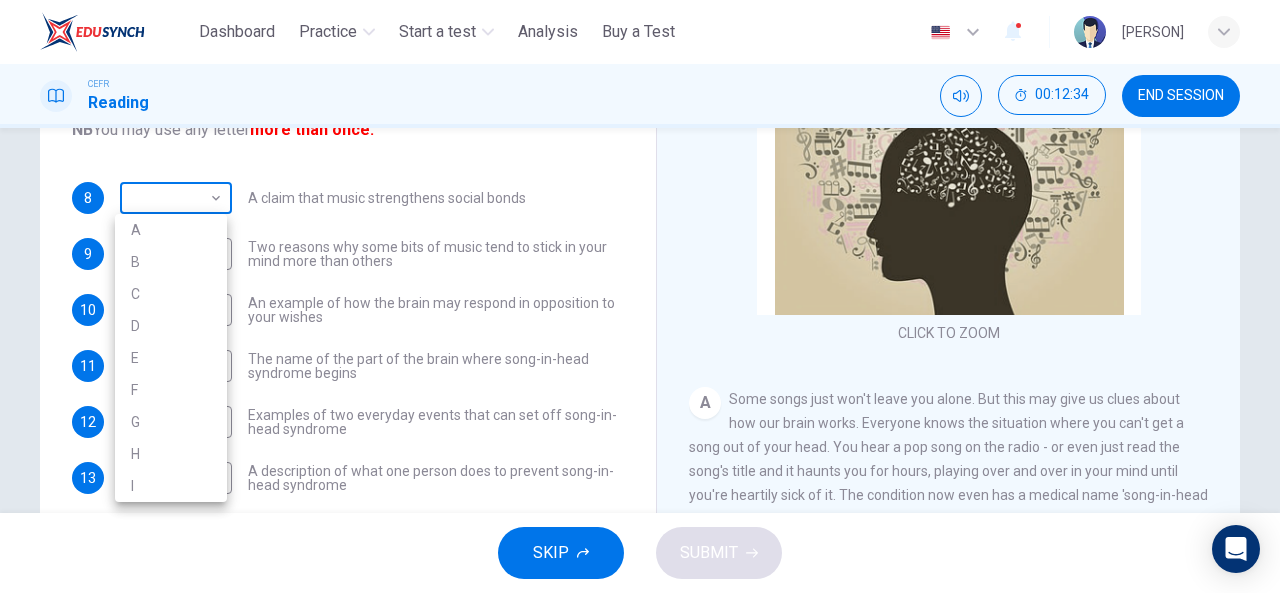 click at bounding box center [640, 296] 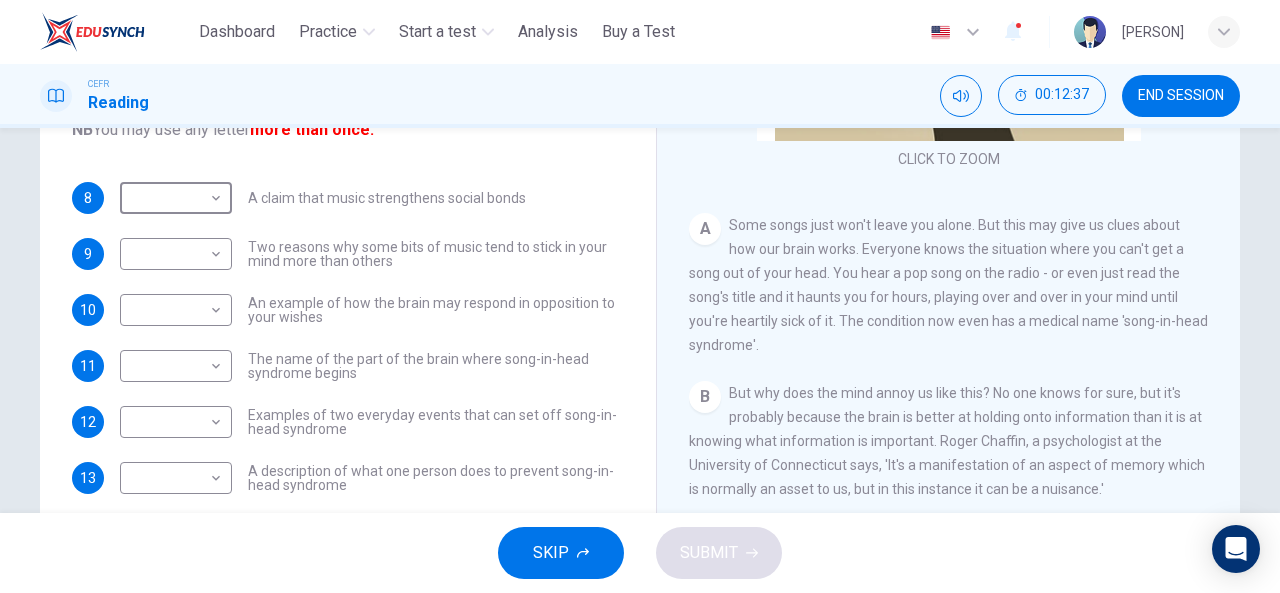 scroll, scrollTop: 200, scrollLeft: 0, axis: vertical 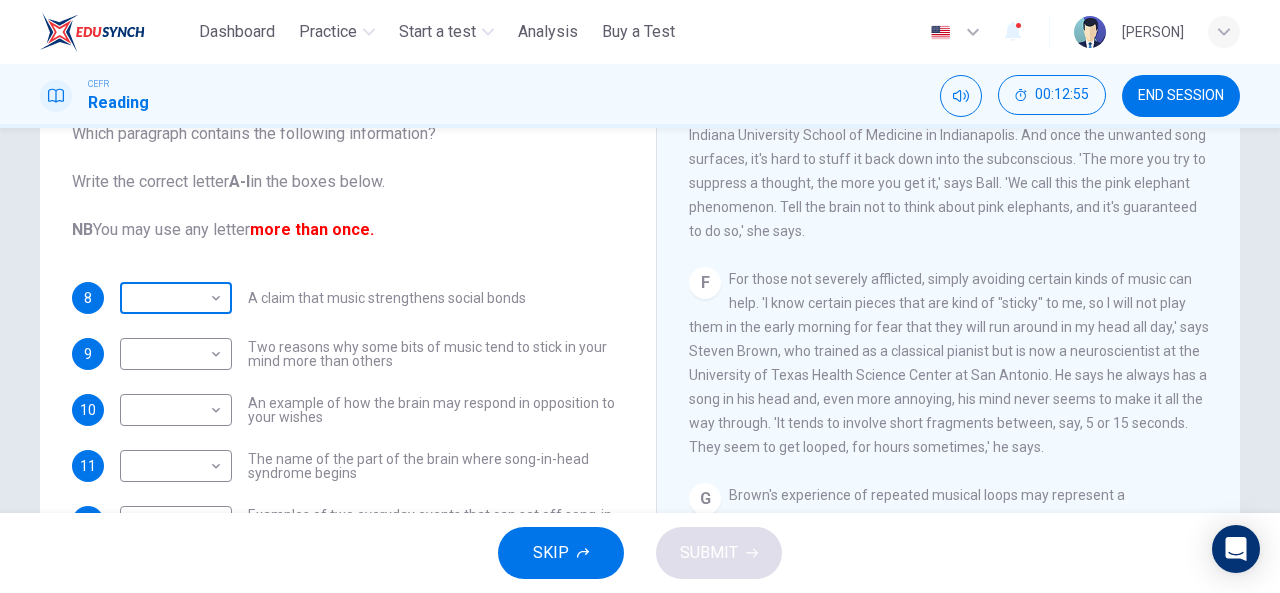 click on "This site uses cookies, as explained in our  Privacy Policy . If you agree to the use of cookies, please click the Accept button and continue to browse our site.   Privacy Policy Accept Dashboard Practice Start a test Analysis Buy a Test English ** ​ [PERSON] CEFR Reading 00:12:55 END SESSION Questions 8 - 13 The Reading Passage has nine paragraphs labelled  A-l .
Which paragraph contains the following information?
Write the correct letter  A-l  in the boxes below.
NB  You may use any letter  more than once. 8 ​ ​ A claim that music strengthens social bonds 9 ​ ​ Two reasons why some bits of music tend to stick in your mind more than others 10 ​ ​ An example of how the brain may respond in opposition to your wishes 11 ​ ​ The name of the part of the brain where song-in-head syndrome begins 12 ​ ​ Examples of two everyday events that can set off song-in-head syndrome 13 ​ ​ A description of what one person does to prevent song-in-head syndrome A Song on the Brain" at bounding box center [640, 296] 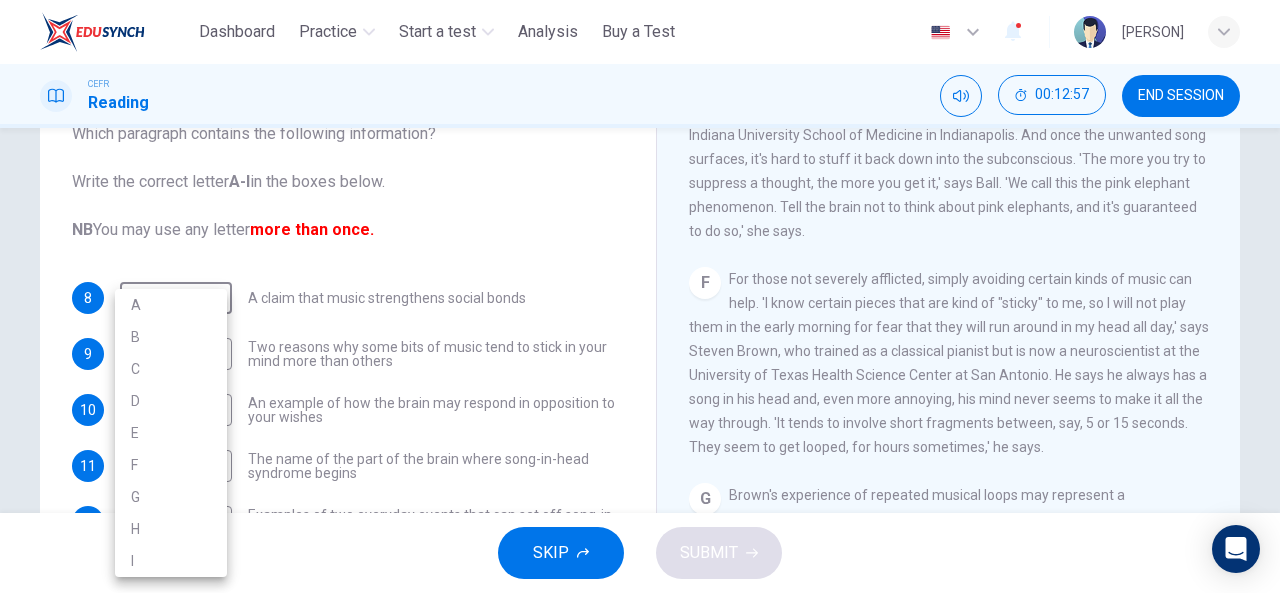 click on "I" at bounding box center [171, 561] 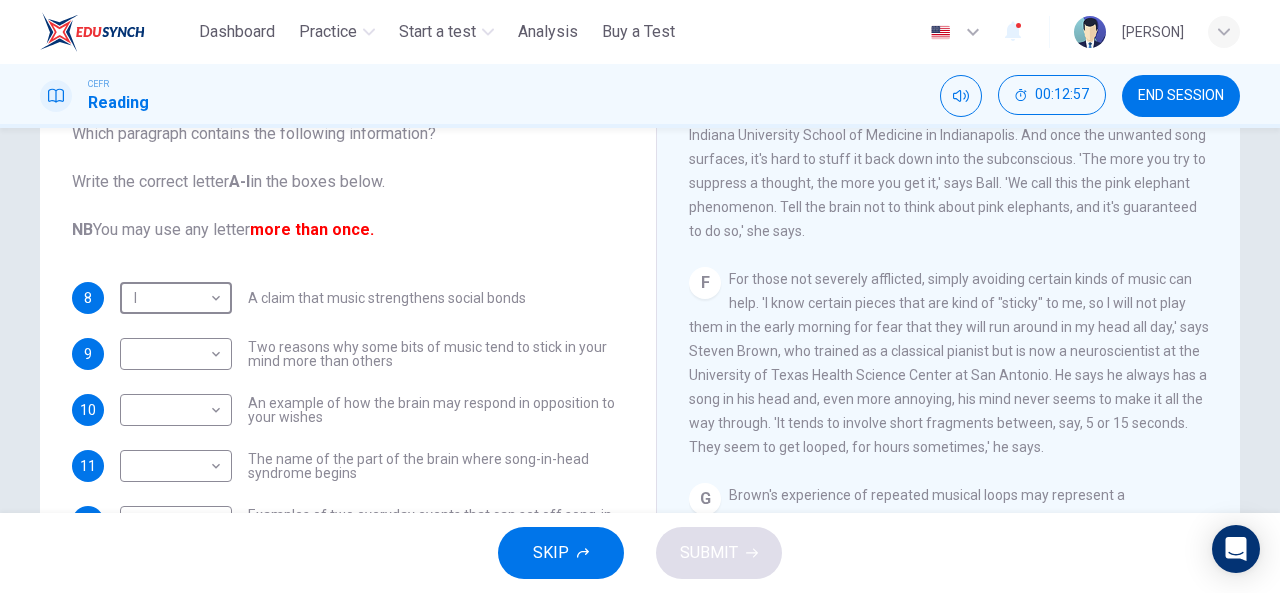 type on "*" 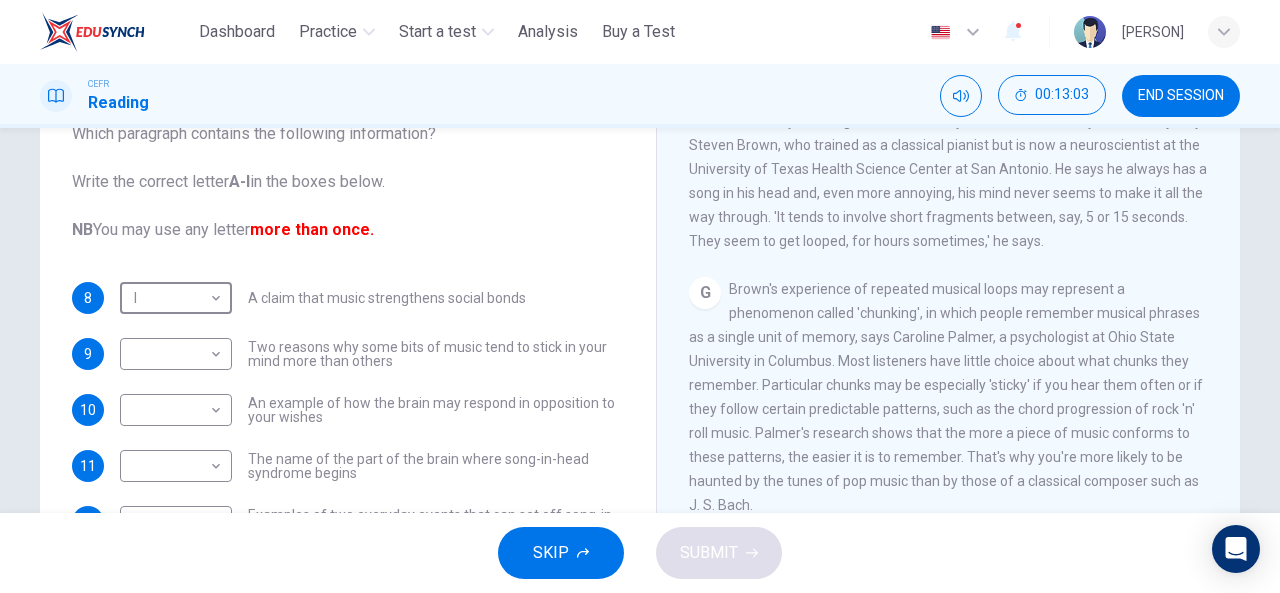 scroll, scrollTop: 1484, scrollLeft: 0, axis: vertical 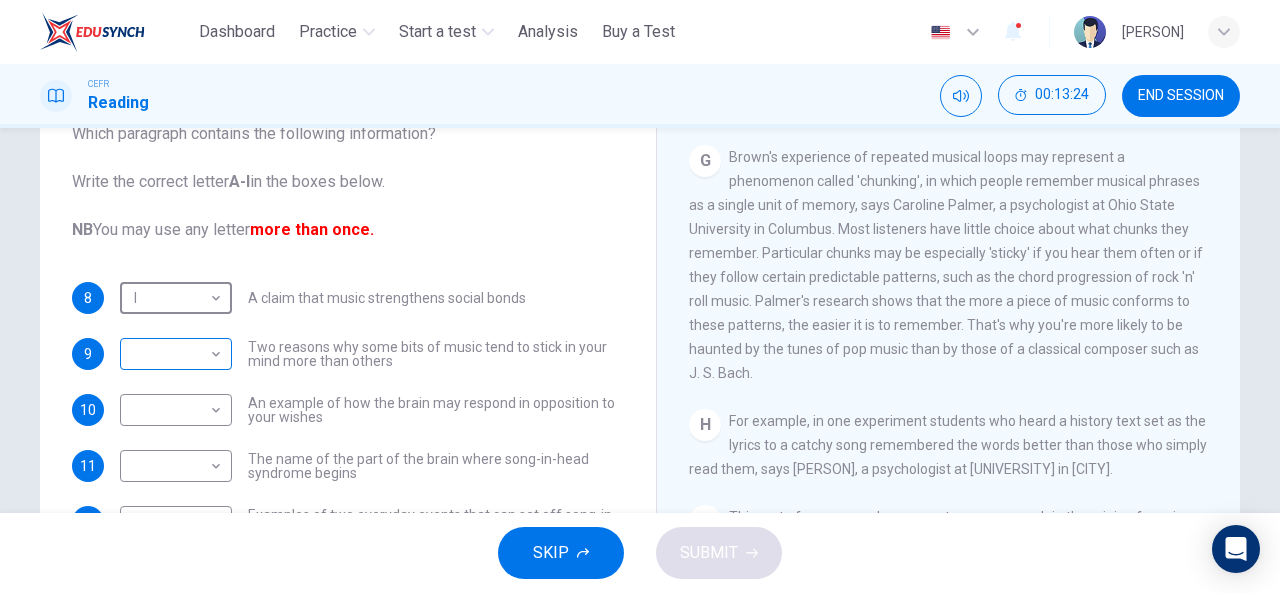 click on "This site uses cookies, as explained in our  Privacy Policy . If you agree to the use of cookies, please click the Accept button and continue to browse our site.   Privacy Policy Accept Dashboard Practice Start a test Analysis Buy a Test English ** ​ [PERSON] CEFR Reading 00:13:24 END SESSION Questions 8 - 13 The Reading Passage has nine paragraphs labelled  A-l .
Which paragraph contains the following information?
Write the correct letter  A-l  in the boxes below.
NB  You may use any letter  more than once. 8 I * ​ A claim that music strengthens social bonds 9 ​ ​ Two reasons why some bits of music tend to stick in your mind more than others 10 E * ​ An example of how the brain may respond in opposition to your wishes 11 D * ​ The name of the part of the brain where song-in-head syndrome begins 12 ​ ​ Examples of two everyday events that can set off song-in-head syndrome 13 F * ​ A description of what one person does to prevent song-in-head syndrome A Song on the Brain" at bounding box center [640, 296] 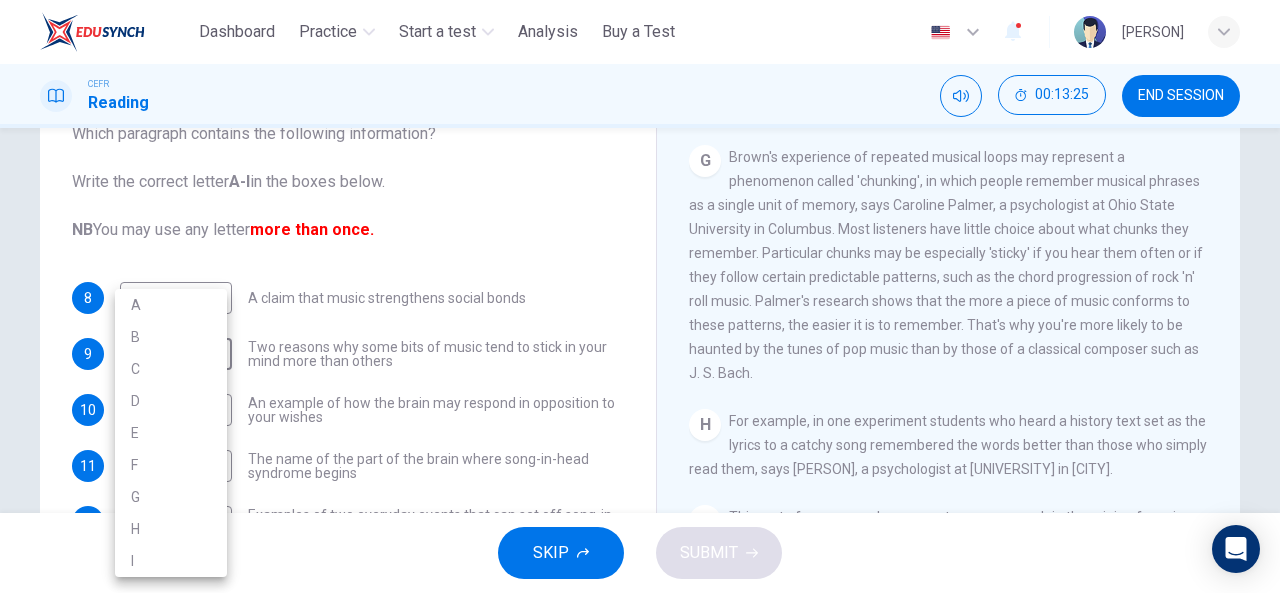 click on "G" at bounding box center (171, 497) 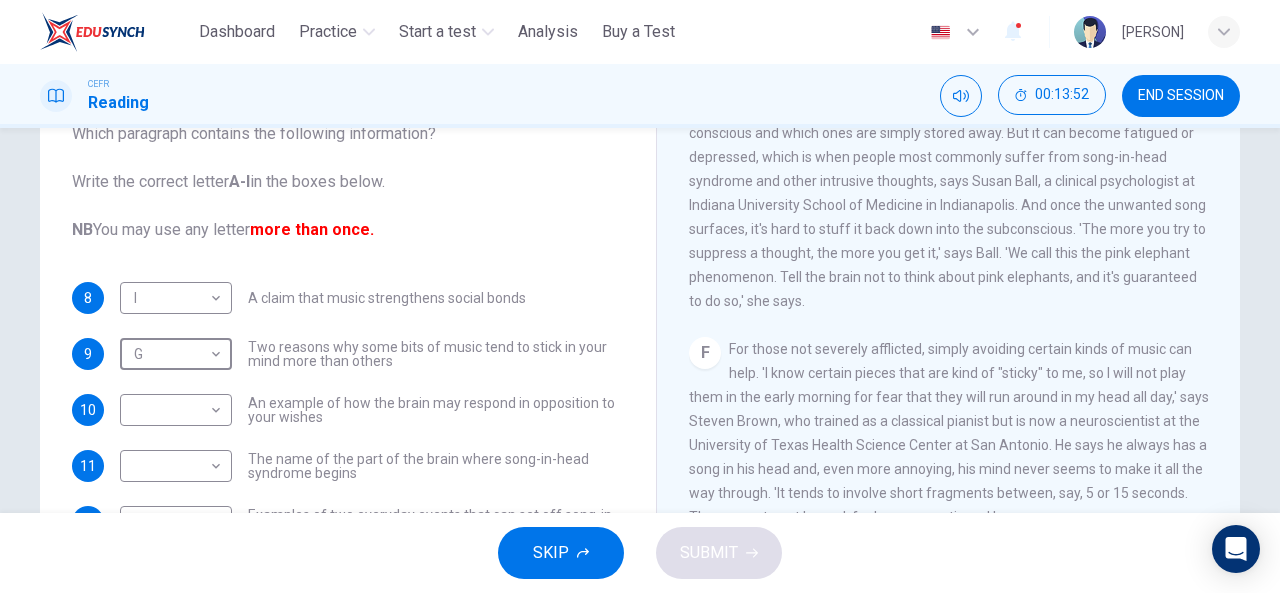 scroll, scrollTop: 984, scrollLeft: 0, axis: vertical 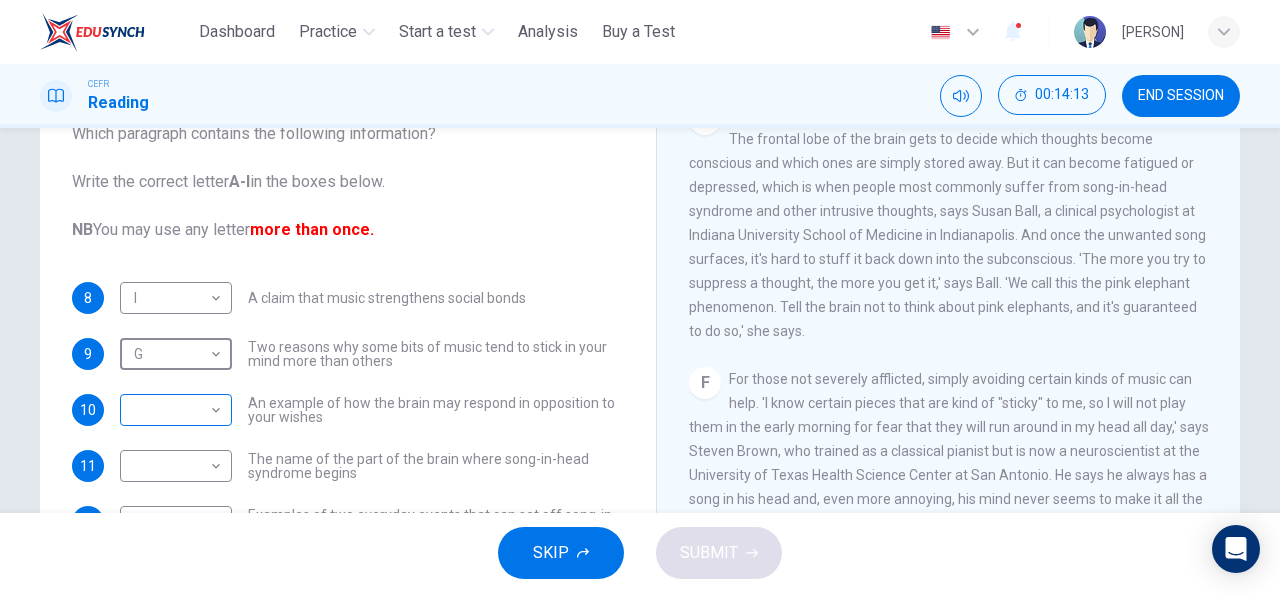 click on "This site uses cookies, as explained in our  Privacy Policy . If you agree to the use of cookies, please click the Accept button and continue to browse our site.   Privacy Policy Accept Dashboard Practice Start a test Analysis Buy a Test English ** ​ [PERSON] CEFR Reading 00:14:13 END SESSION Questions 8 - 13 The Reading Passage has nine paragraphs labelled  A-l .
Which paragraph contains the following information?
Write the correct letter  A-l  in the boxes below.
NB  You may use any letter  more than once. 8 I * ​ A claim that music strengthens social bonds 9 G * ​ Two reasons why some bits of music tend to stick in your mind more than others 10 ​ ​ An example of how the brain may respond in opposition to your wishes 11 ​ ​ The name of the part of the brain where song-in-head syndrome begins 12 ​ ​ Examples of two everyday events that can set off song-in-head syndrome 13 ​ ​ A description of what one person does to prevent song-in-head syndrome A Song on the Brain" at bounding box center (640, 296) 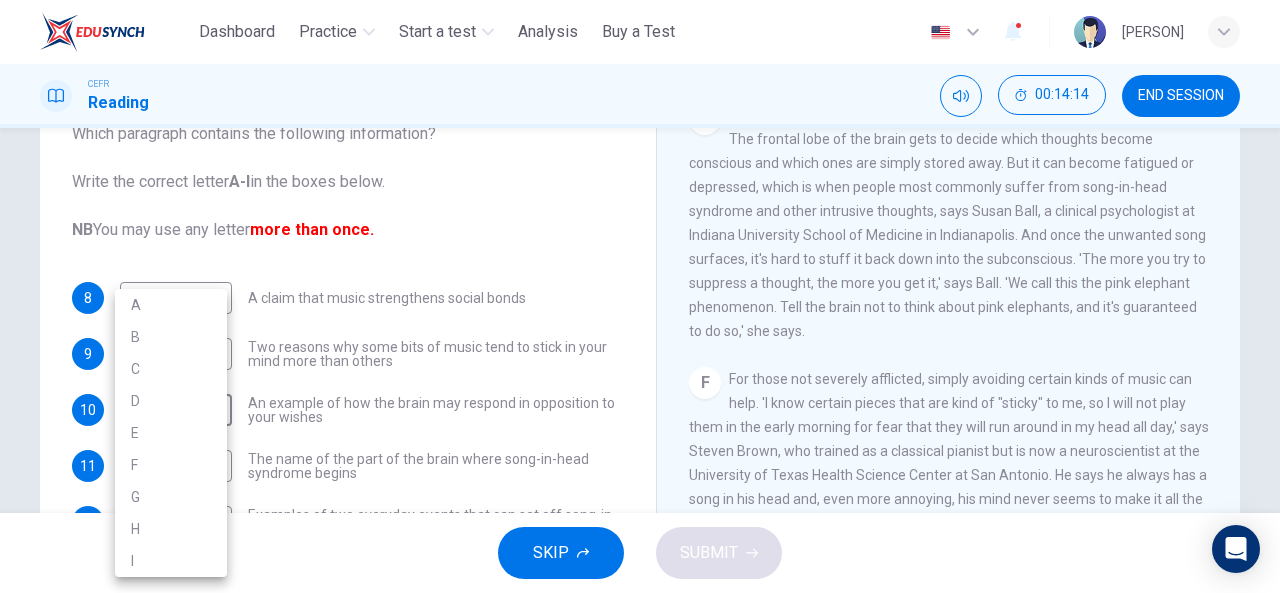 click on "E" at bounding box center [171, 433] 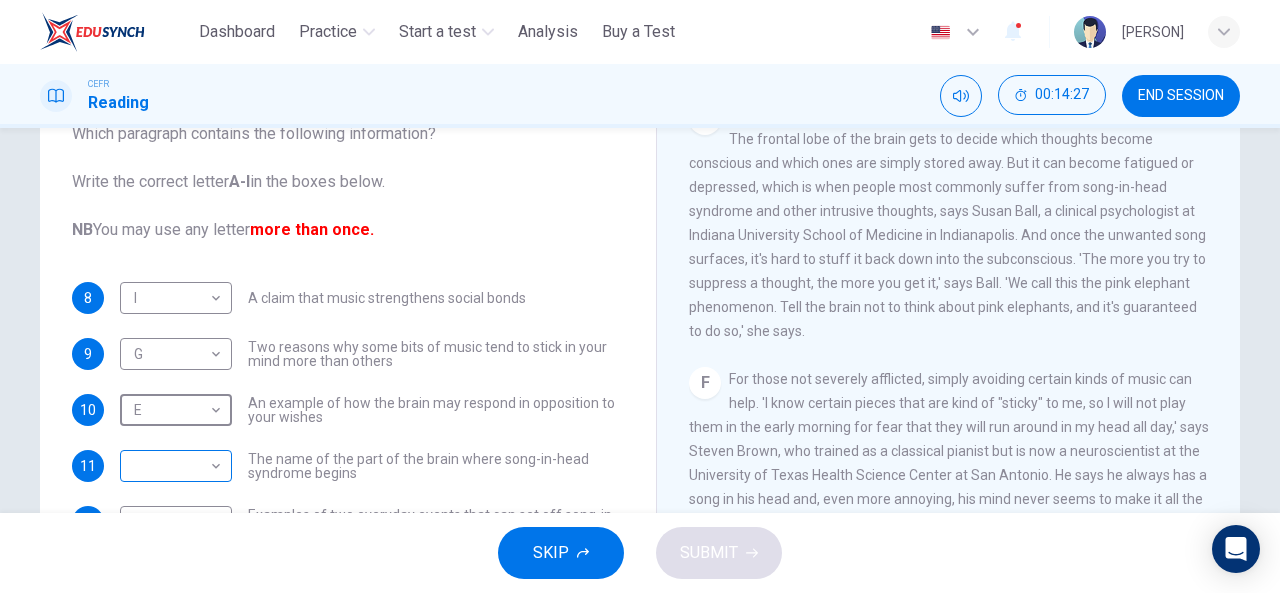 click on "This site uses cookies, as explained in our  Privacy Policy . If you agree to the use of cookies, please click the Accept button and continue to browse our site.   Privacy Policy Accept Dashboard Practice Start a test Analysis Buy a Test English ** ​ [PERSON] [PERSON] CEFR Reading 00:14:27 END SESSION Questions 8 - 13 The Reading Passage has nine paragraphs labelled  A-l .
Which paragraph contains the following information?
Write the correct letter  A-l  in the boxes below.
NB  You may use any letter  more than once. 8 I * ​ A claim that music strengthens social bonds 9 G * ​ Two reasons why some bits of music tend to stick in your mind more than others 10 E * ​ An example of how the brain may respond in opposition to your wishes 11 ​ ​ The name of the part of the brain where song-in-head syndrome begins 12 ​ ​ Examples of two everyday events that can set off song-in-head syndrome 13 ​ ​ A description of what one person does to prevent song-in-head syndrome A Song on the Brain" at bounding box center [640, 296] 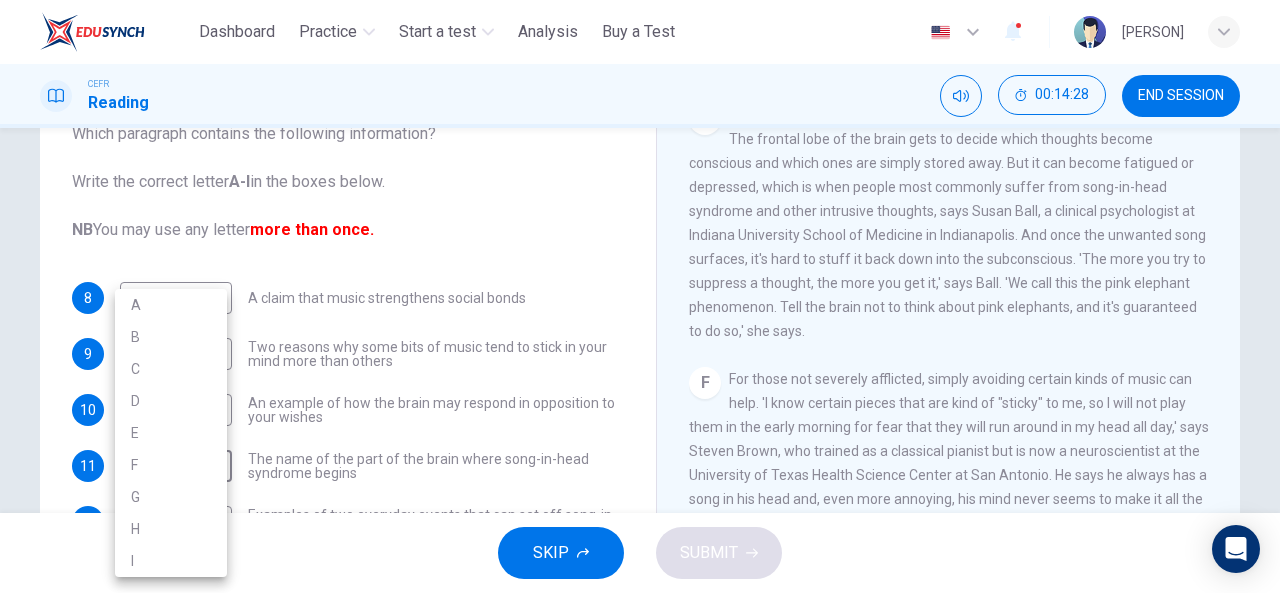 click on "E" at bounding box center (171, 433) 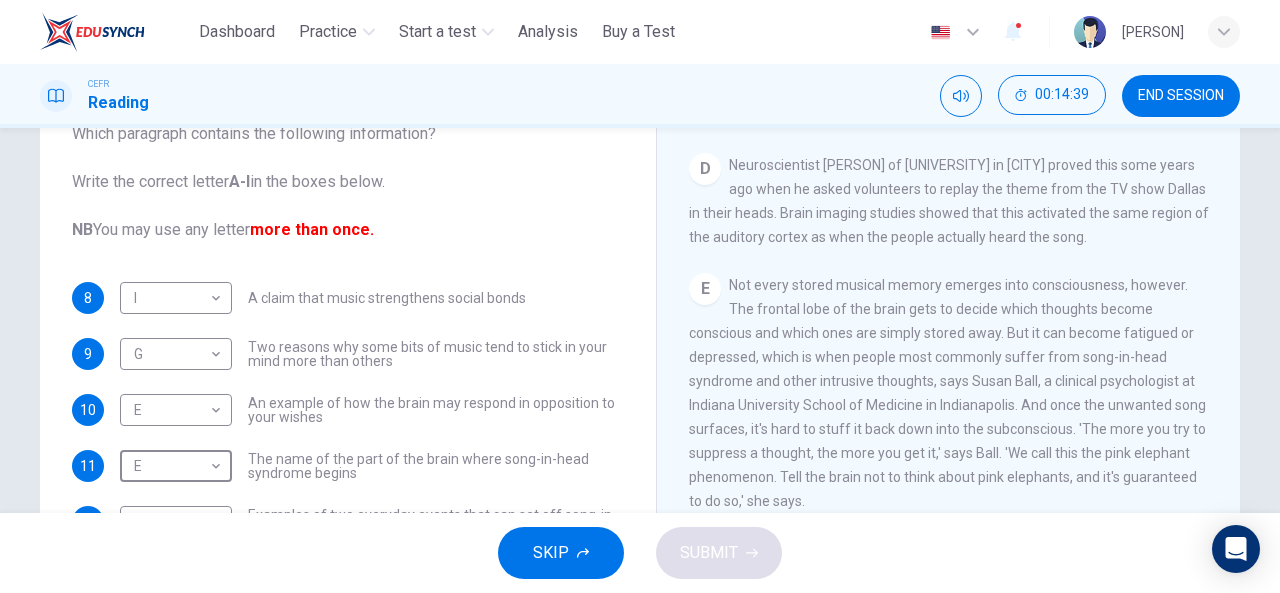 scroll, scrollTop: 784, scrollLeft: 0, axis: vertical 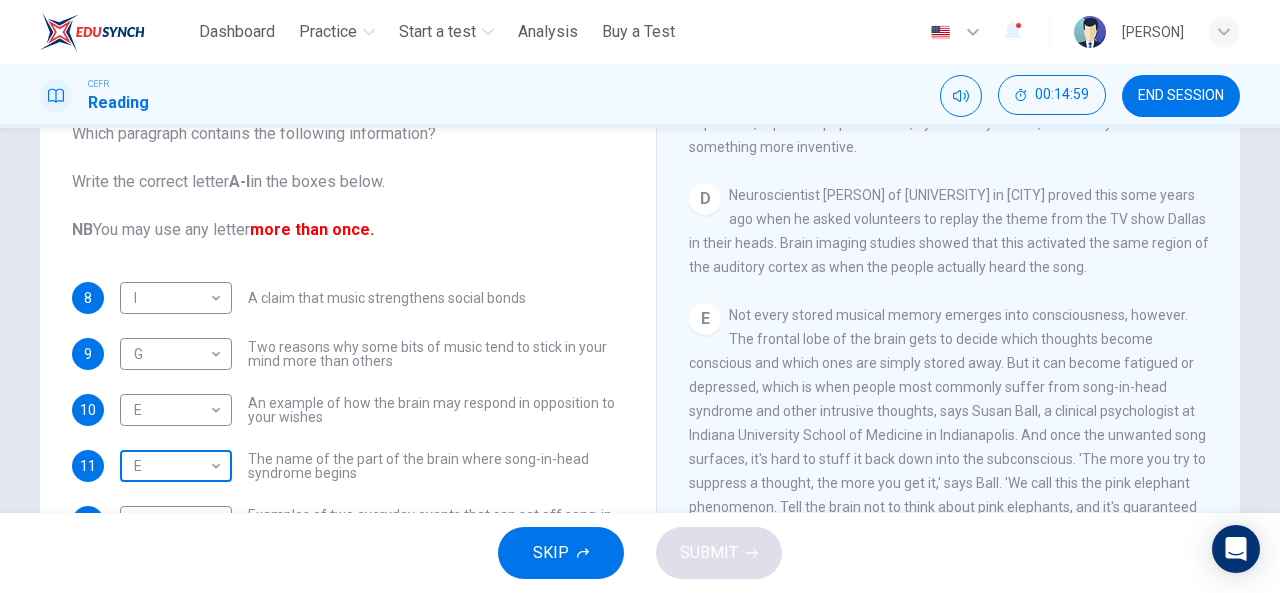click on "This site uses cookies, as explained in our  Privacy Policy . If you agree to the use of cookies, please click the Accept button and continue to browse our site.   Privacy Policy Accept Dashboard Practice Start a test Analysis Buy a Test English ** ​ [PERSON] [PERSON] CEFR Reading 00:14:59 END SESSION Questions 8 - 13 The Reading Passage has nine paragraphs labelled  A-l .
Which paragraph contains the following information?
Write the correct letter  A-l  in the boxes below.
NB  You may use any letter  more than once. 8 I * ​ A claim that music strengthens social bonds 9 G * ​ Two reasons why some bits of music tend to stick in your mind more than others 10 E * ​ An example of how the brain may respond in opposition to your wishes 11 E * ​ The name of the part of the brain where song-in-head syndrome begins 12 ​ ​ Examples of two everyday events that can set off song-in-head syndrome 13 ​ ​ A description of what one person does to prevent song-in-head syndrome A Song on the Brain" at bounding box center (640, 296) 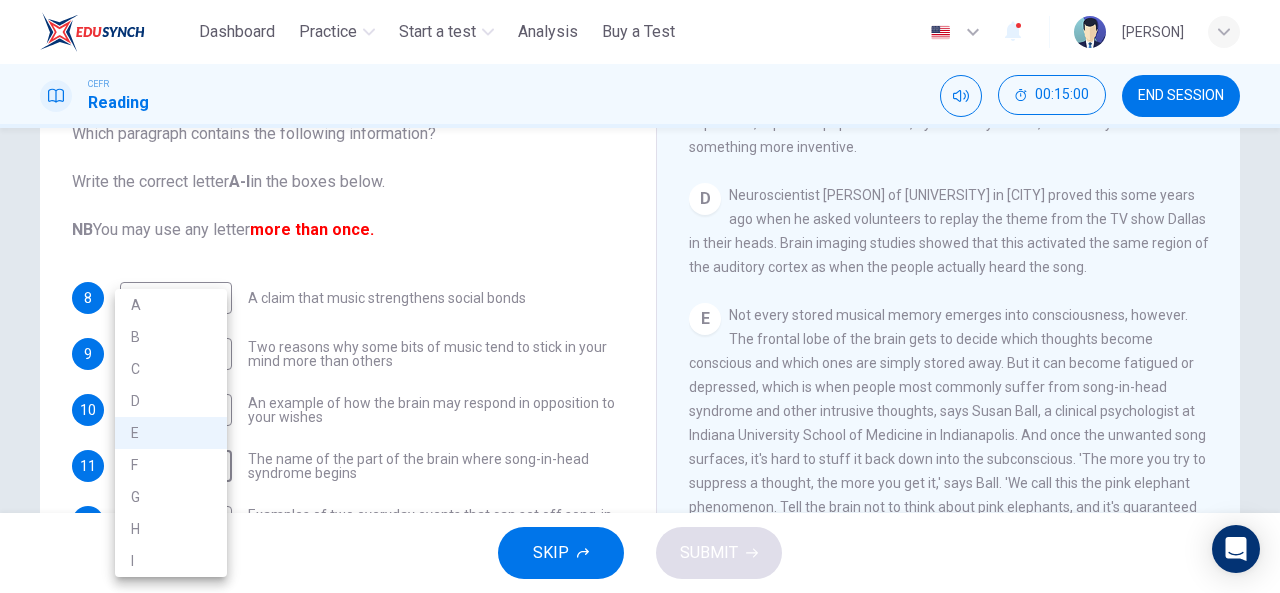 click on "D" at bounding box center [171, 401] 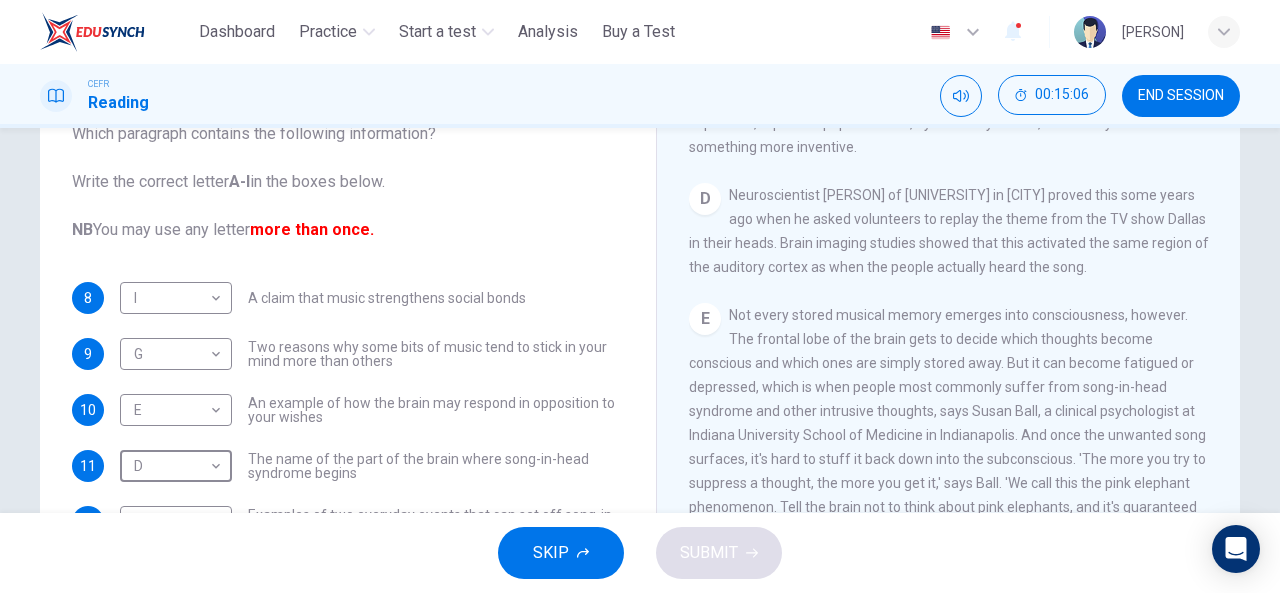 scroll, scrollTop: 290, scrollLeft: 0, axis: vertical 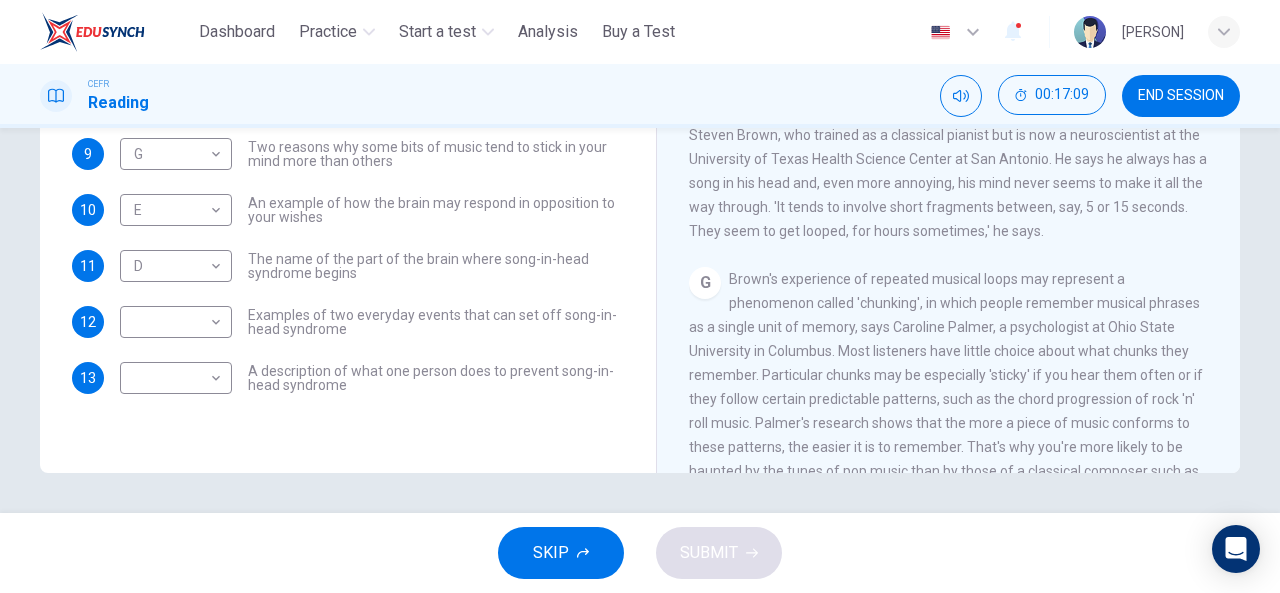 click on "​ ​ A description of what one person does to prevent song-in-head syndrome" at bounding box center [372, 378] 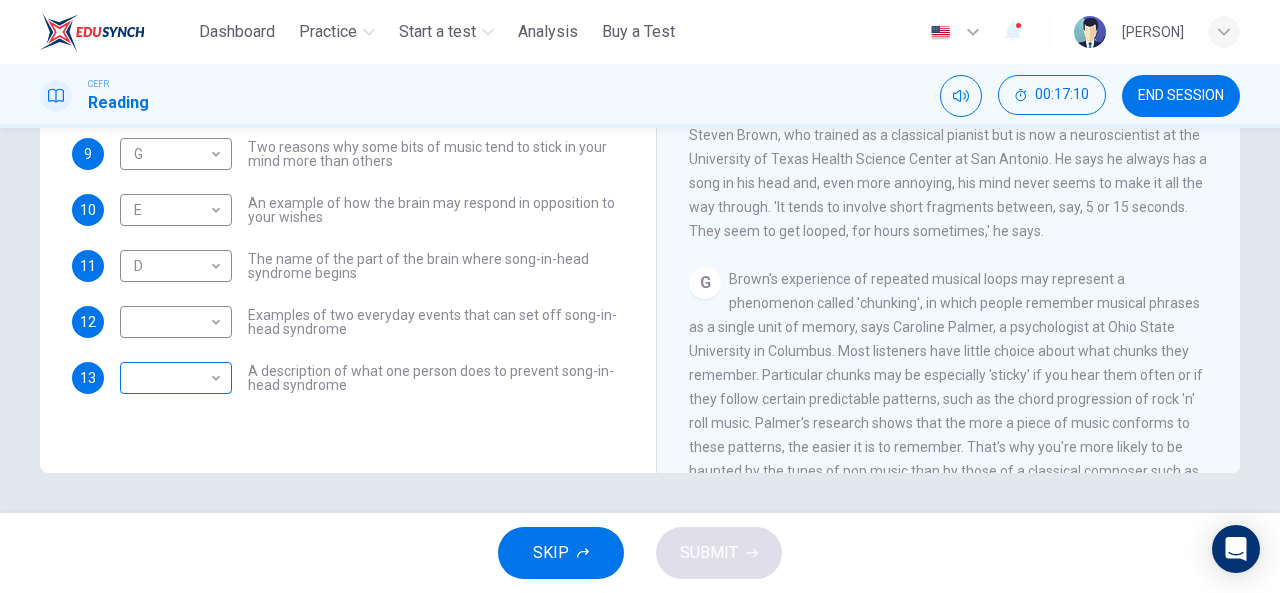 click on "This site uses cookies, as explained in our  Privacy Policy . If you agree to the use of cookies, please click the Accept button and continue to browse our site.   Privacy Policy Accept Dashboard Practice Start a test Analysis Buy a Test English ** ​ [PERSON] [PERSON] CEFR Reading 00:17:10 END SESSION Questions 8 - 13 The Reading Passage has nine paragraphs labelled  A-l .
Which paragraph contains the following information?
Write the correct letter  A-l  in the boxes below.
NB  You may use any letter  more than once. 8 I * ​ A claim that music strengthens social bonds 9 G * ​ Two reasons why some bits of music tend to stick in your mind more than others 10 E * ​ An example of how the brain may respond in opposition to your wishes 11 D * ​ The name of the part of the brain where song-in-head syndrome begins 12 ​ ​ Examples of two everyday events that can set off song-in-head syndrome 13 ​ ​ A description of what one person does to prevent song-in-head syndrome A Song on the Brain" at bounding box center [640, 296] 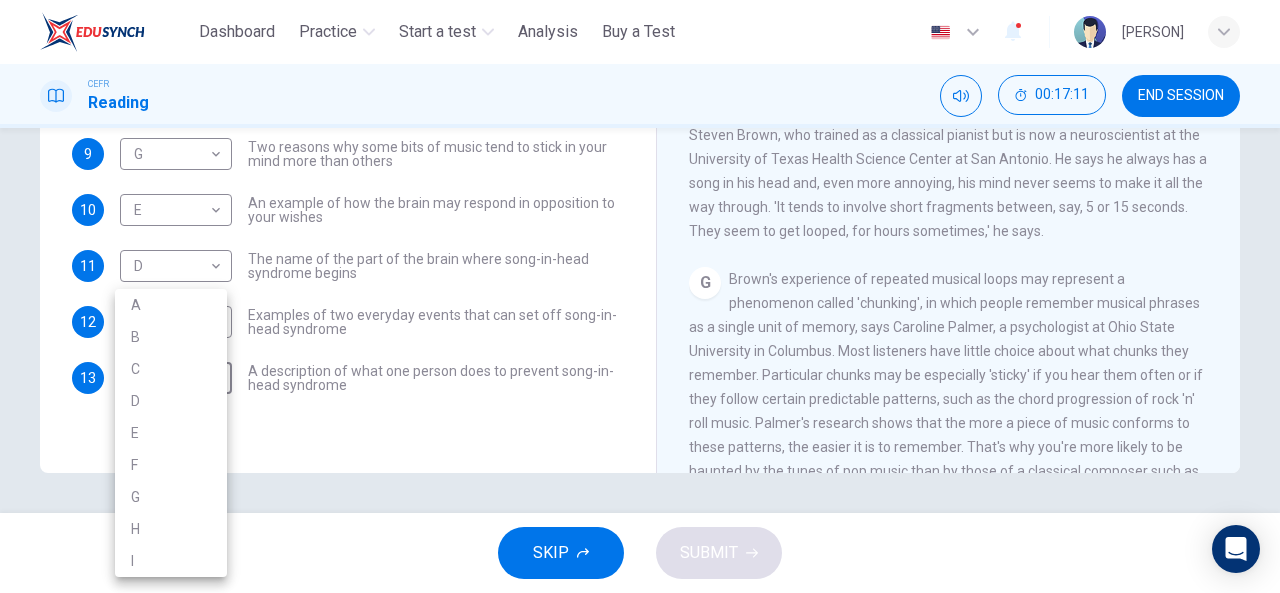 click on "F" at bounding box center [171, 465] 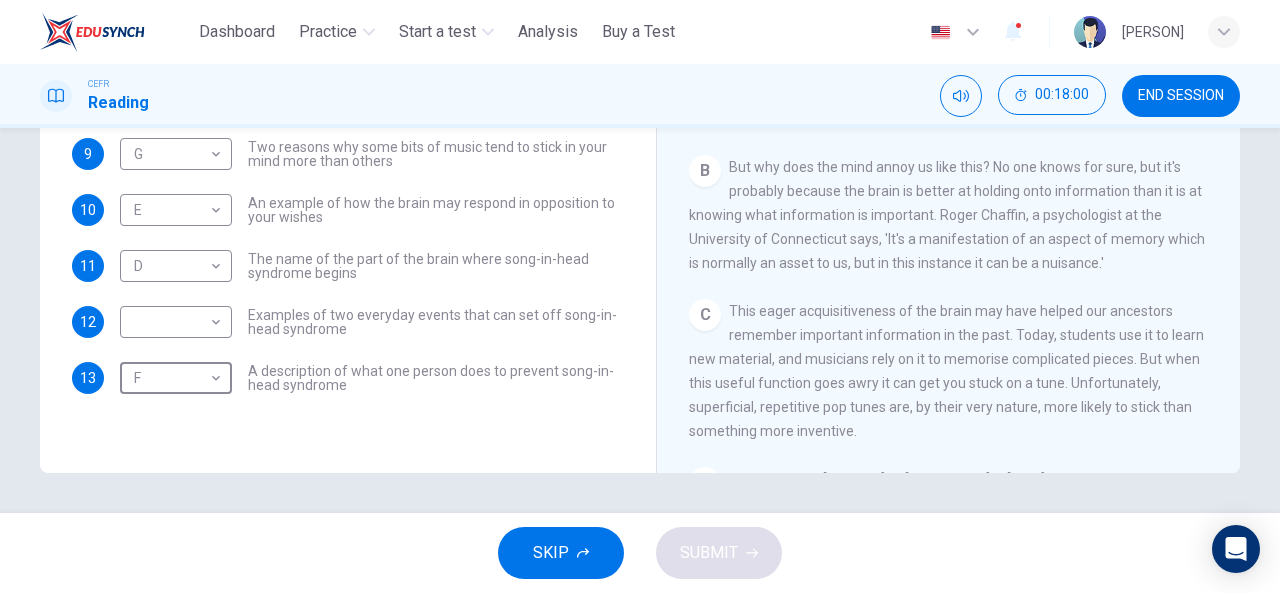 scroll, scrollTop: 400, scrollLeft: 0, axis: vertical 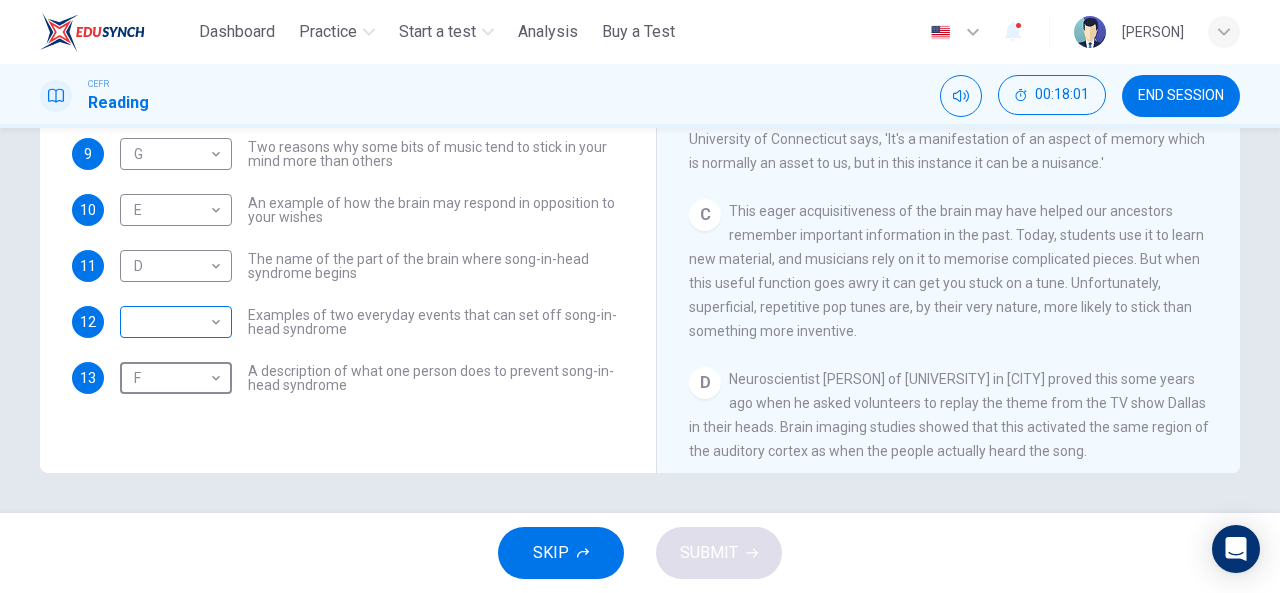click on "This site uses cookies, as explained in our  Privacy Policy . If you agree to the use of cookies, please click the Accept button and continue to browse our site.   Privacy Policy Accept Dashboard Practice Start a test Analysis Buy a Test English ** ​ [PERSON] CEFR Reading 00:18:01 END SESSION Questions 8 - 13 The Reading Passage has nine paragraphs labelled  A-l .
Which paragraph contains the following information?
Write the correct letter  A-l  in the boxes below.
NB  You may use any letter  more than once. 8 I * ​ A claim that music strengthens social bonds 9 G * ​ Two reasons why some bits of music tend to stick in your mind more than others 10 E * ​ An example of how the brain may respond in opposition to your wishes 11 D * ​ The name of the part of the brain where song-in-head syndrome begins 12 ​ ​ Examples of two everyday events that can set off song-in-head syndrome 13 F * ​ A description of what one person does to prevent song-in-head syndrome A Song on the Brain" at bounding box center (640, 296) 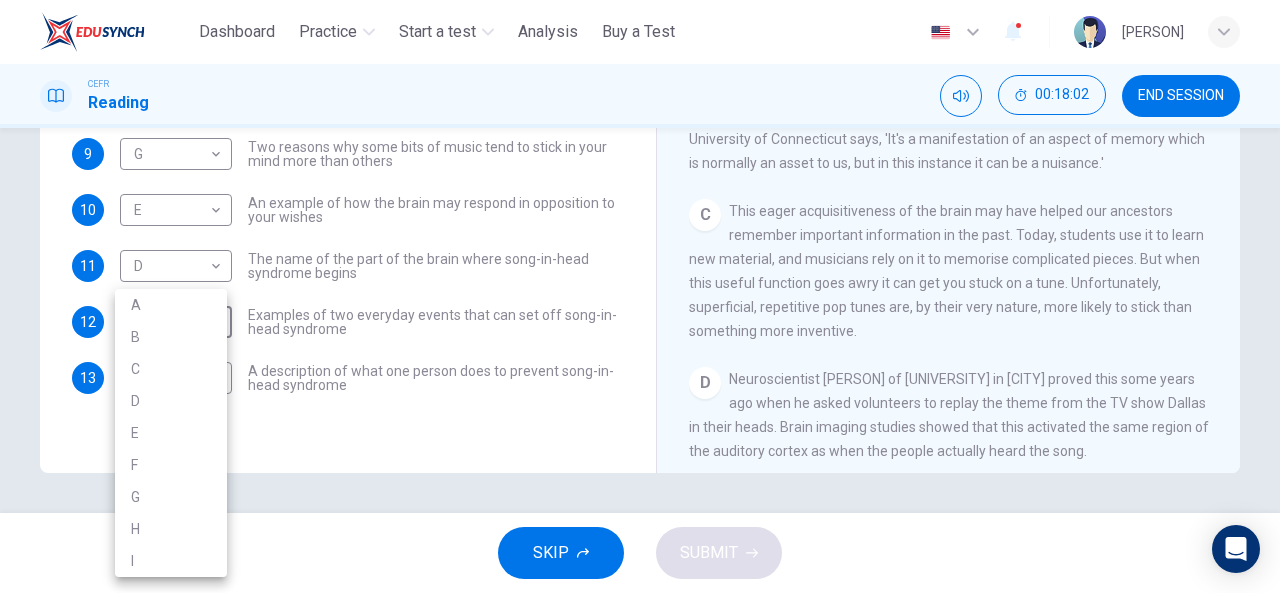 click on "F" at bounding box center (171, 465) 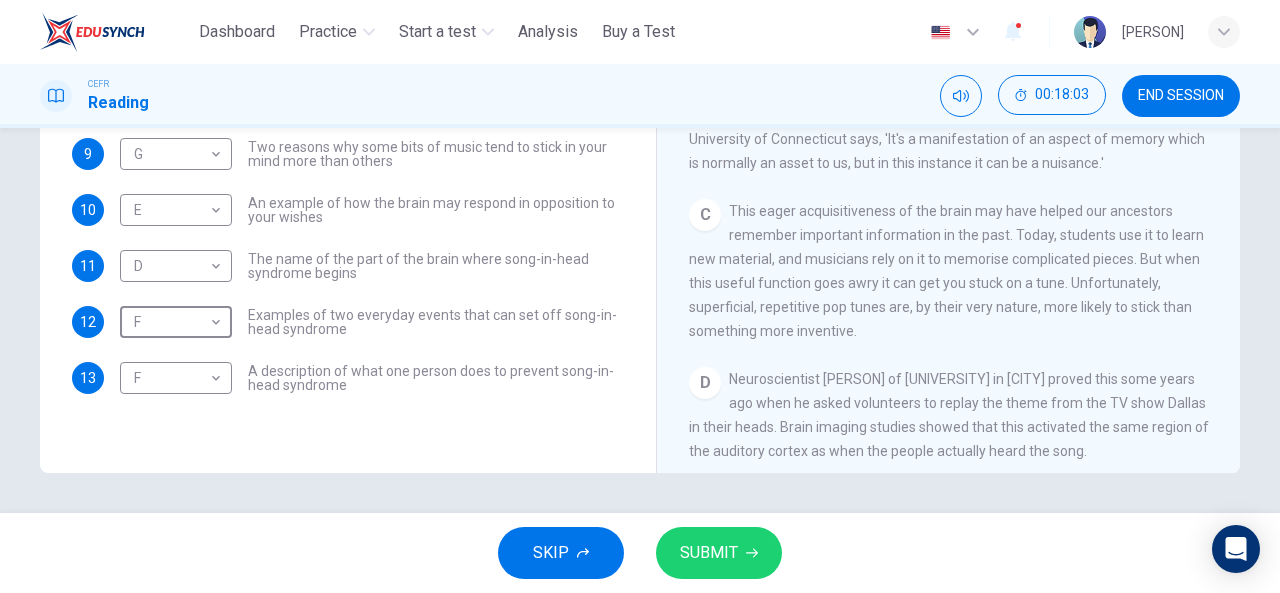 click on "SUBMIT" at bounding box center (709, 553) 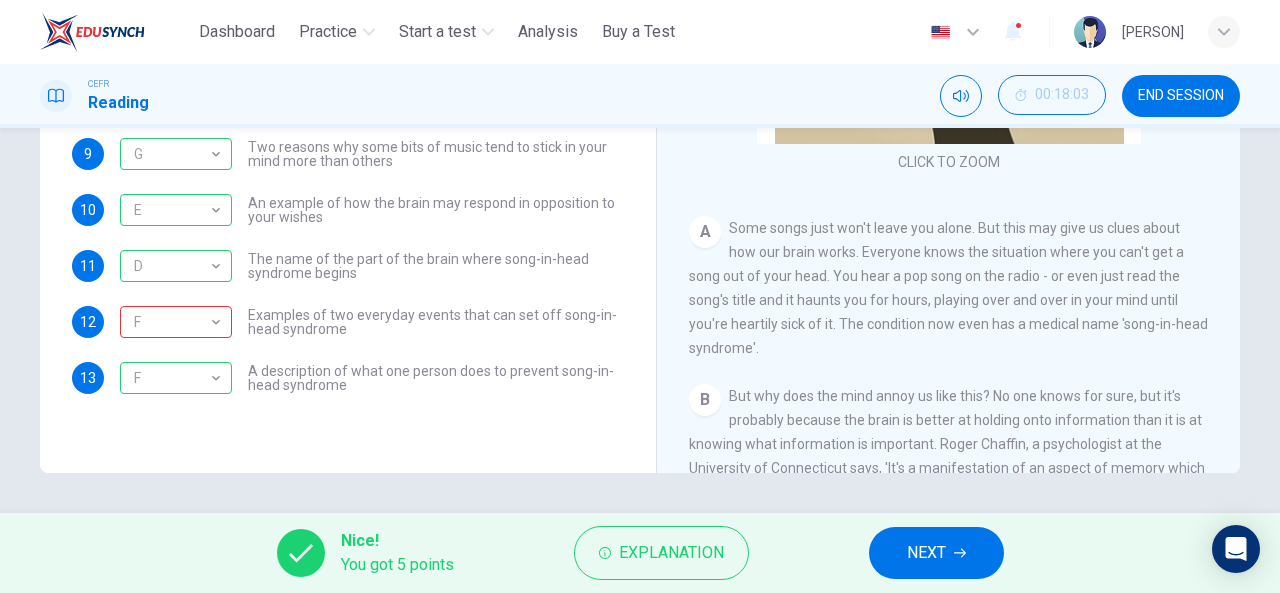 scroll, scrollTop: 100, scrollLeft: 0, axis: vertical 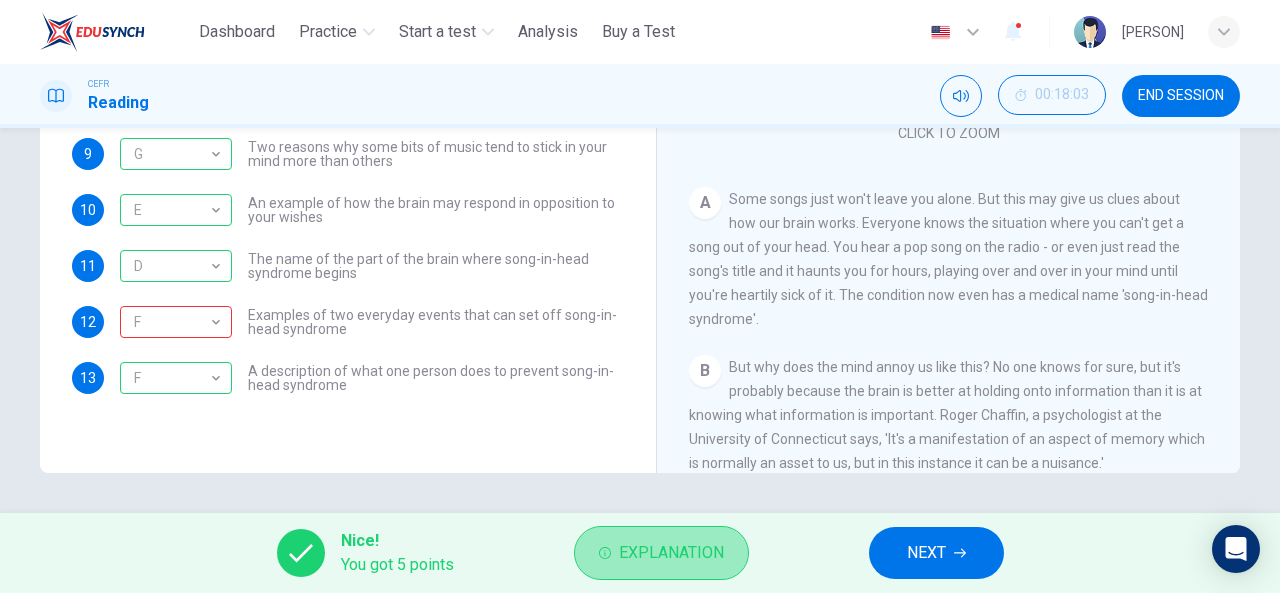click on "Explanation" at bounding box center [671, 553] 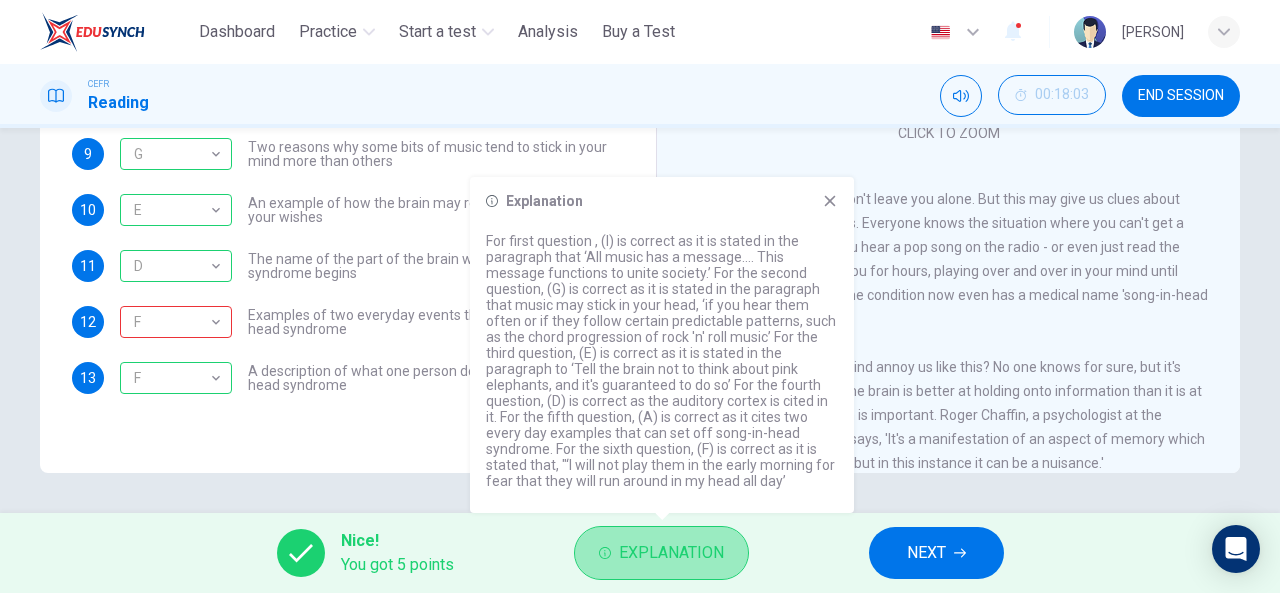 click on "Explanation" at bounding box center (671, 553) 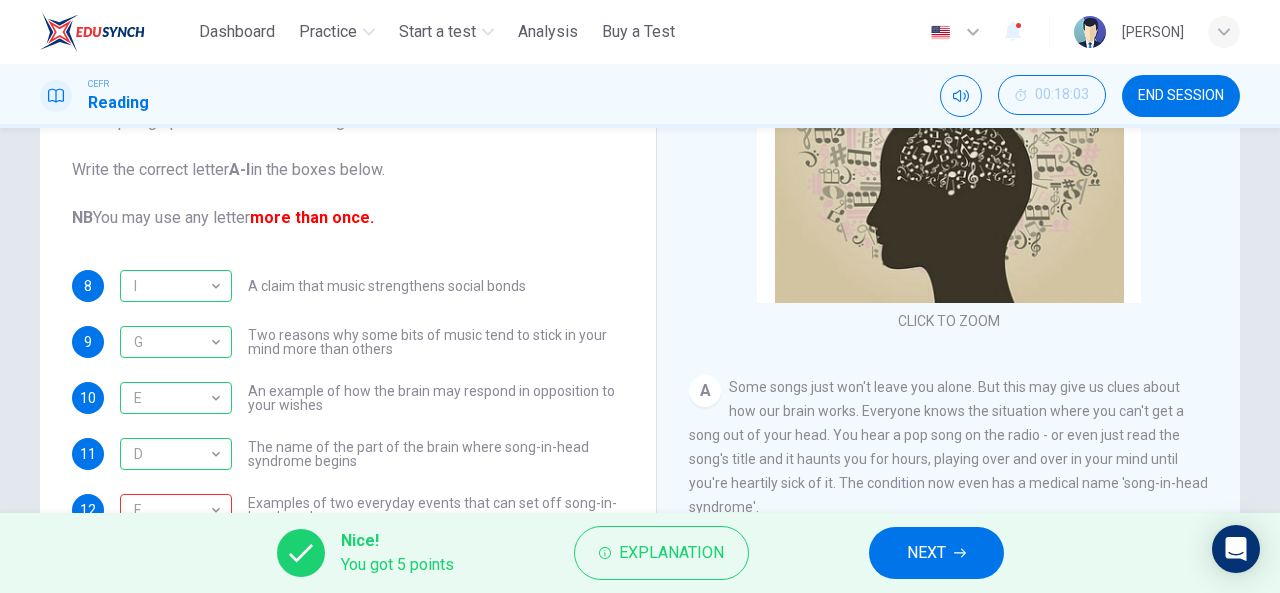 scroll, scrollTop: 190, scrollLeft: 0, axis: vertical 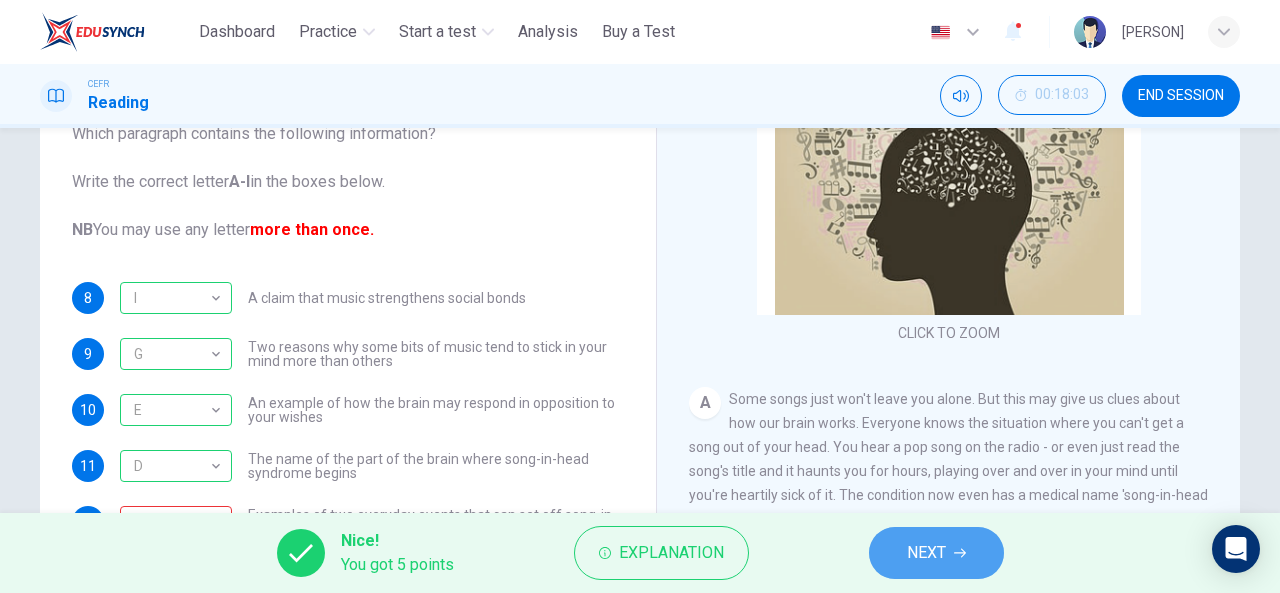 click on "NEXT" at bounding box center (926, 553) 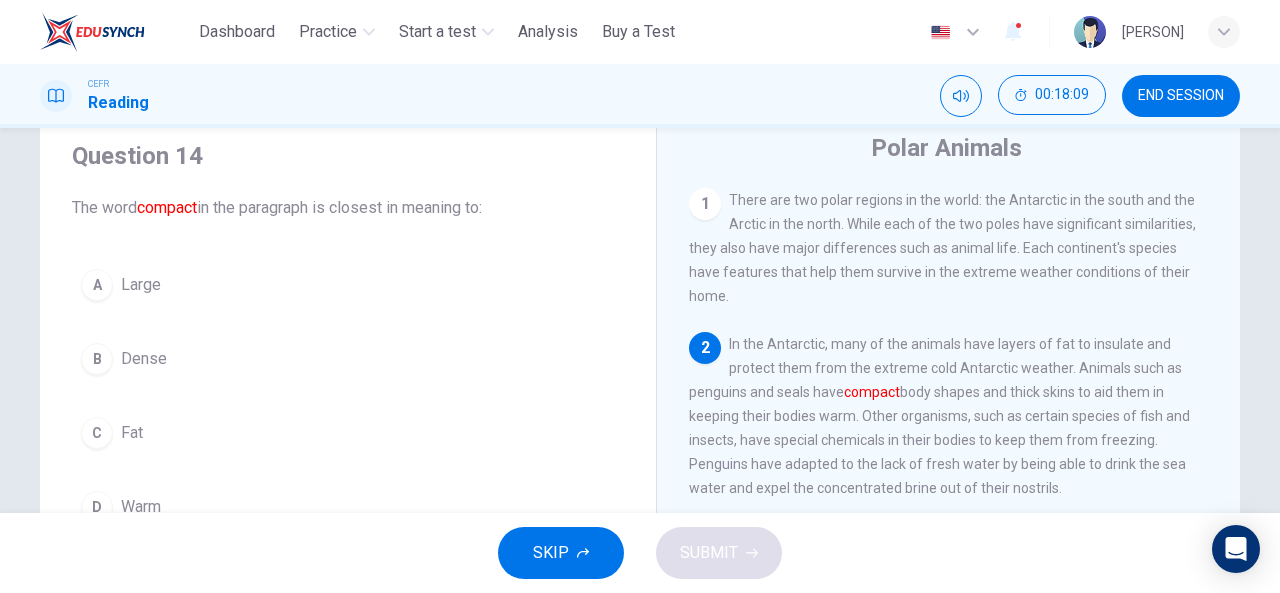 scroll, scrollTop: 100, scrollLeft: 0, axis: vertical 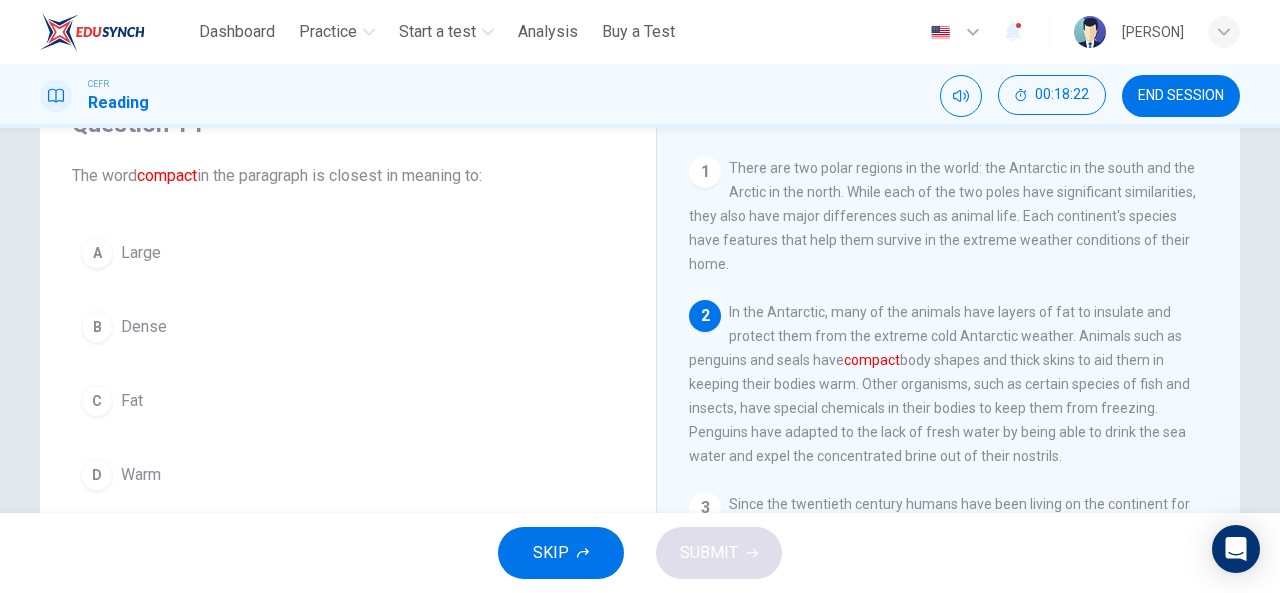 click on "B" at bounding box center (97, 327) 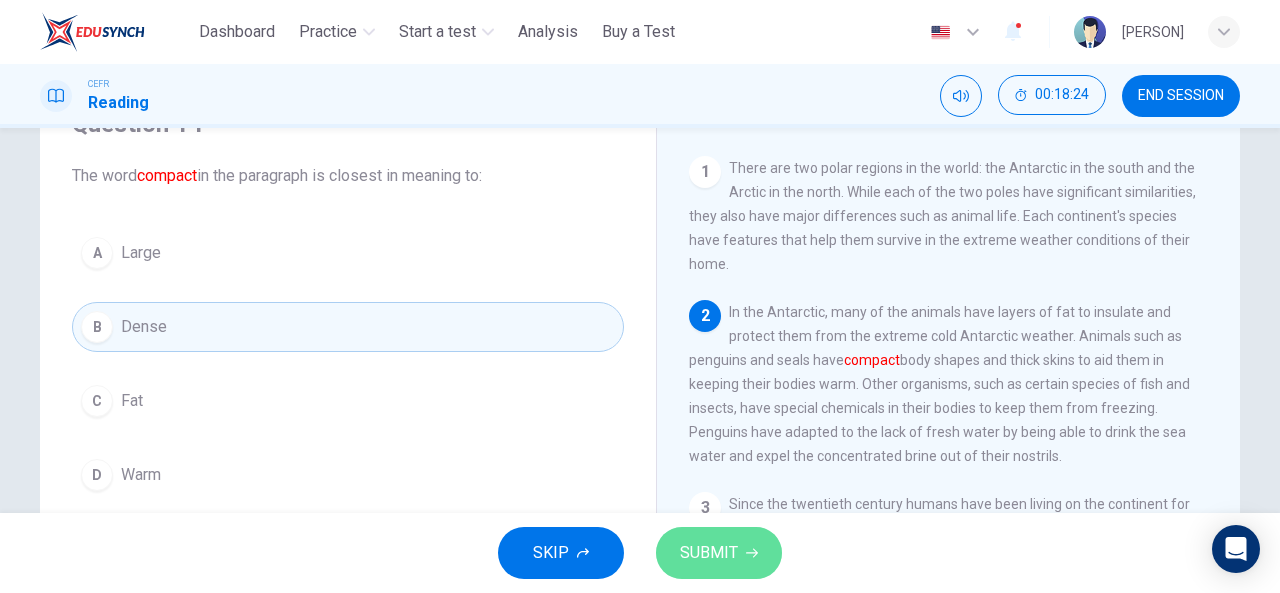 click on "SUBMIT" at bounding box center [709, 553] 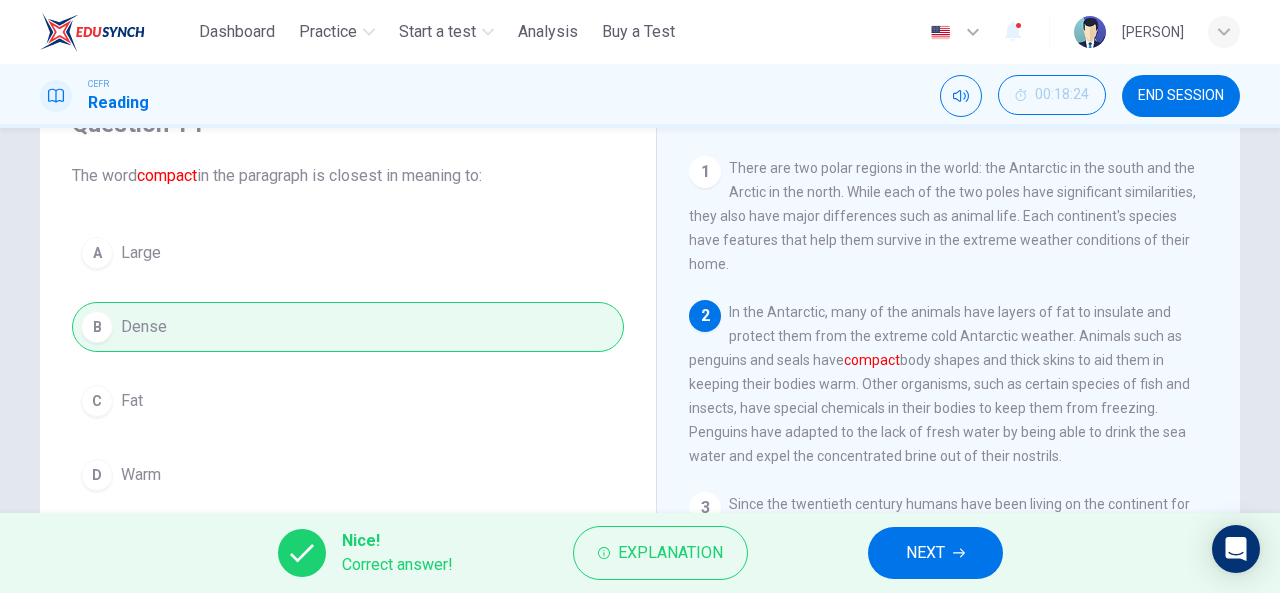 click on "NEXT" at bounding box center [925, 553] 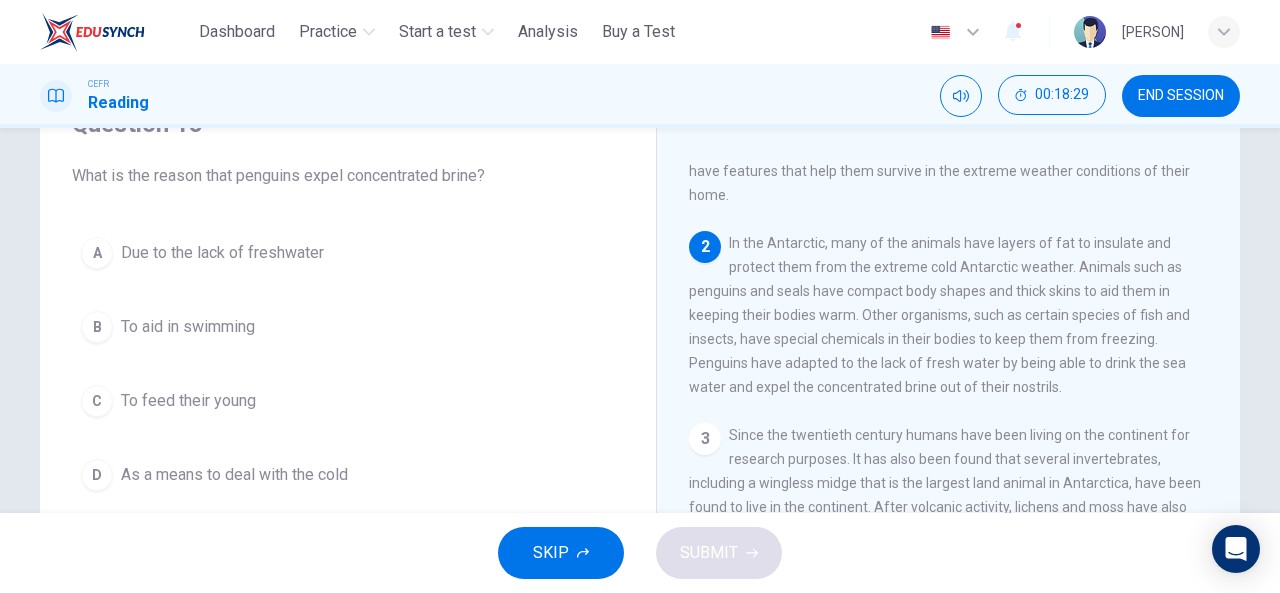 scroll, scrollTop: 100, scrollLeft: 0, axis: vertical 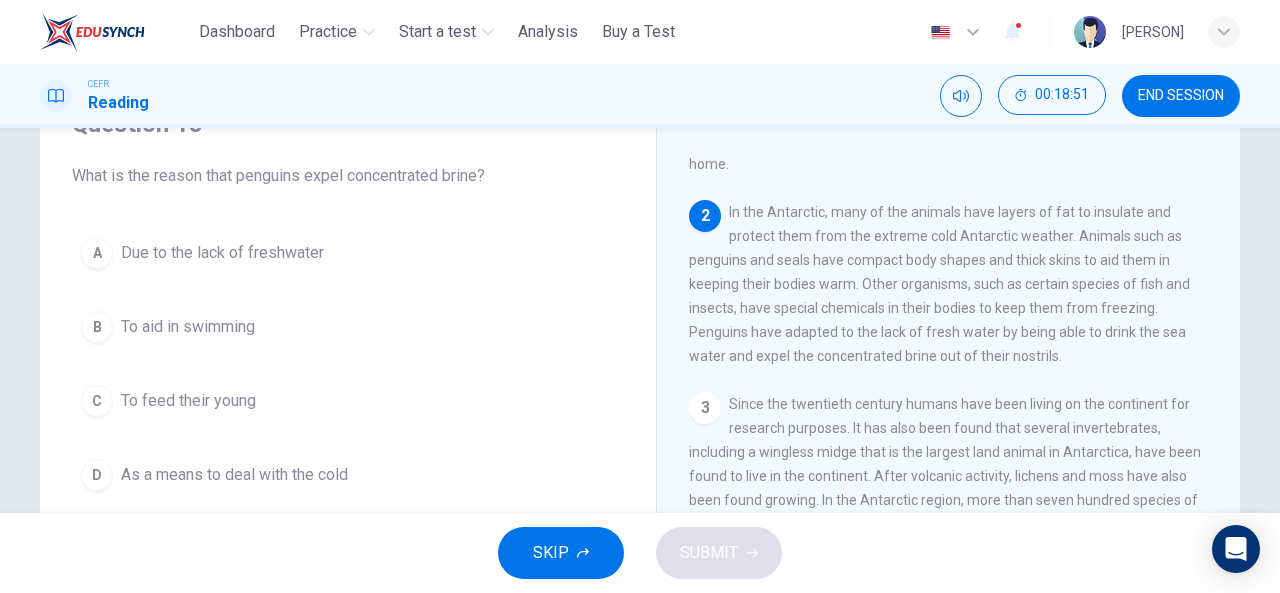 click on "A" at bounding box center (97, 253) 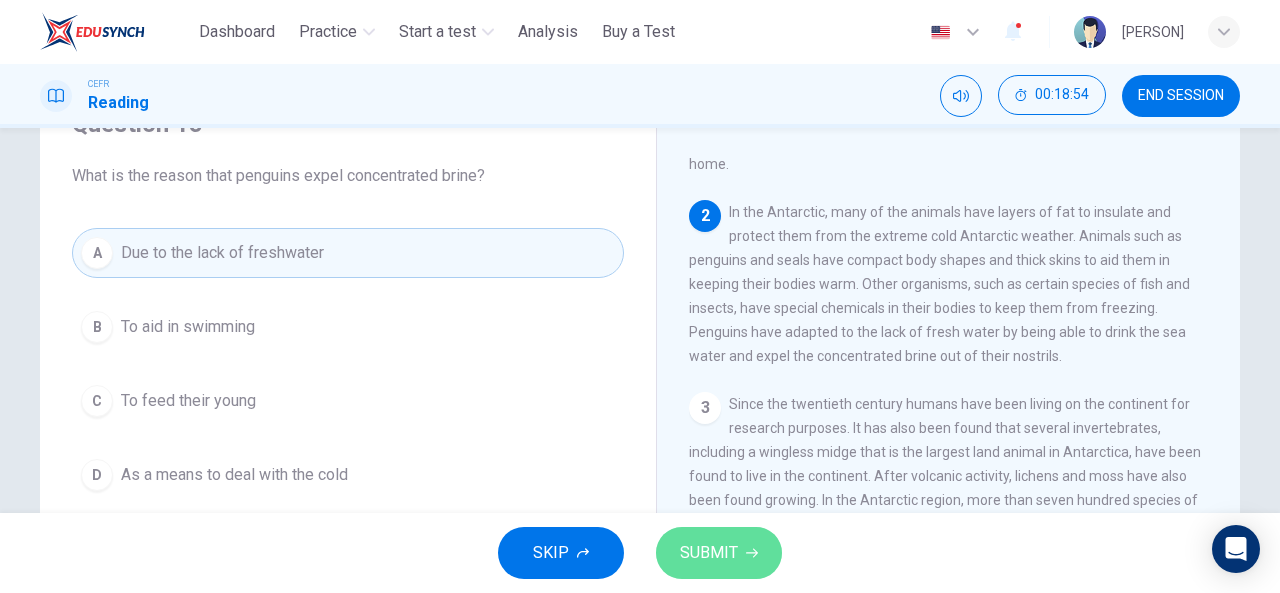click on "SUBMIT" at bounding box center (719, 553) 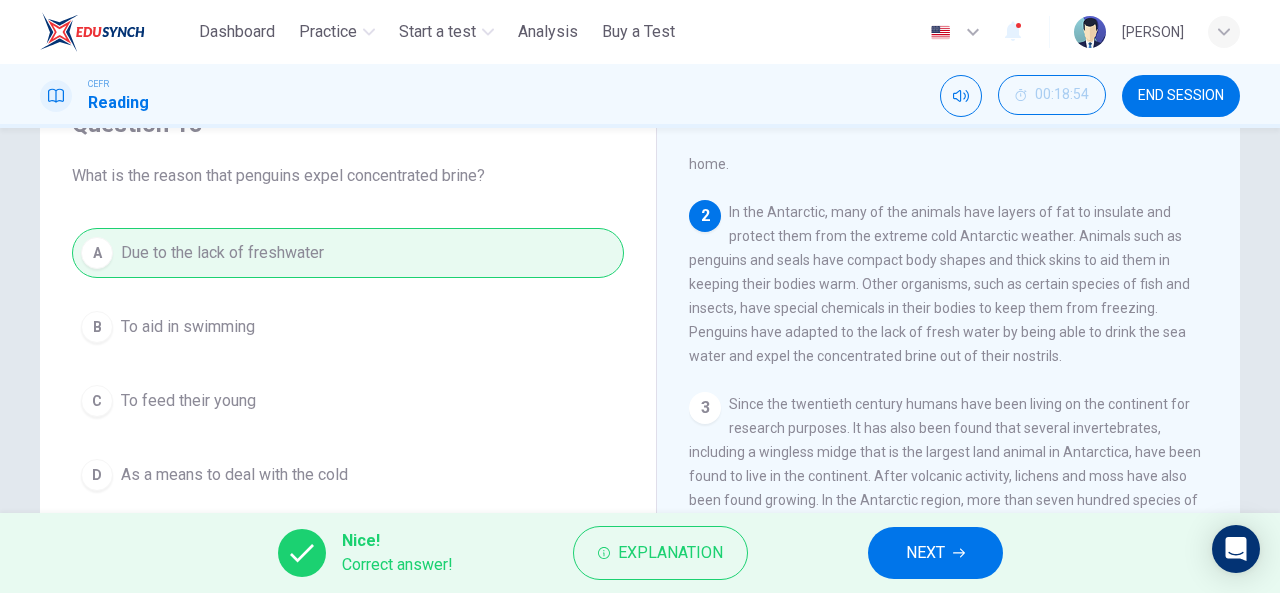 click on "NEXT" at bounding box center [925, 553] 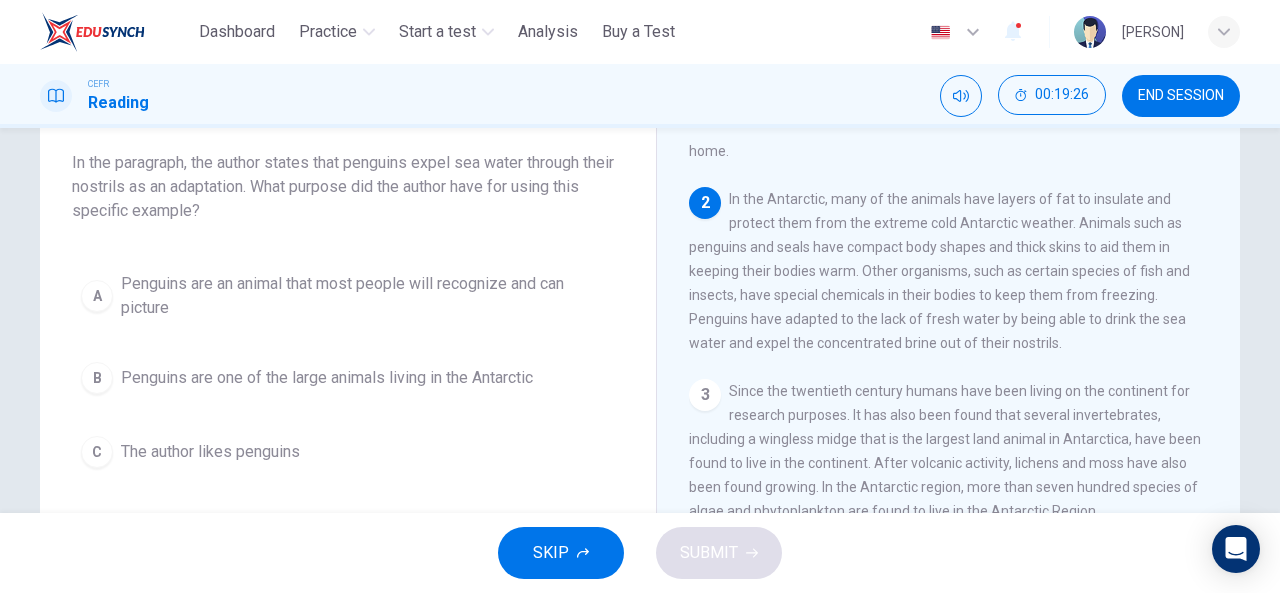 scroll, scrollTop: 100, scrollLeft: 0, axis: vertical 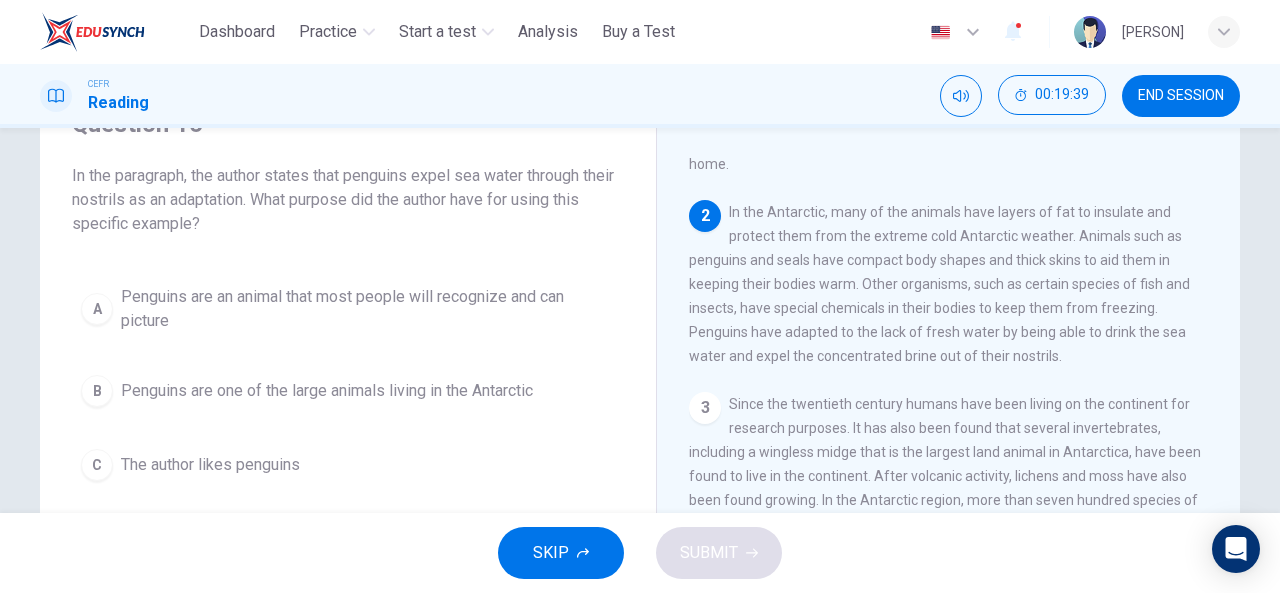 click on "A" at bounding box center (97, 309) 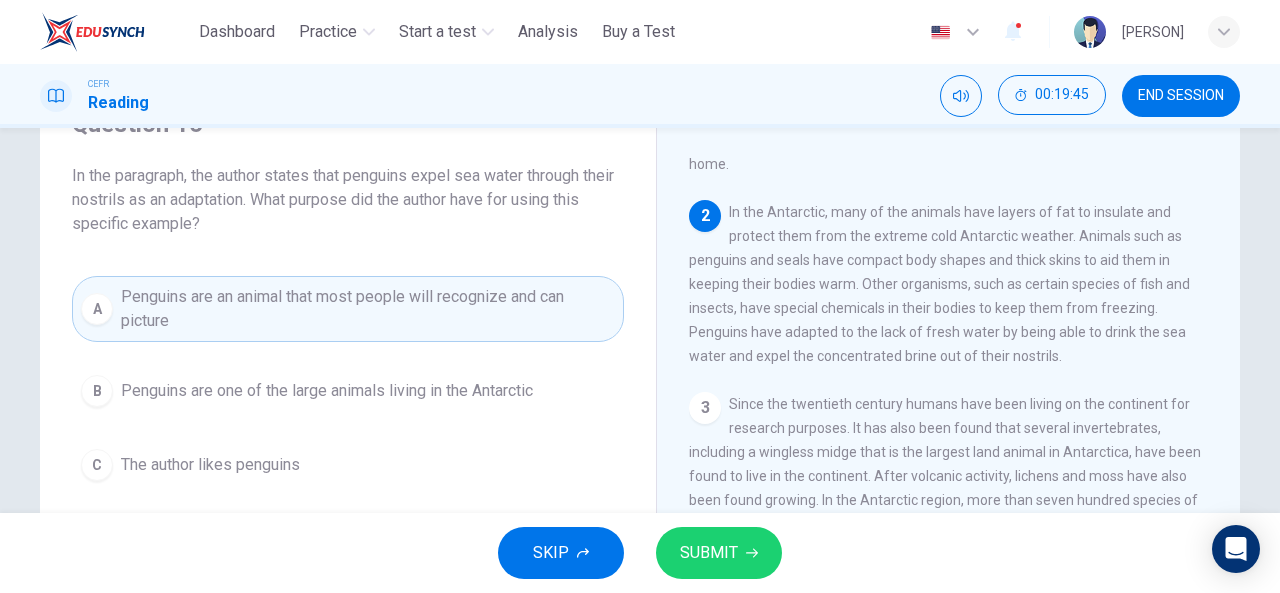 click on "SUBMIT" at bounding box center [709, 553] 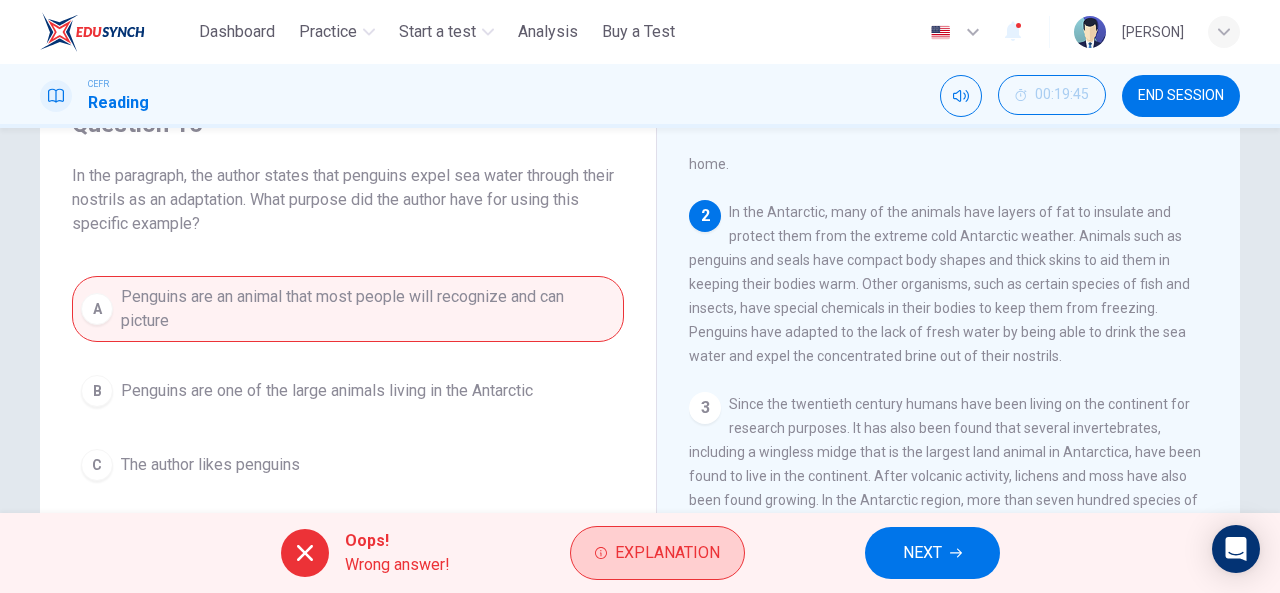 click on "Explanation" at bounding box center (667, 553) 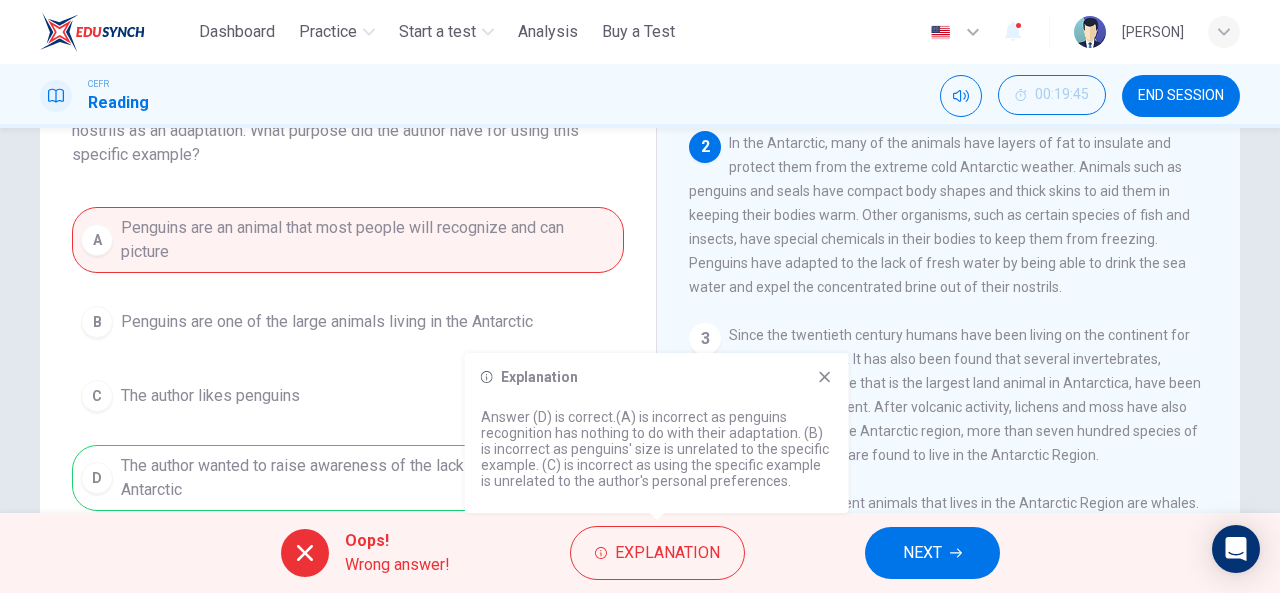 scroll, scrollTop: 200, scrollLeft: 0, axis: vertical 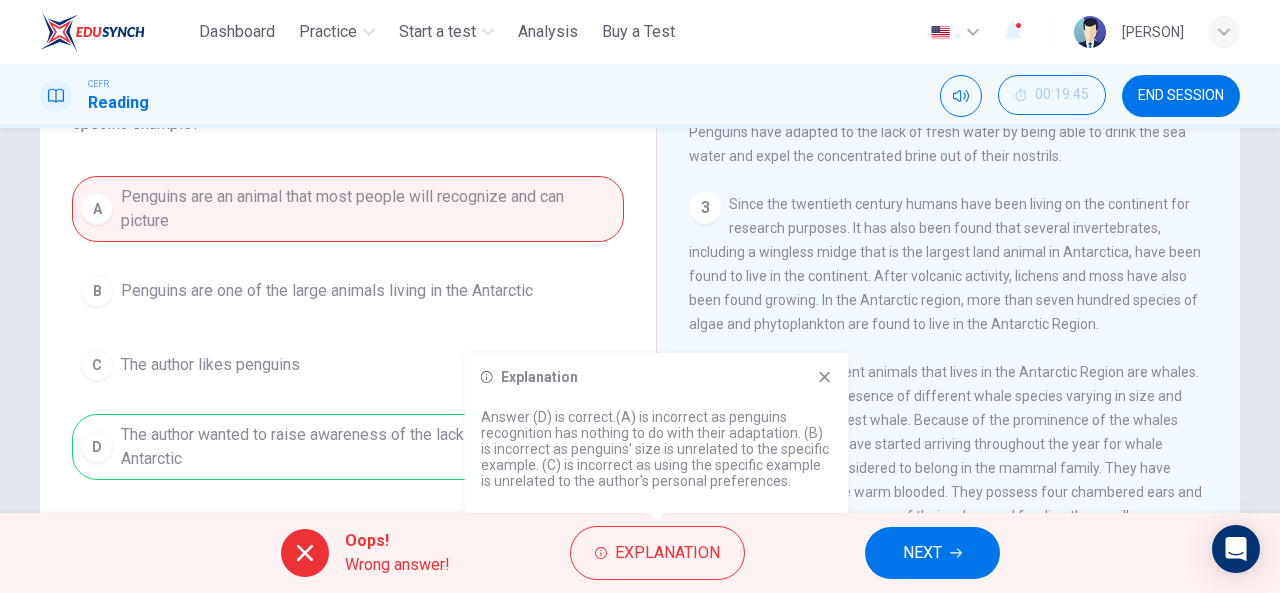 click on "NEXT" at bounding box center (932, 553) 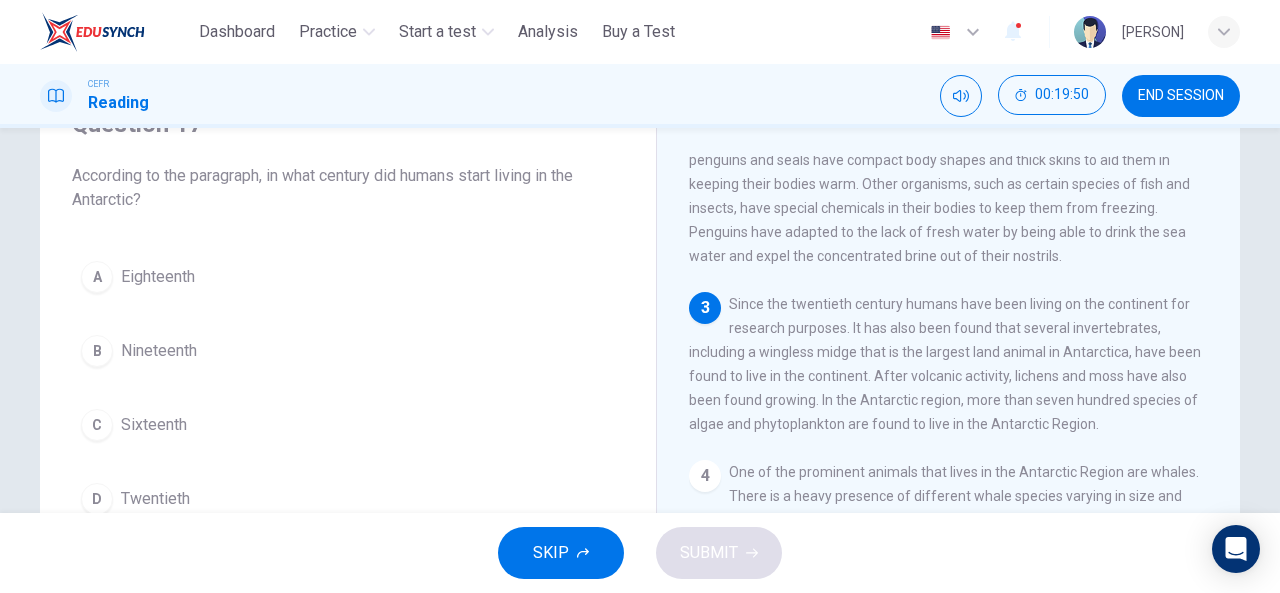 scroll, scrollTop: 200, scrollLeft: 0, axis: vertical 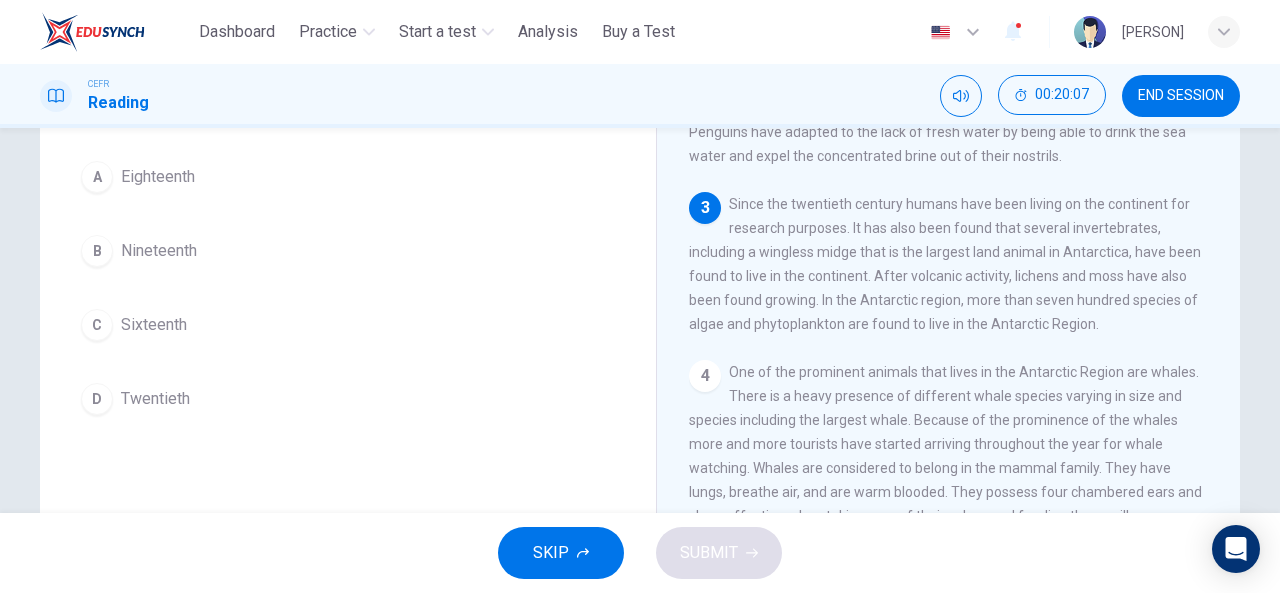 drag, startPoint x: 86, startPoint y: 393, endPoint x: 382, endPoint y: 423, distance: 297.5164 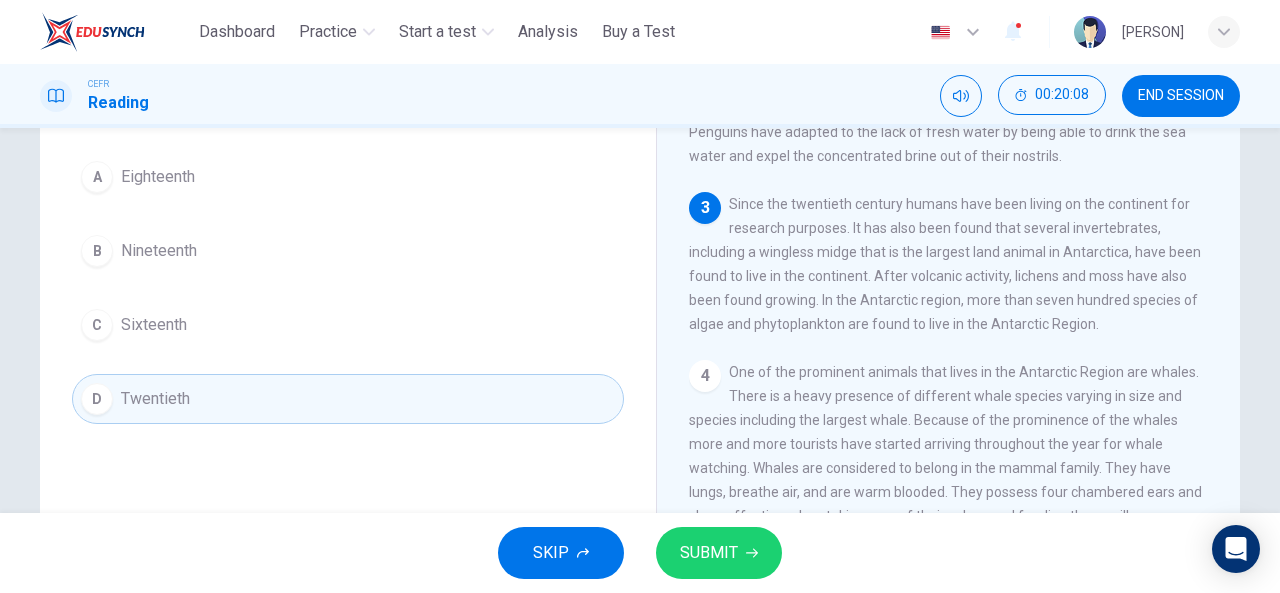 click on "SUBMIT" at bounding box center [719, 553] 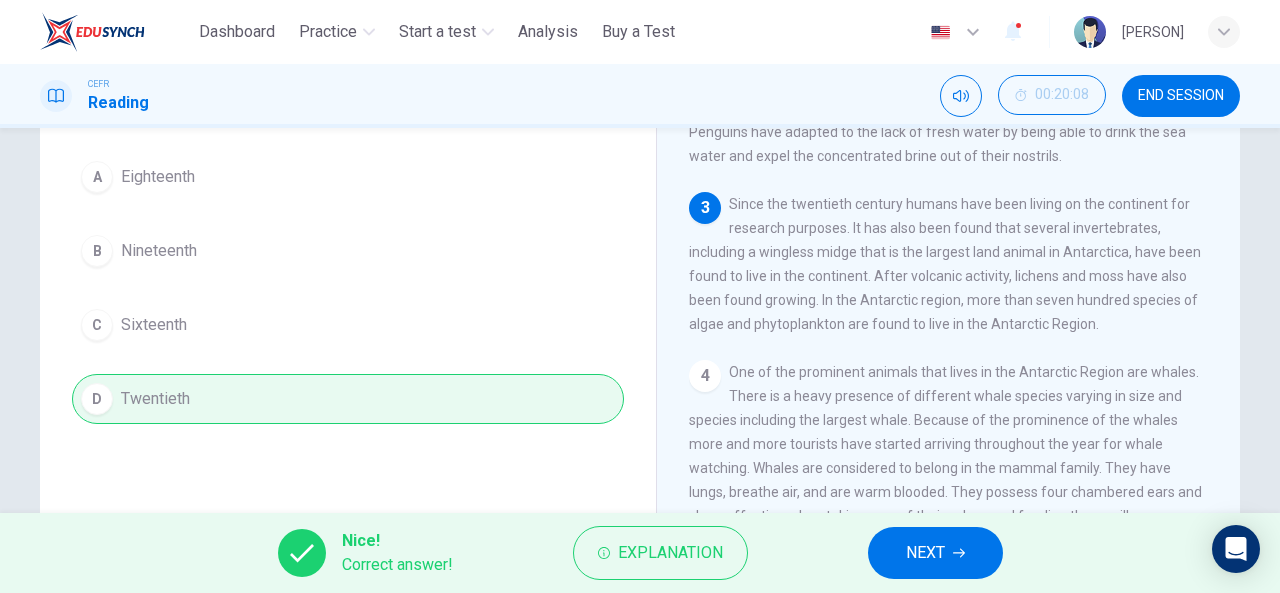 click on "NEXT" at bounding box center [935, 553] 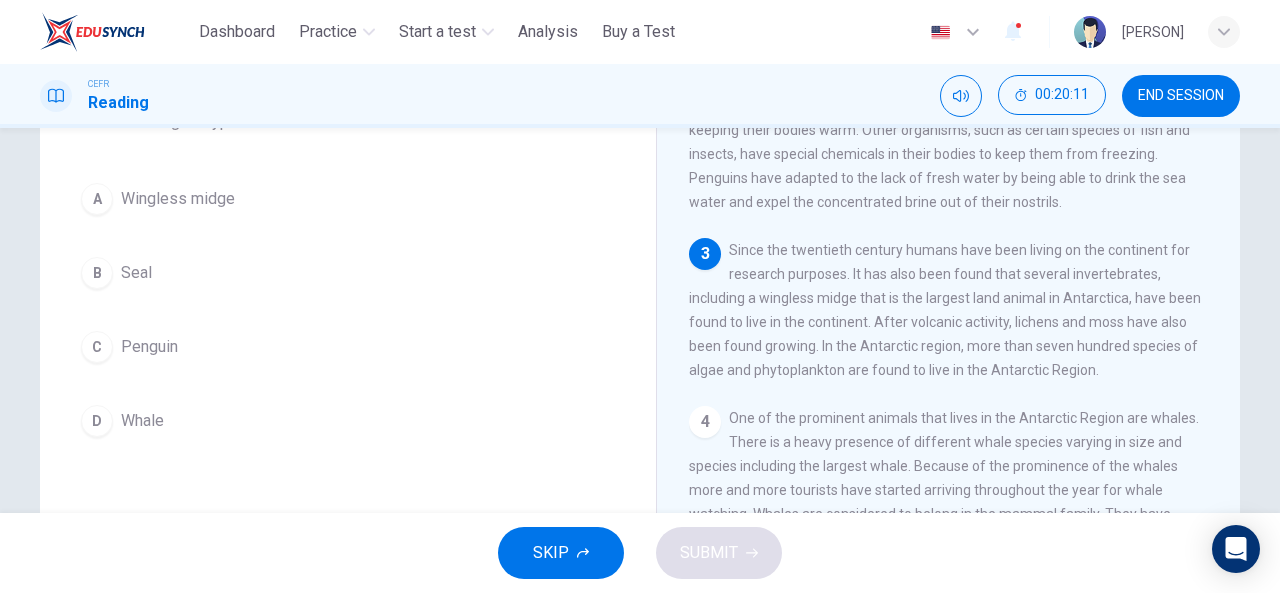 scroll, scrollTop: 200, scrollLeft: 0, axis: vertical 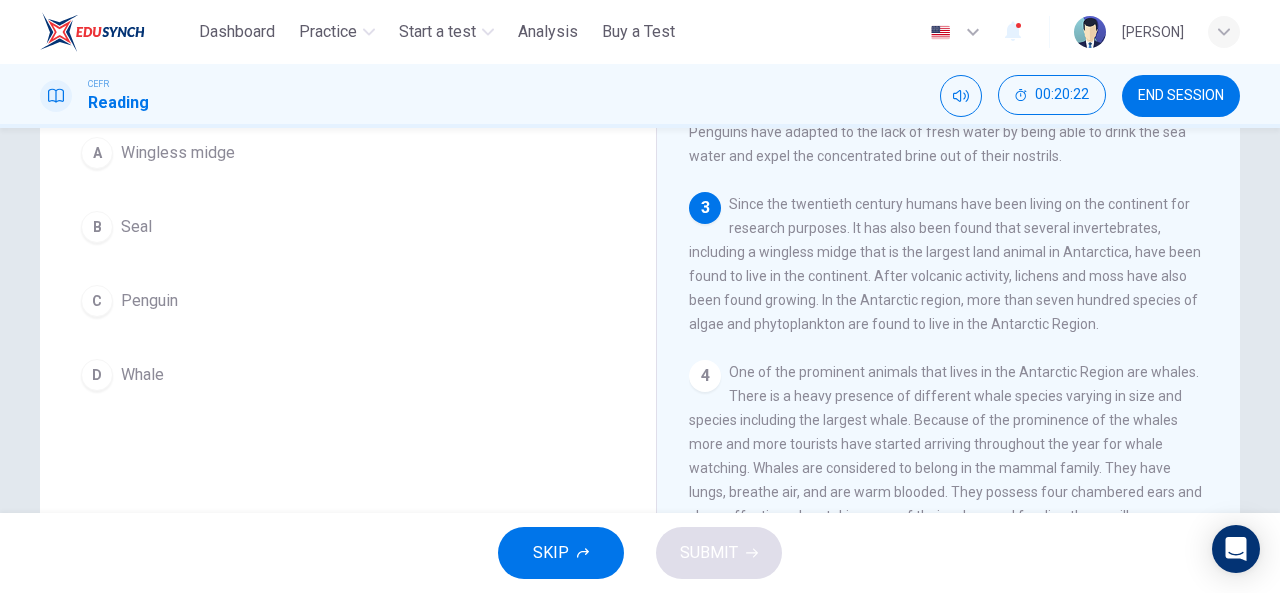 click on "A" at bounding box center [97, 153] 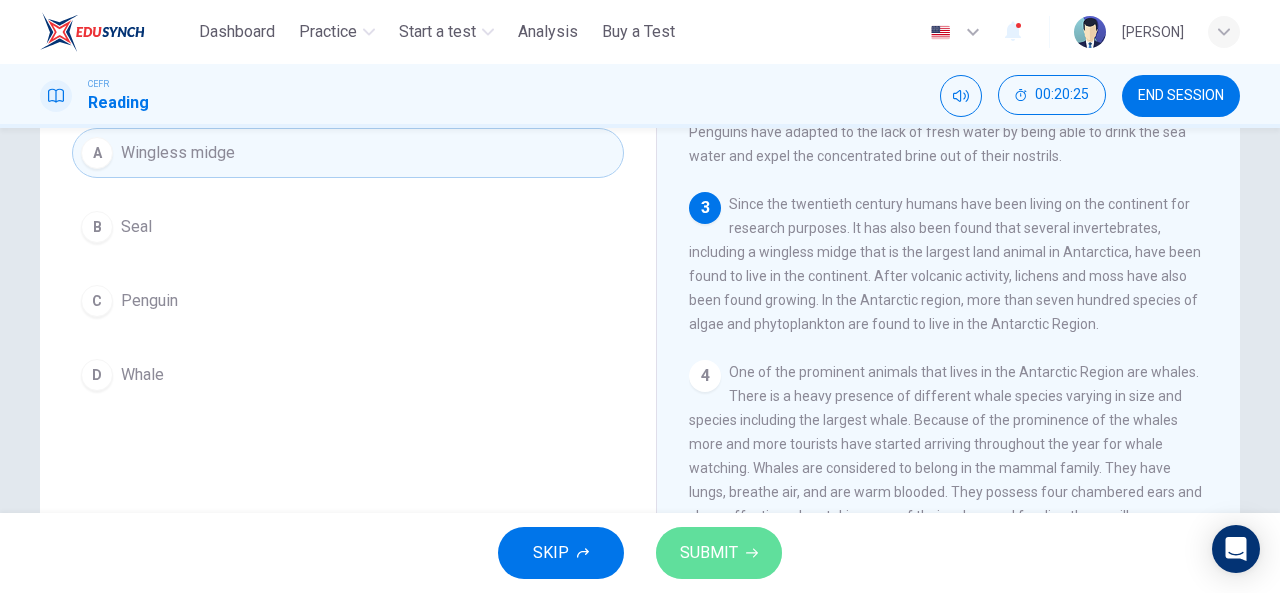 click on "SUBMIT" at bounding box center (709, 553) 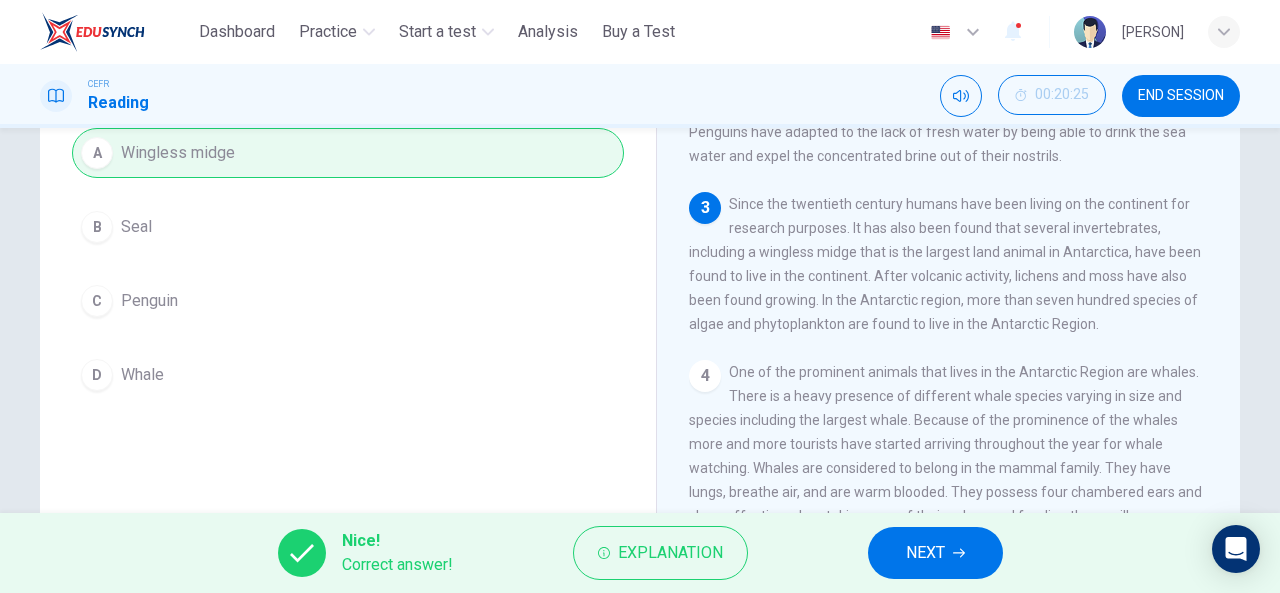 click on "NEXT" at bounding box center (925, 553) 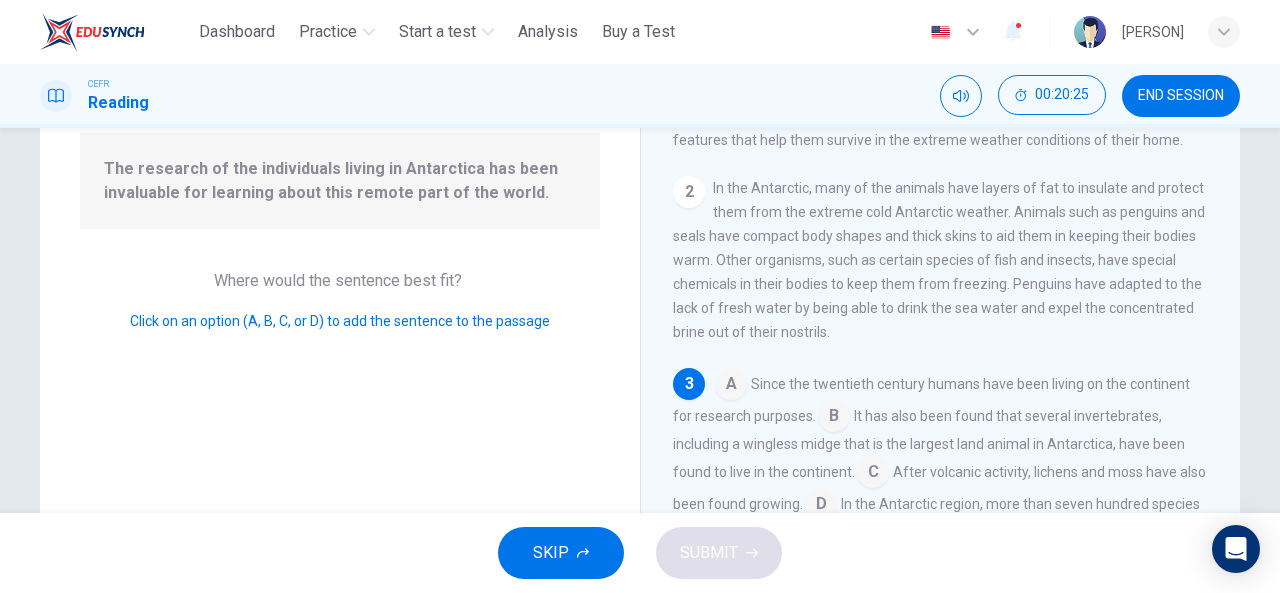 scroll, scrollTop: 120, scrollLeft: 0, axis: vertical 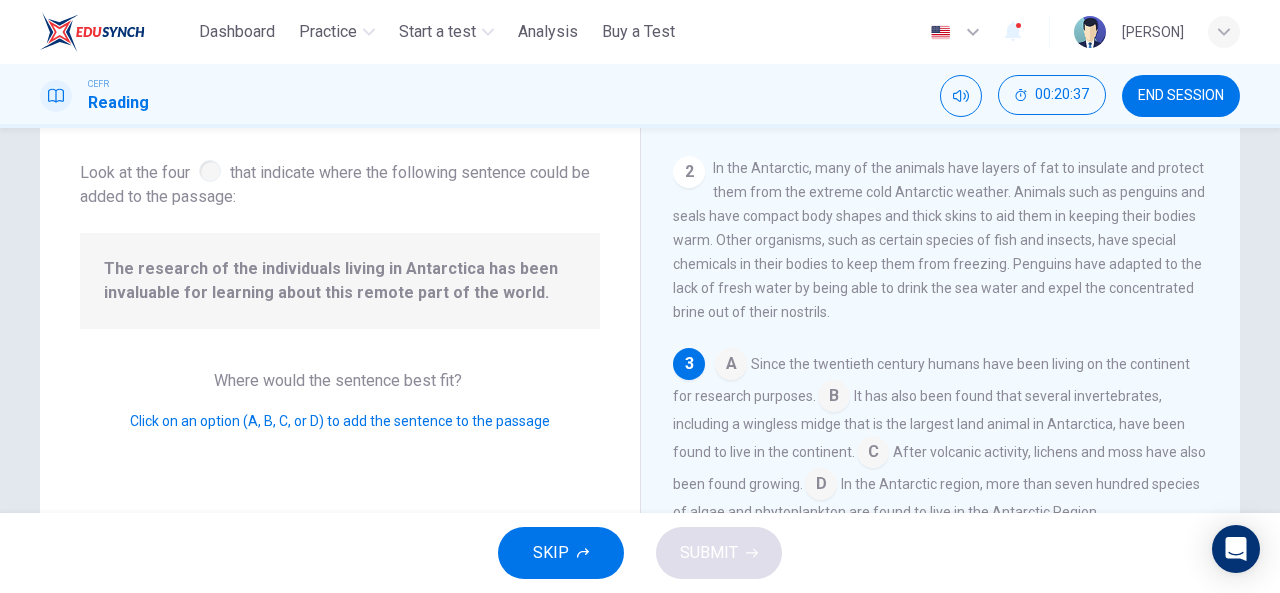 click at bounding box center [210, 171] 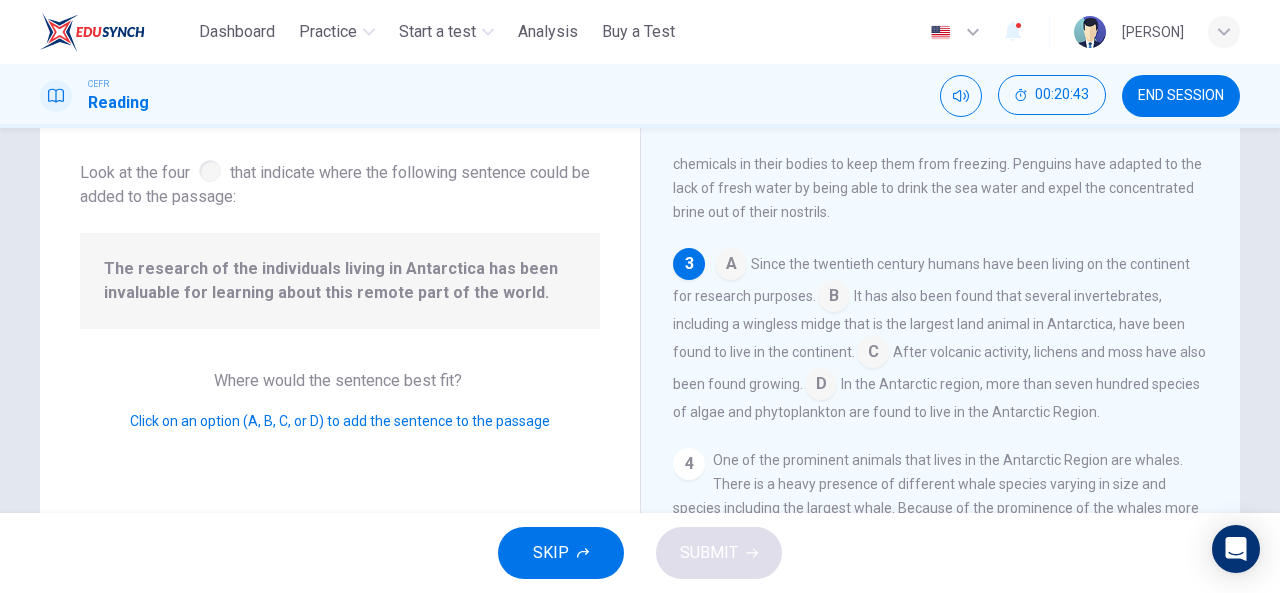 scroll, scrollTop: 320, scrollLeft: 0, axis: vertical 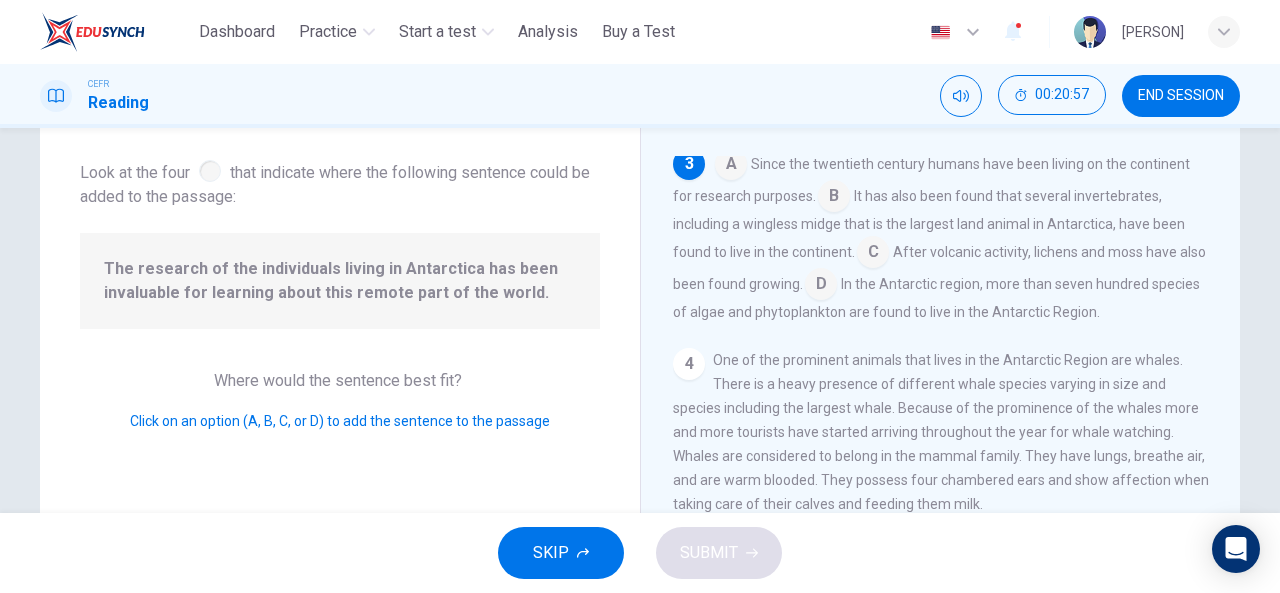 click at bounding box center [834, 198] 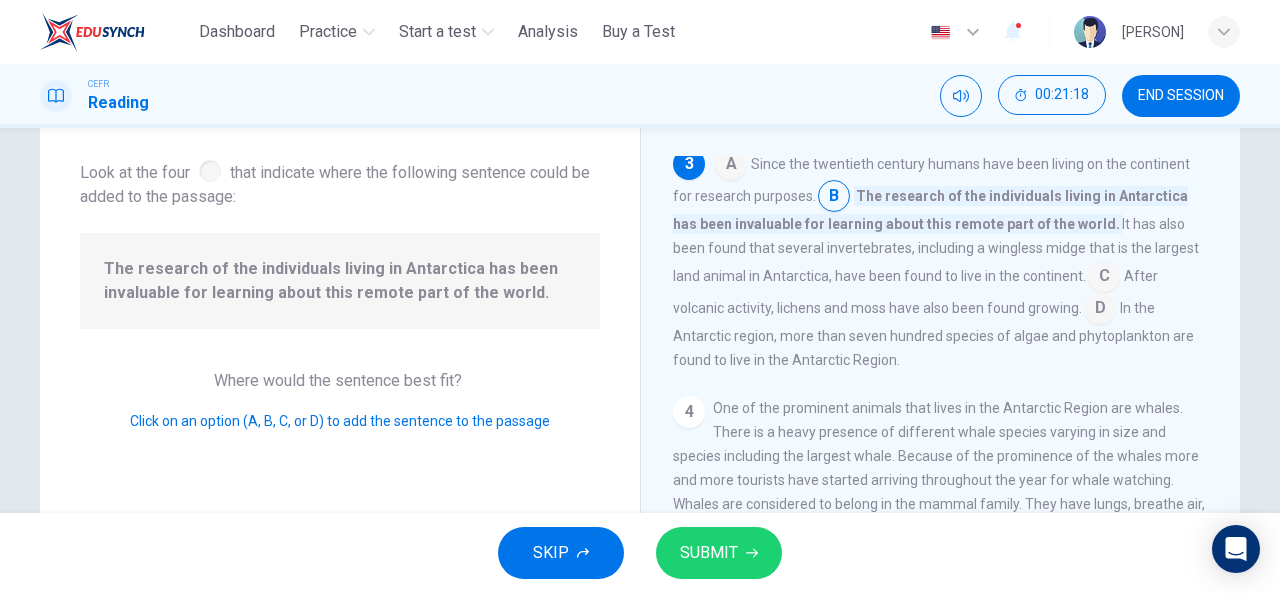 click on "SUBMIT" at bounding box center [709, 553] 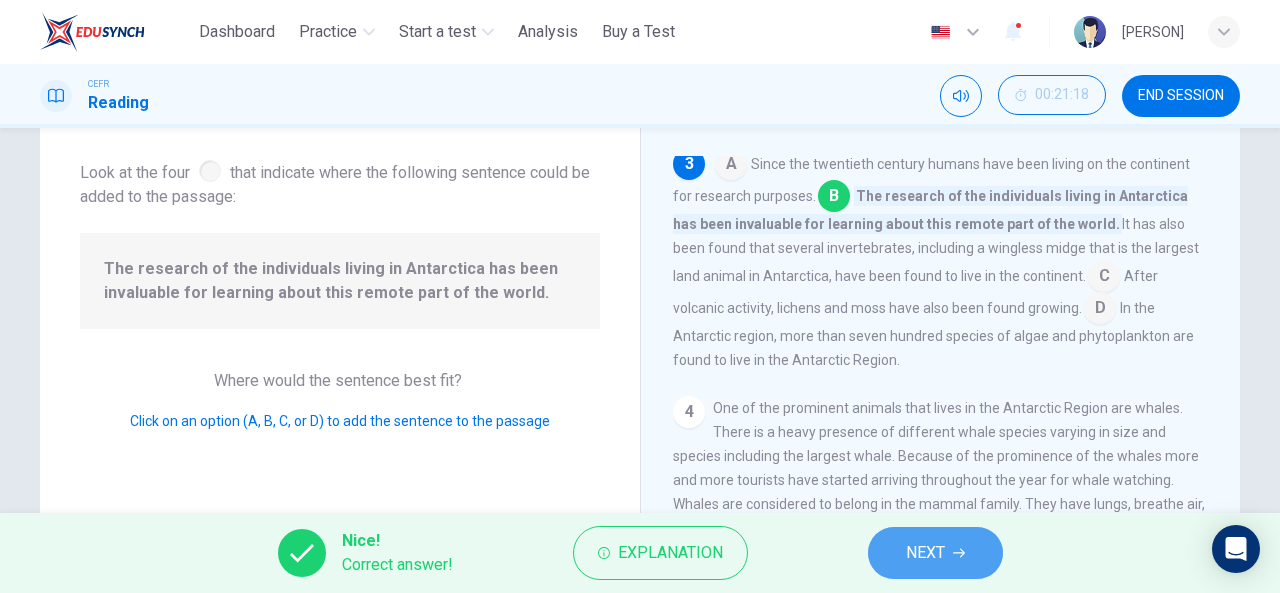 click 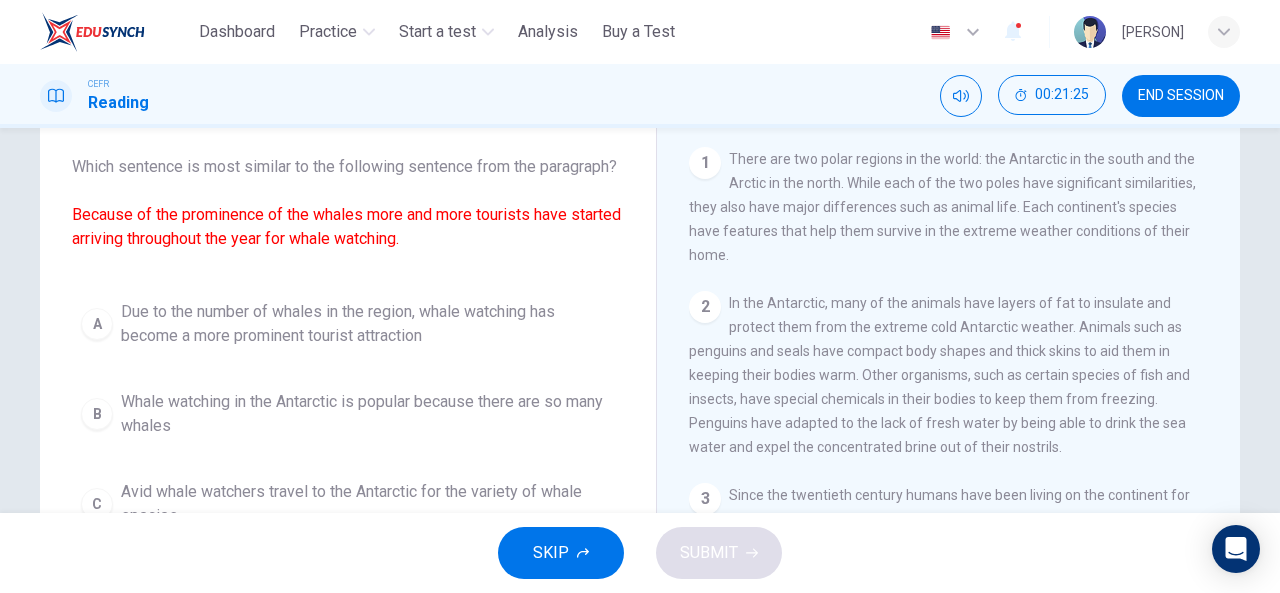 scroll, scrollTop: 100, scrollLeft: 0, axis: vertical 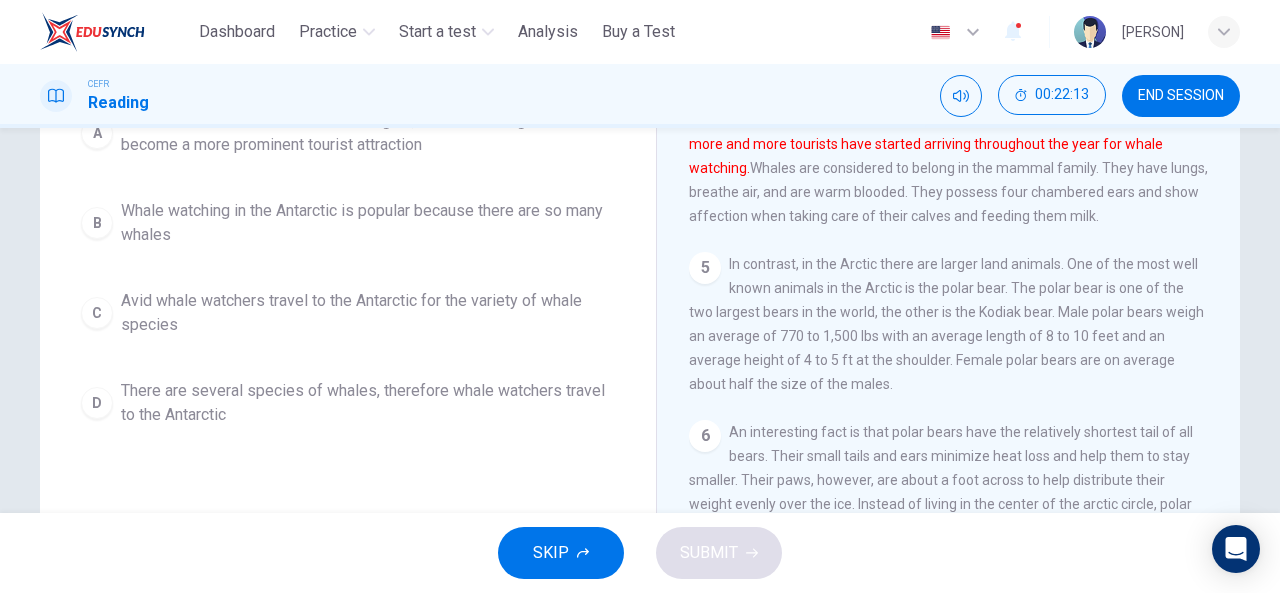 click on "C" at bounding box center [97, 313] 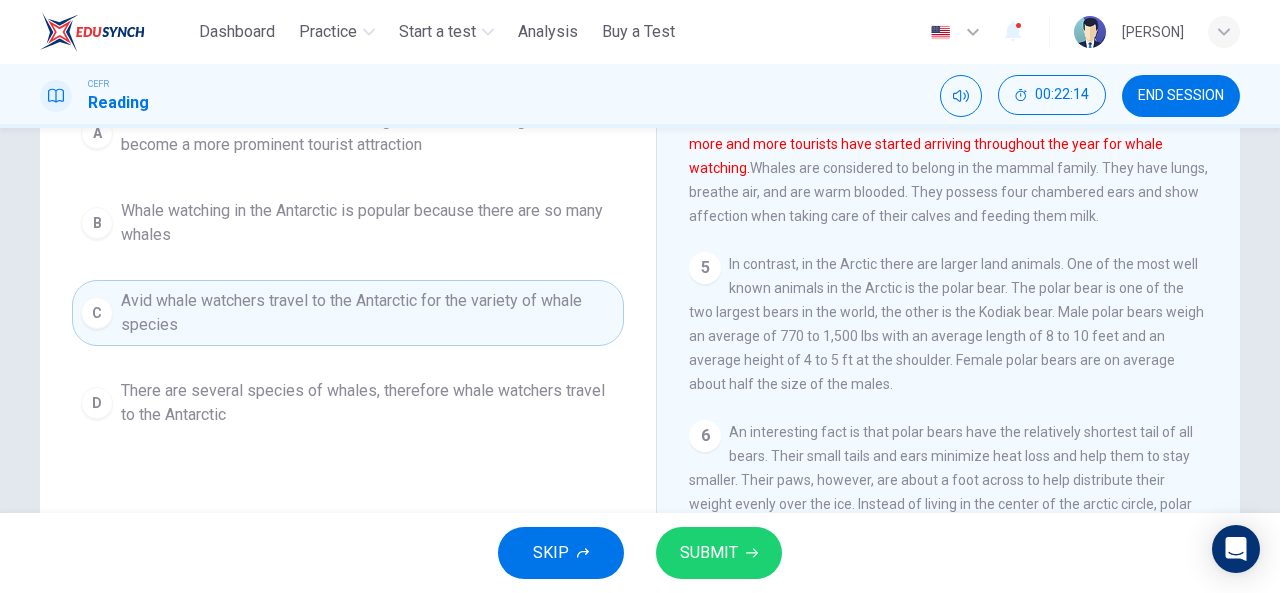 scroll, scrollTop: 200, scrollLeft: 0, axis: vertical 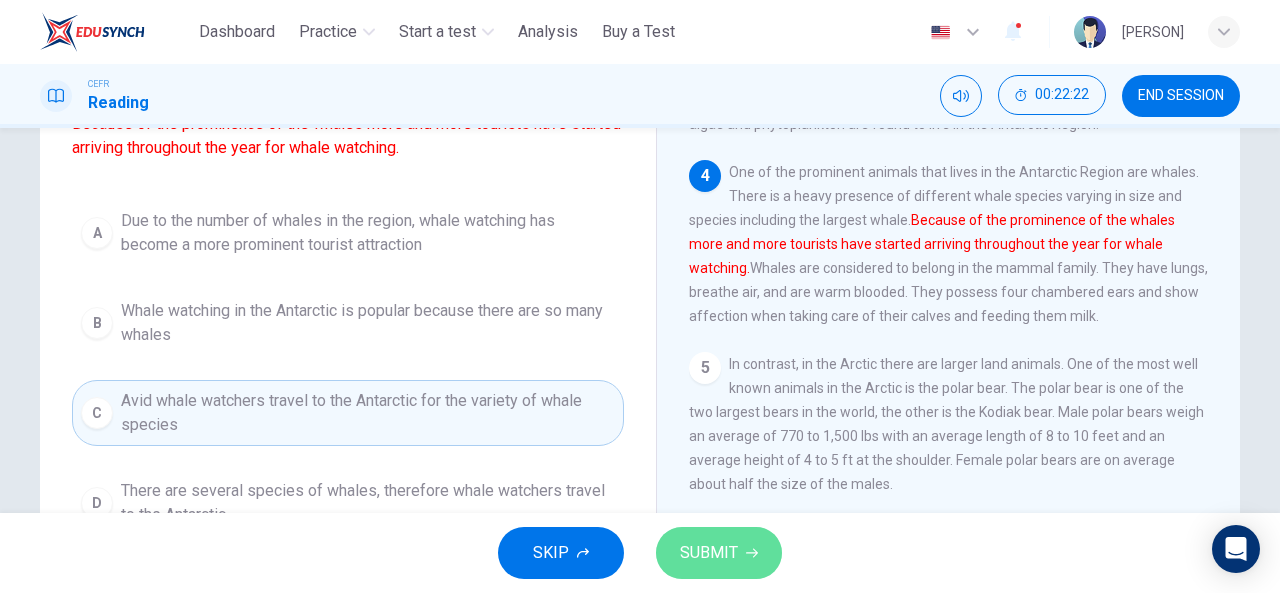 click on "SUBMIT" at bounding box center [719, 553] 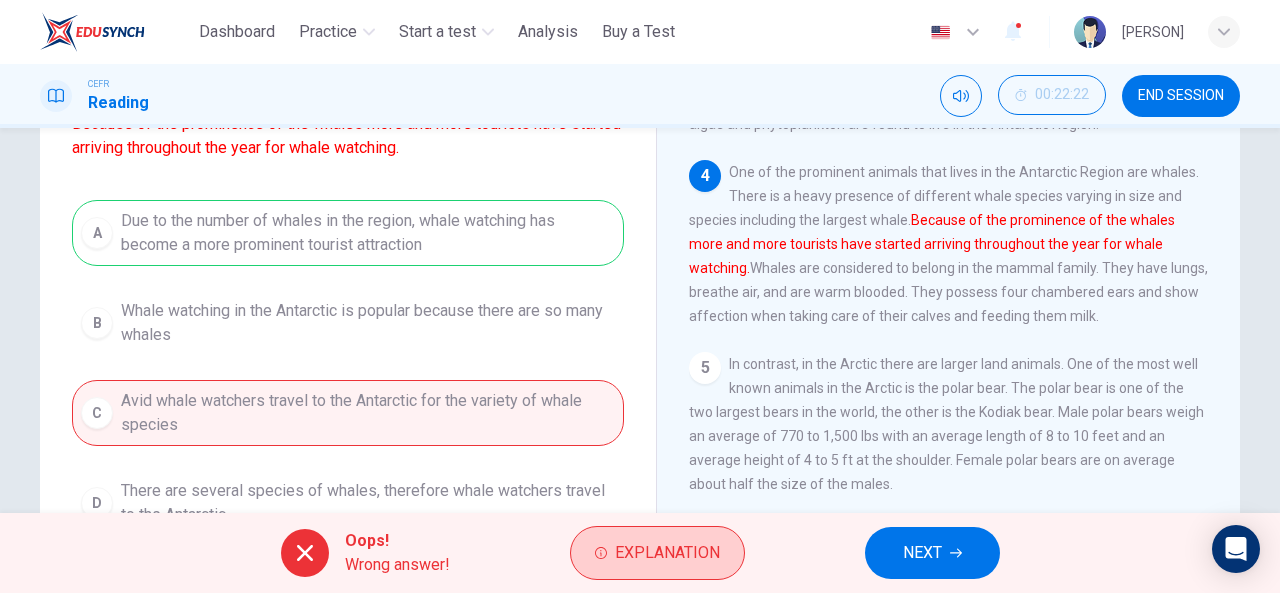 click on "Explanation" at bounding box center (667, 553) 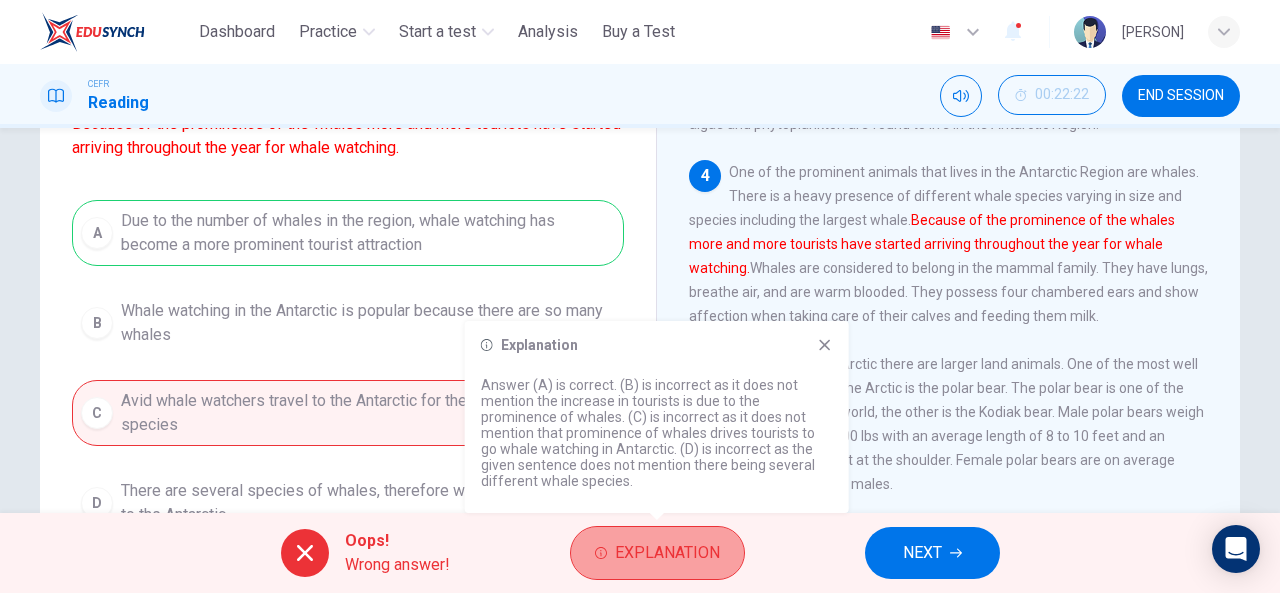 click on "Explanation" at bounding box center [667, 553] 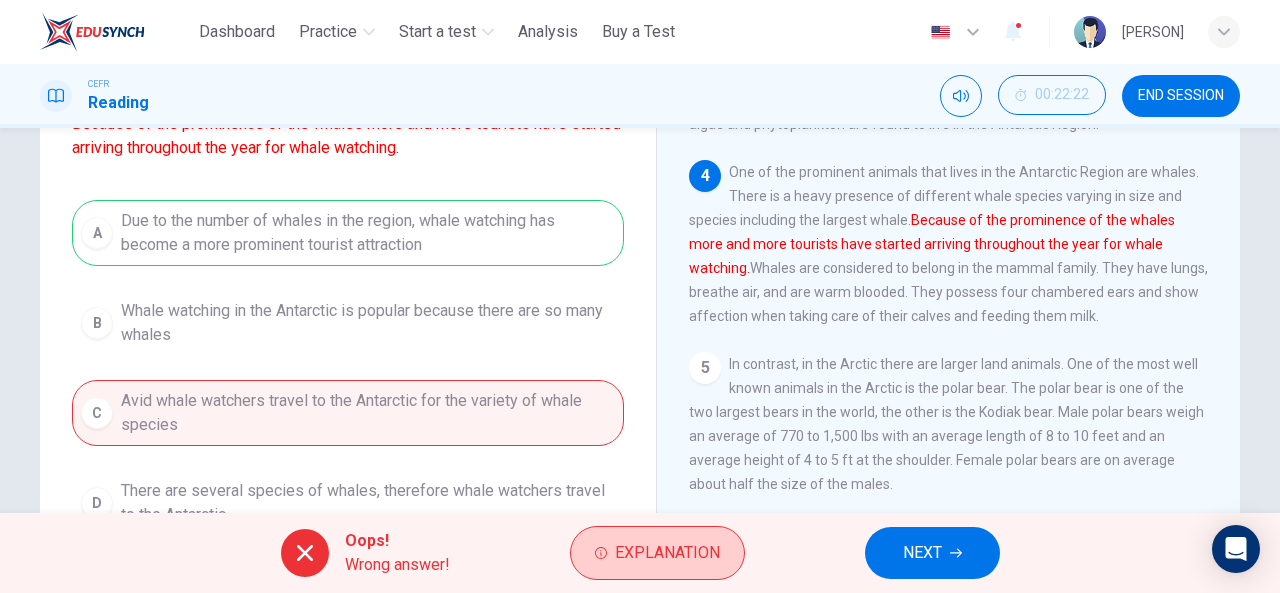 click 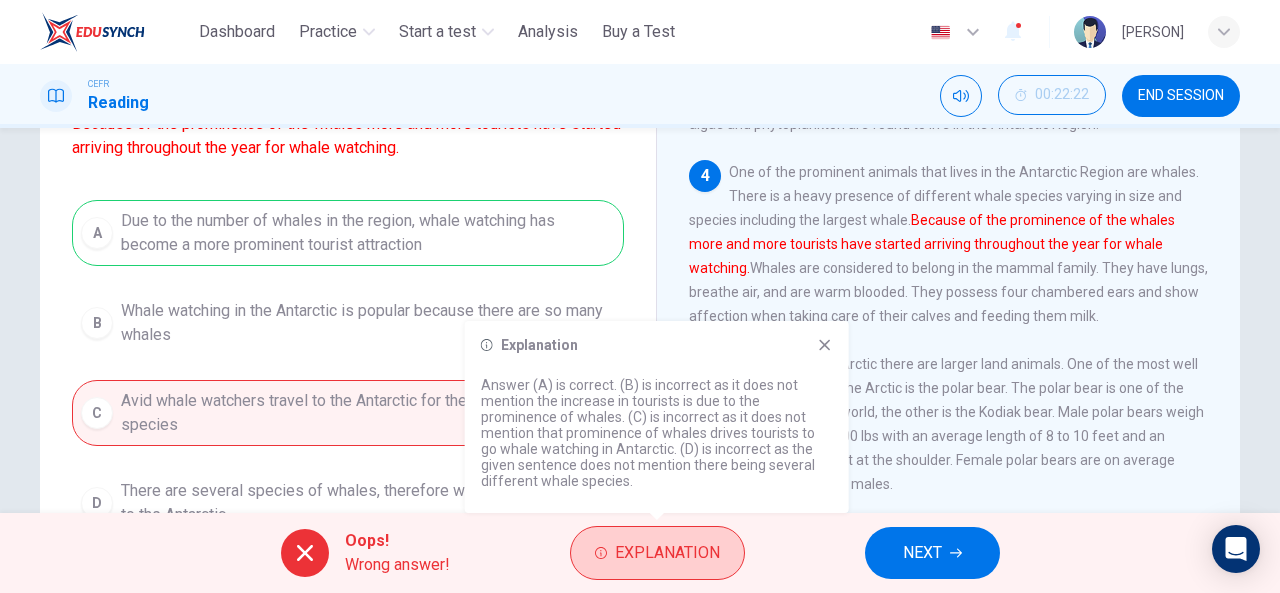 click on "Explanation" at bounding box center [667, 553] 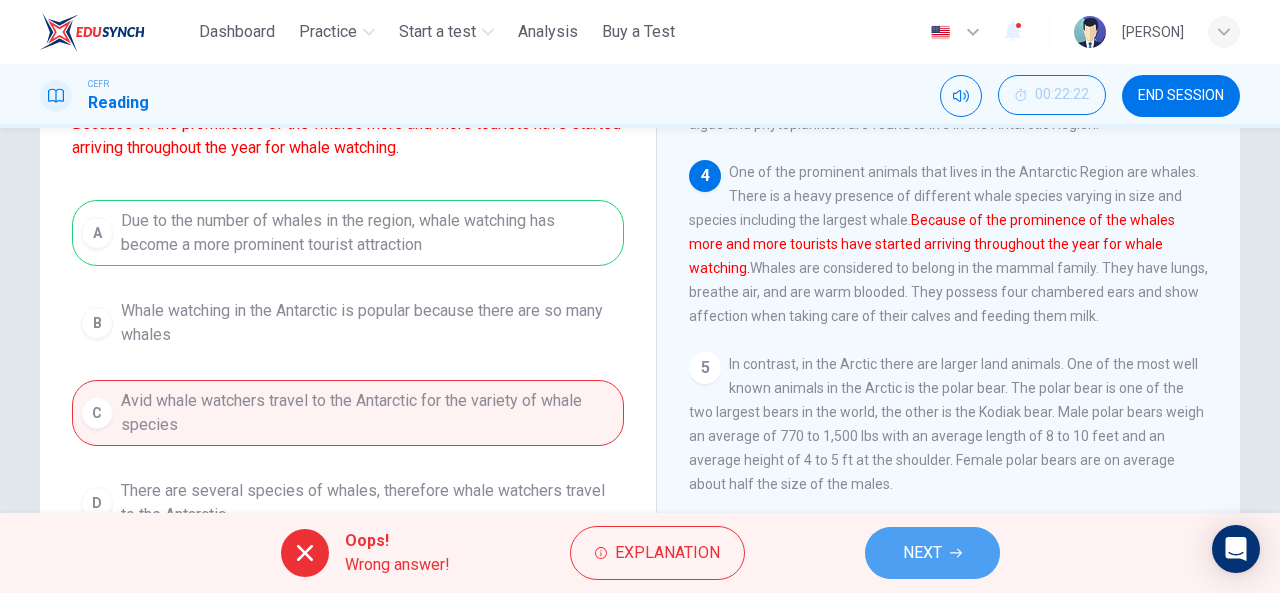 click on "NEXT" at bounding box center [932, 553] 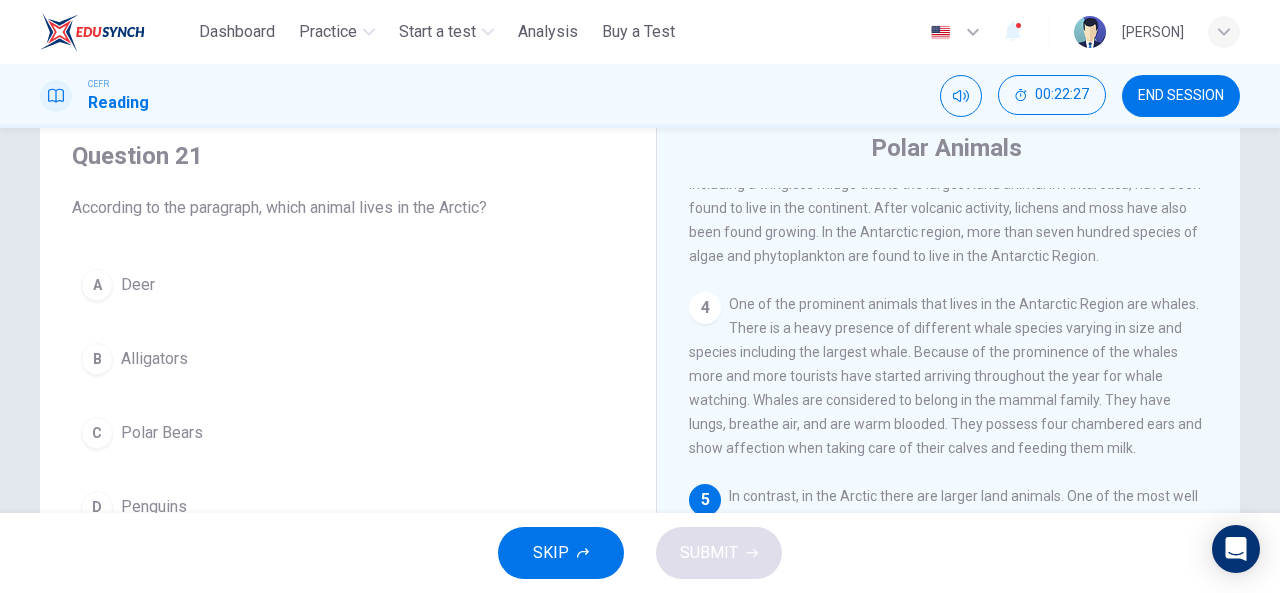 scroll, scrollTop: 100, scrollLeft: 0, axis: vertical 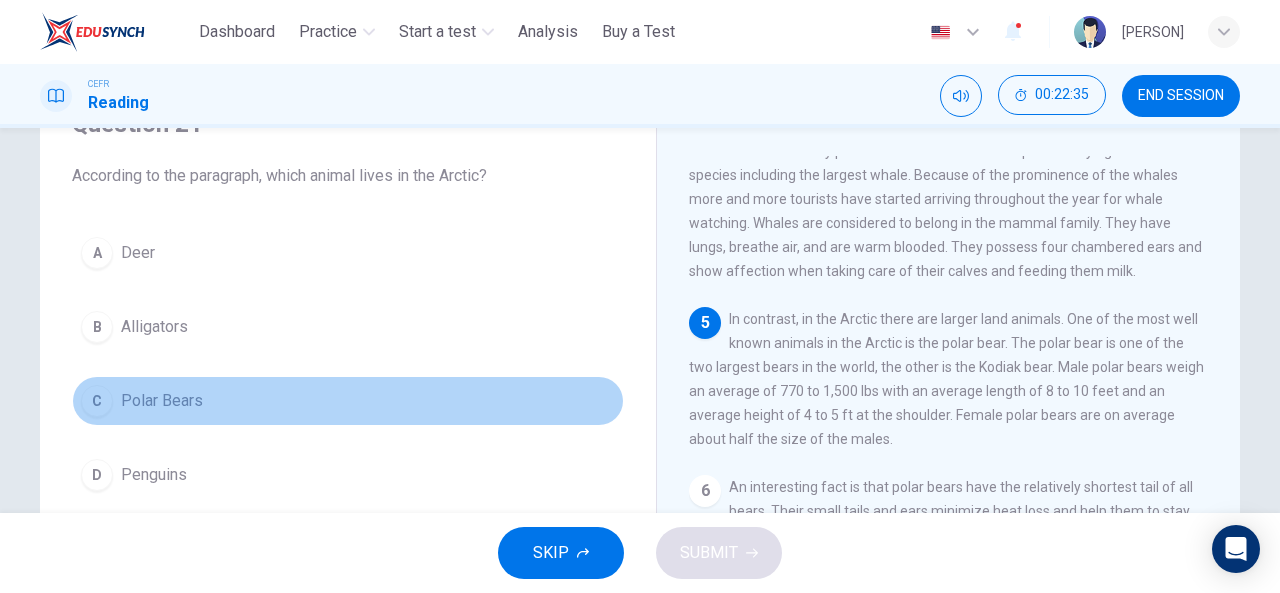 click on "C" at bounding box center [97, 401] 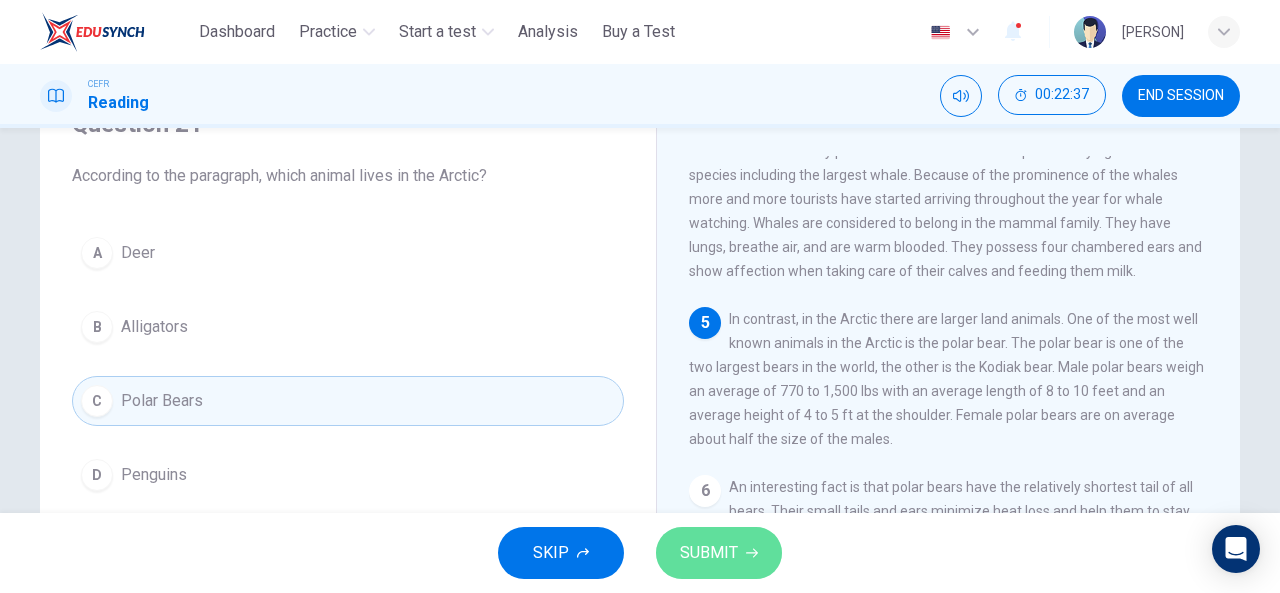 click on "SUBMIT" at bounding box center (719, 553) 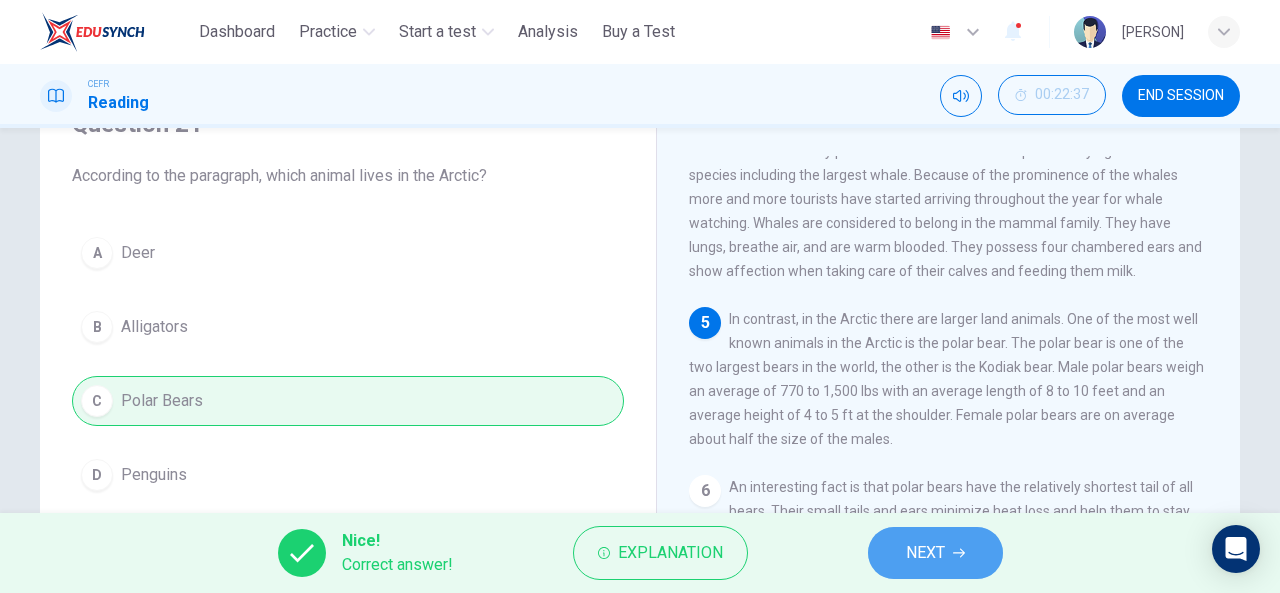 click on "NEXT" at bounding box center [925, 553] 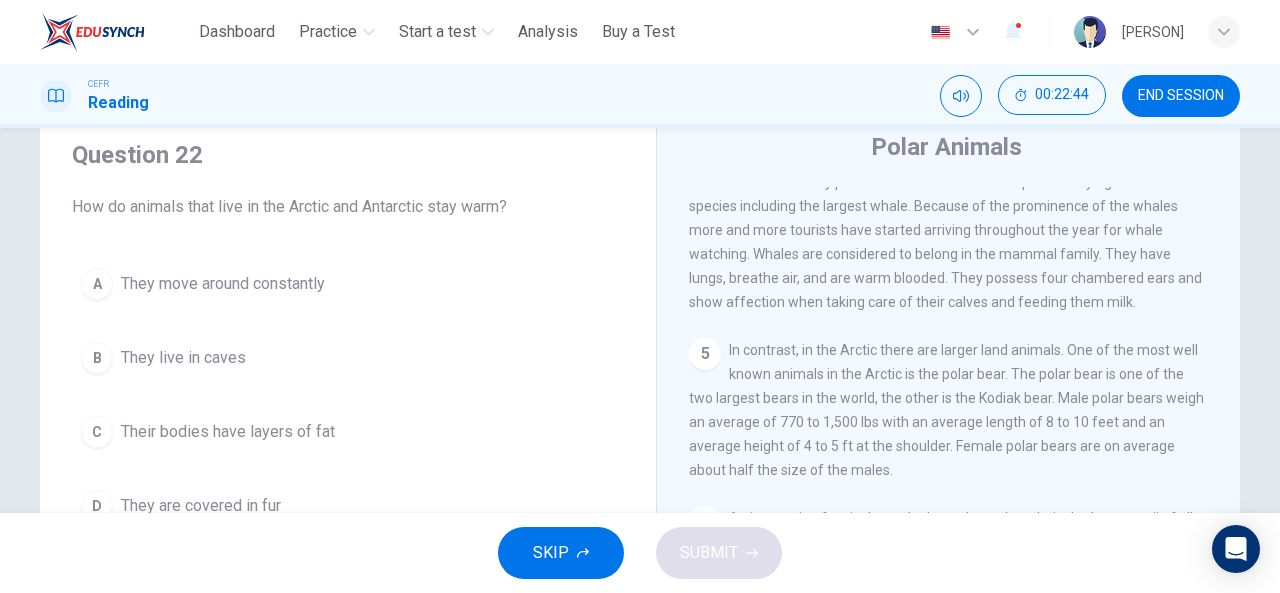 scroll, scrollTop: 100, scrollLeft: 0, axis: vertical 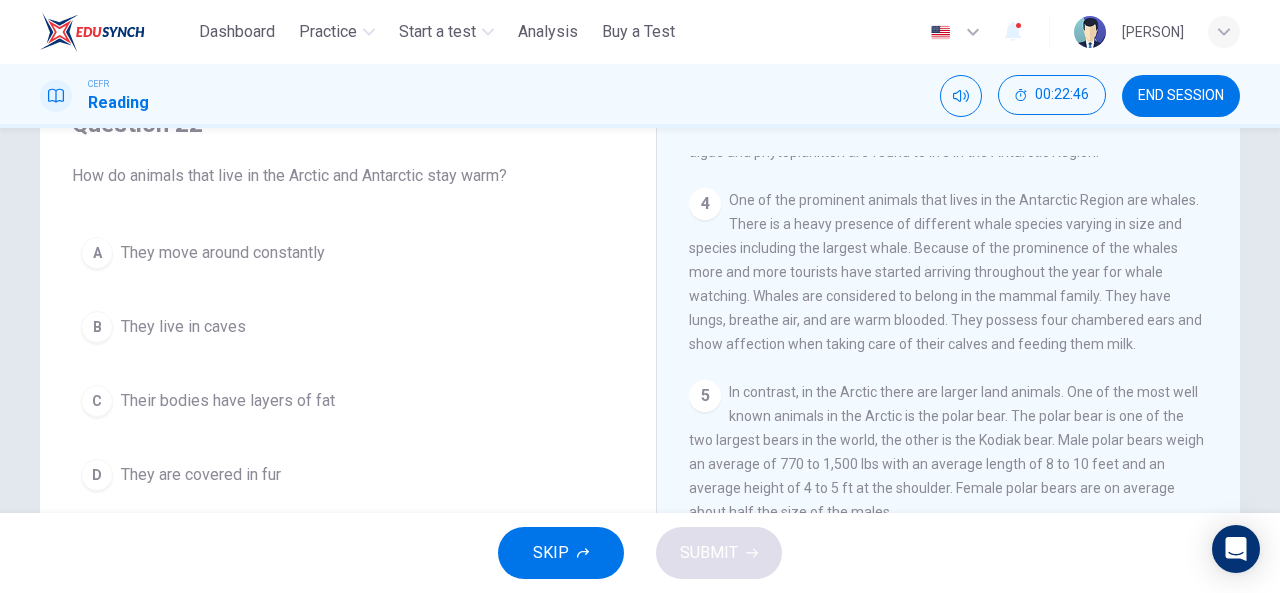 click on "One of the prominent animals that lives in the Antarctic Region are whales. There is a heavy presence of different whale species varying in size and species including the largest whale. Because of the prominence of the whales more and more tourists have started arriving throughout the year for whale watching. Whales are considered to belong in the mammal family. They have lungs, breathe air, and are warm blooded. They possess four chambered ears and show affection when taking care of their calves and feeding them milk." at bounding box center (945, 272) 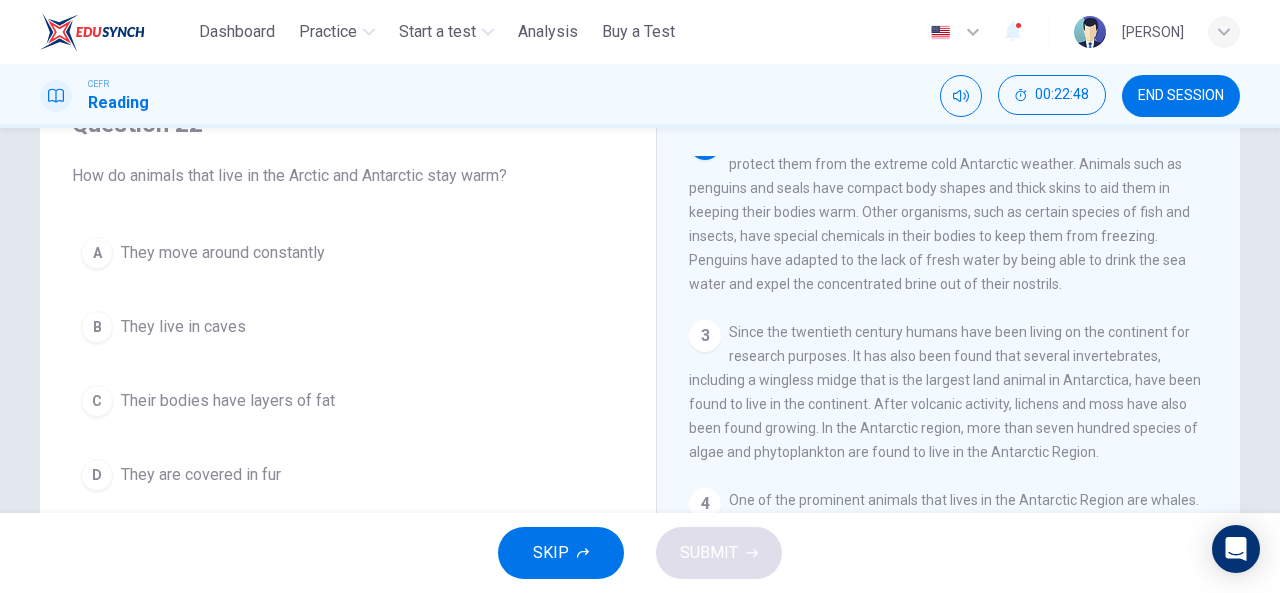 scroll, scrollTop: 72, scrollLeft: 0, axis: vertical 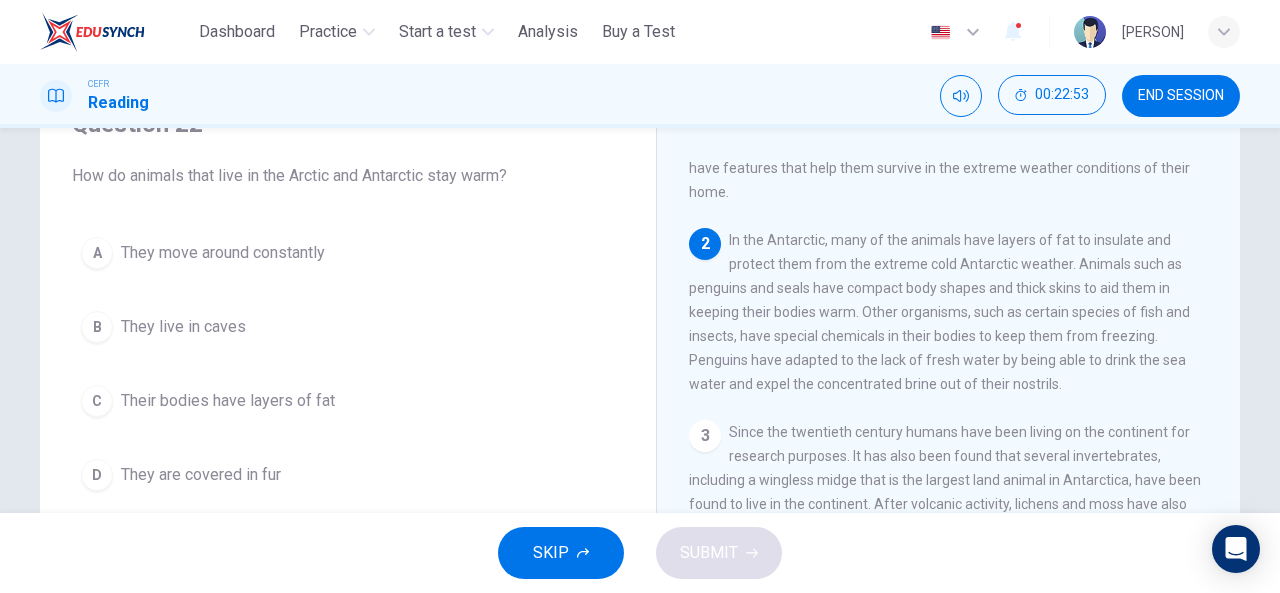 click on "C" at bounding box center (97, 401) 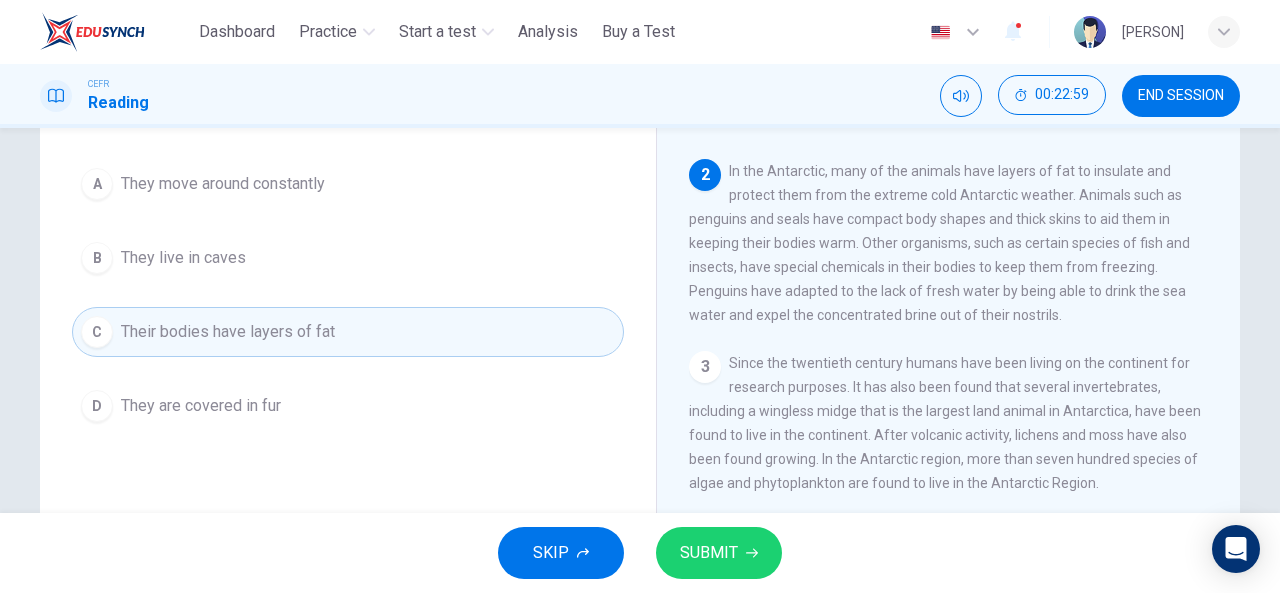 scroll, scrollTop: 200, scrollLeft: 0, axis: vertical 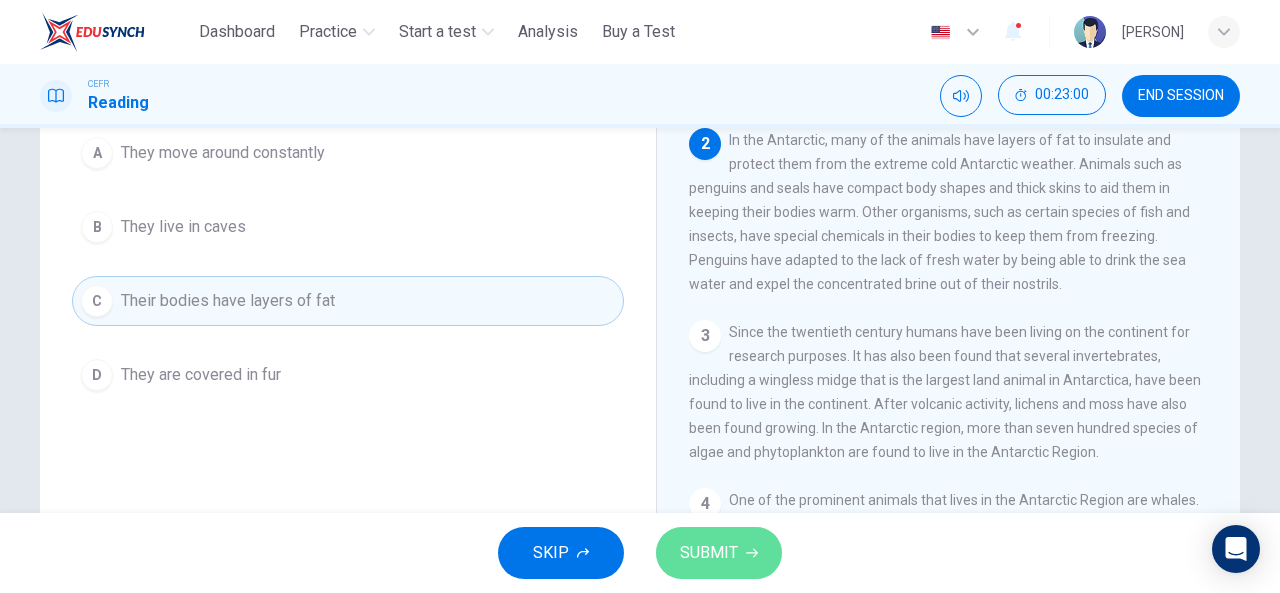 click on "SUBMIT" at bounding box center (719, 553) 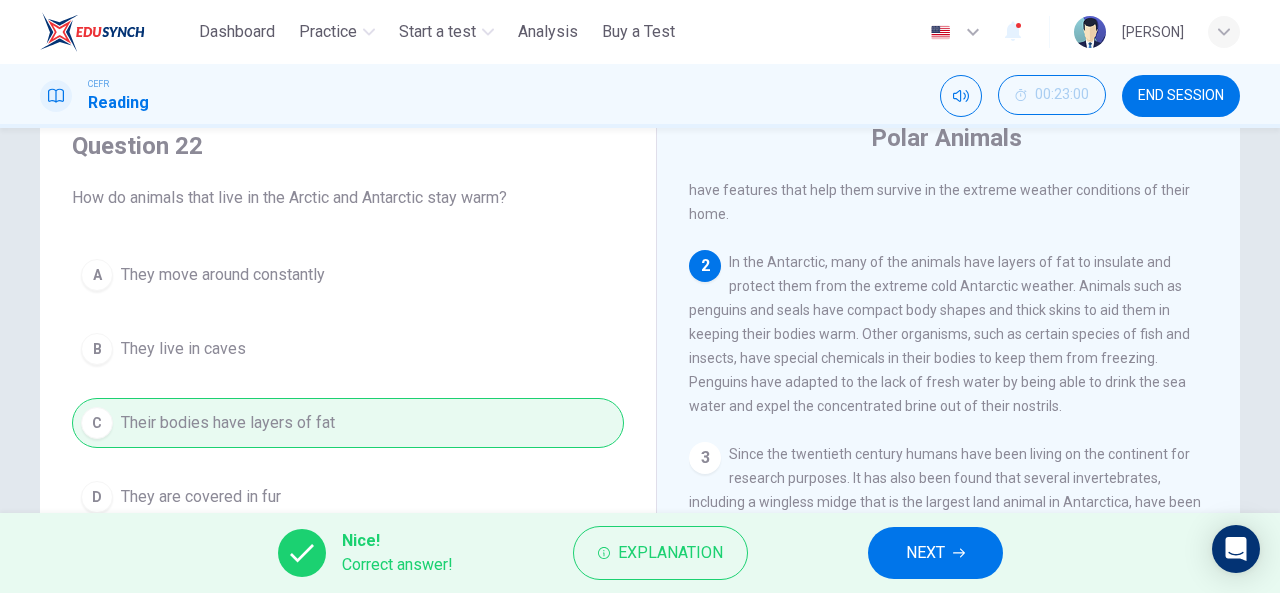 scroll, scrollTop: 0, scrollLeft: 0, axis: both 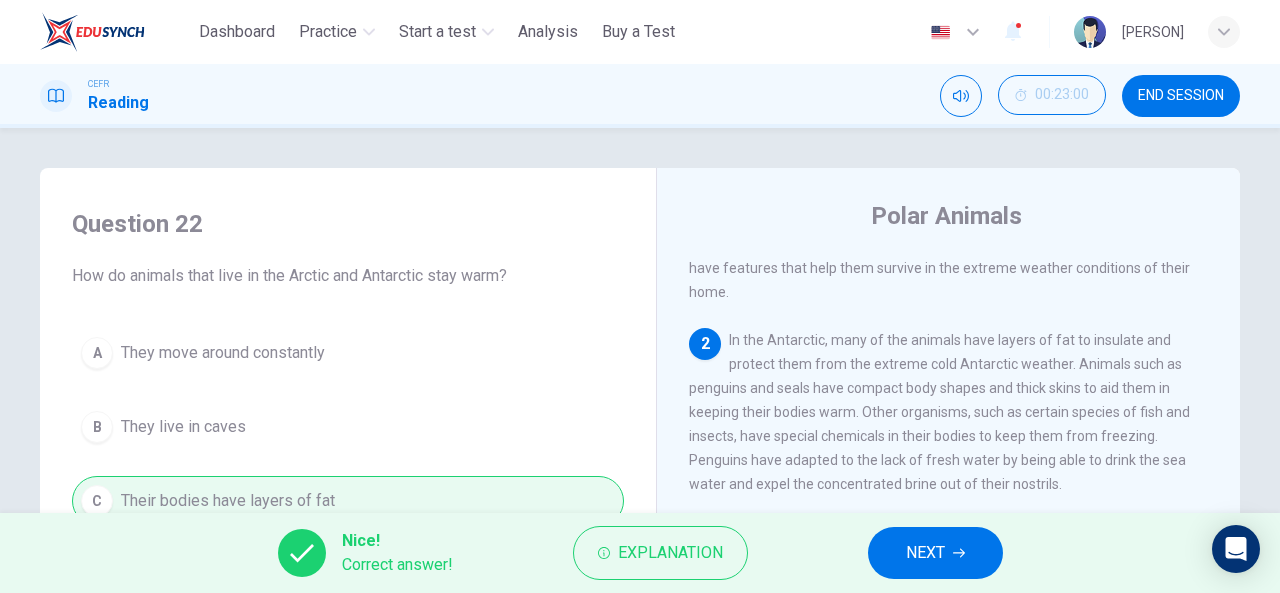 click on "NEXT" at bounding box center (925, 553) 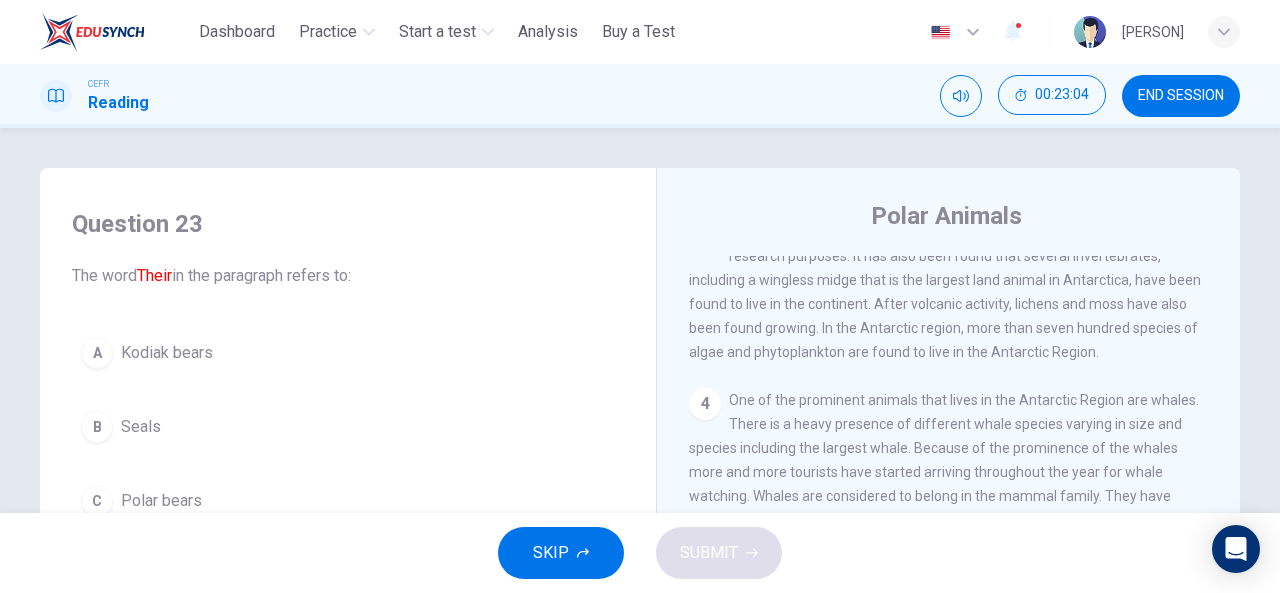 scroll, scrollTop: 572, scrollLeft: 0, axis: vertical 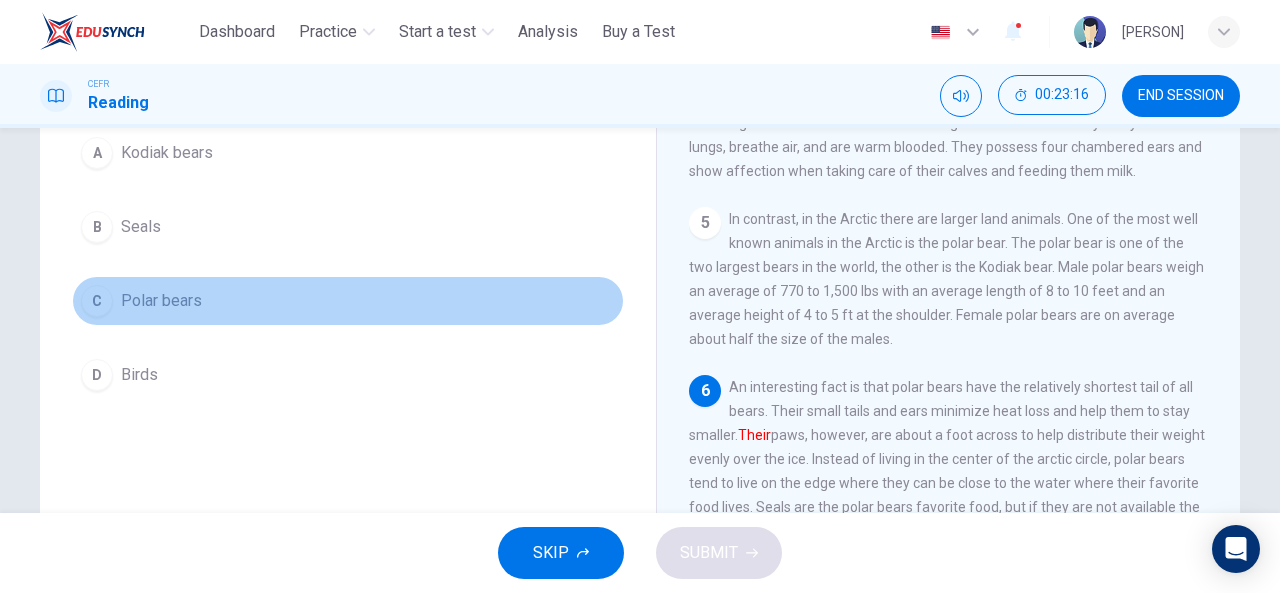click on "C Polar bears" at bounding box center [348, 301] 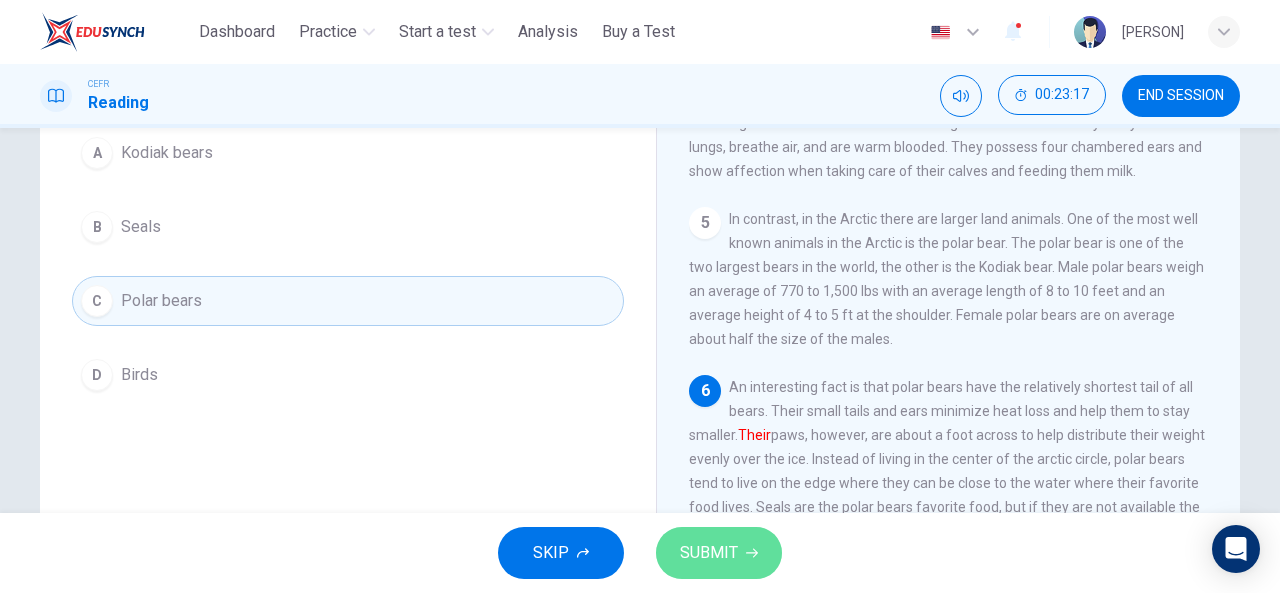 click on "SUBMIT" at bounding box center [719, 553] 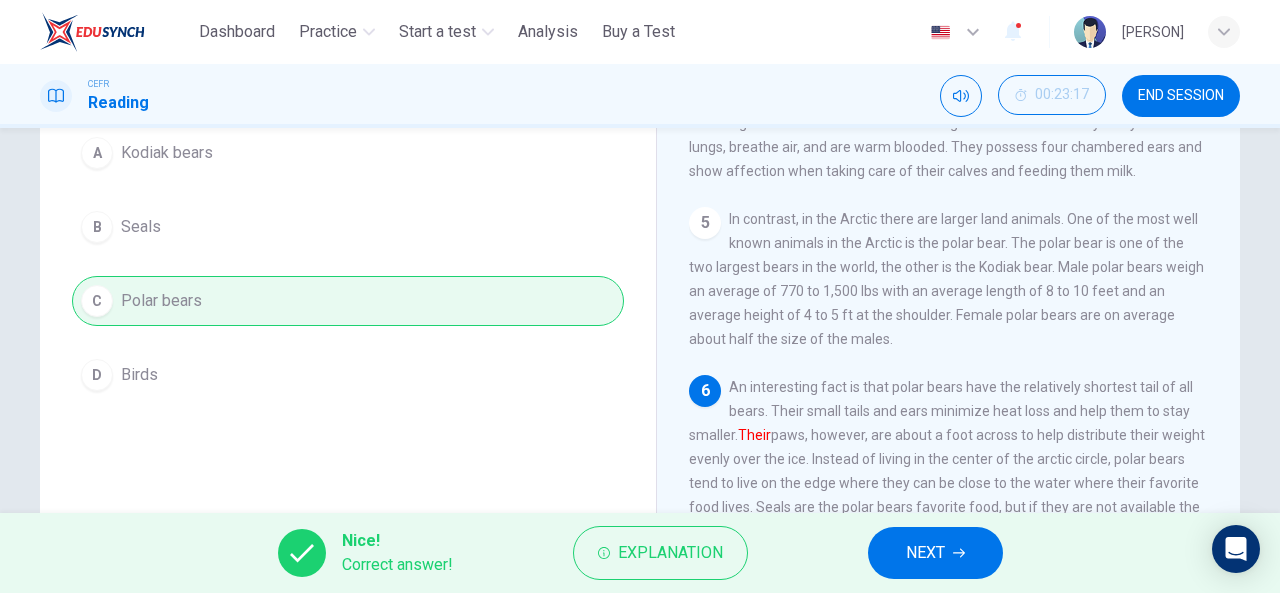 click on "NEXT" at bounding box center (925, 553) 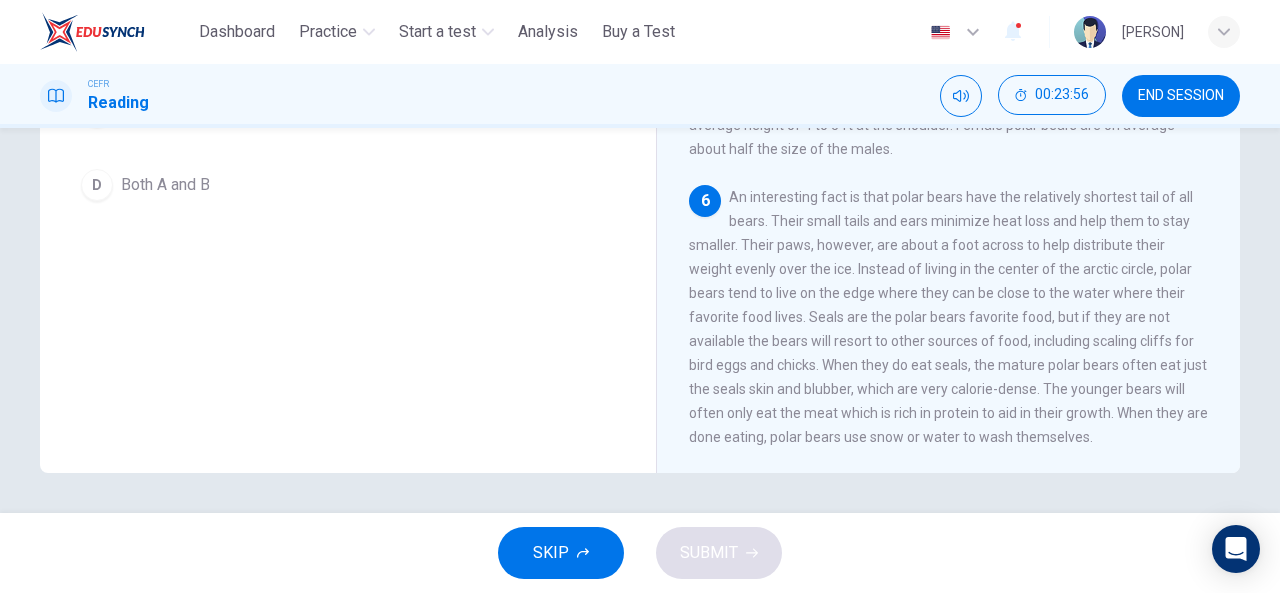 scroll, scrollTop: 90, scrollLeft: 0, axis: vertical 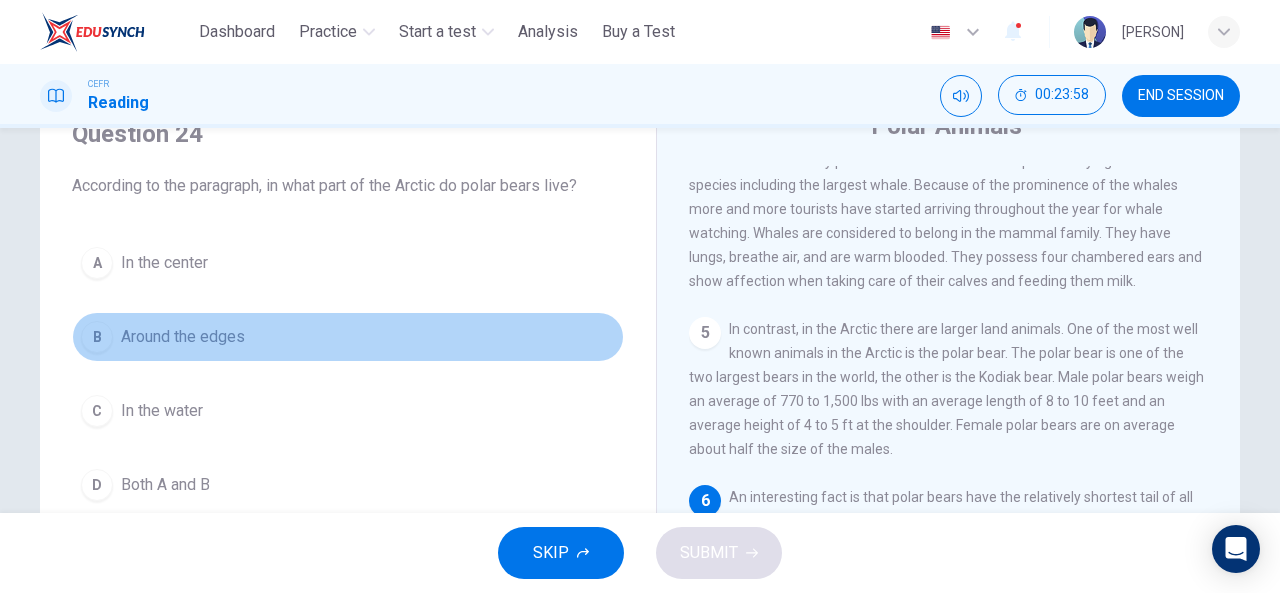 click on "B" at bounding box center (97, 337) 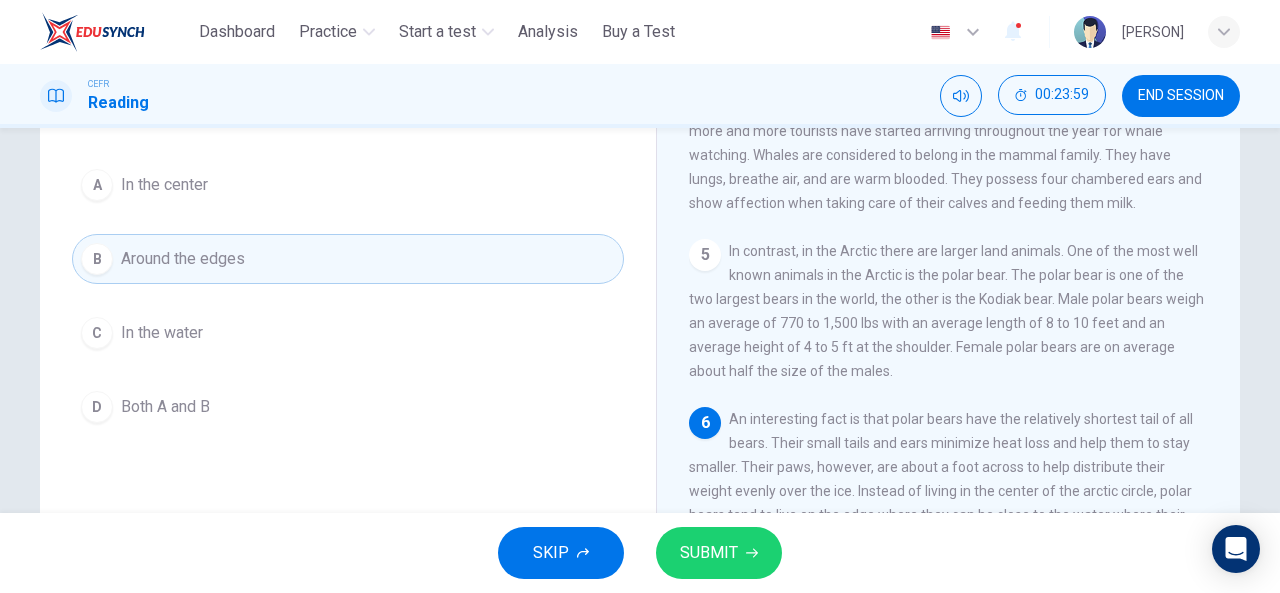 scroll, scrollTop: 290, scrollLeft: 0, axis: vertical 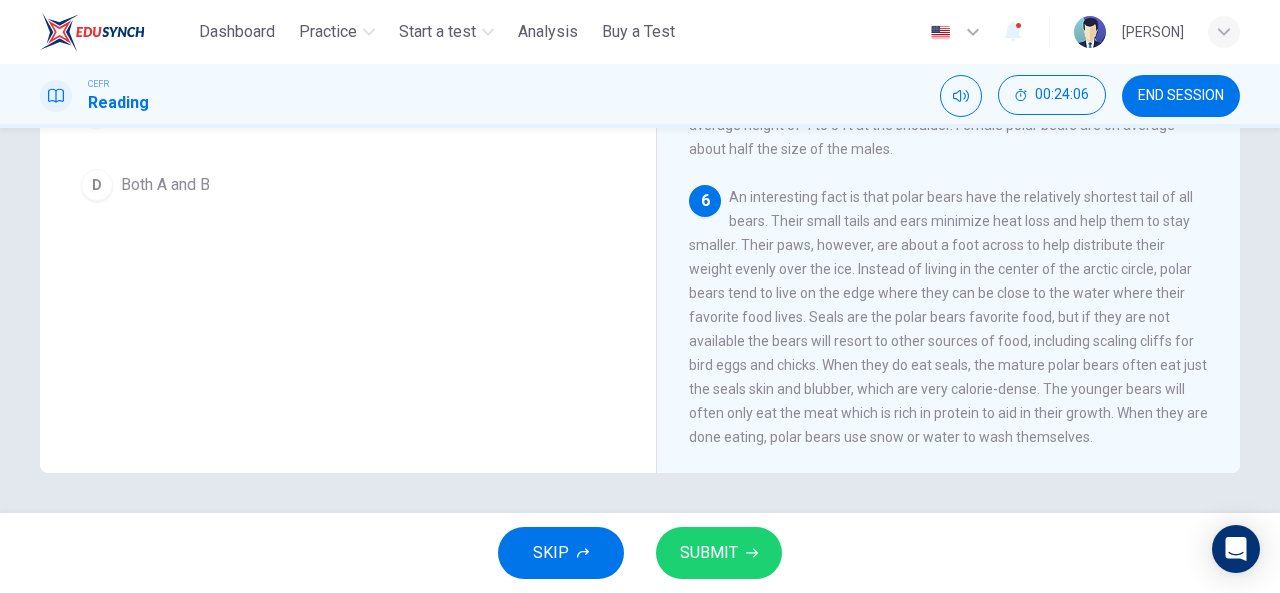 click on "SUBMIT" at bounding box center [719, 553] 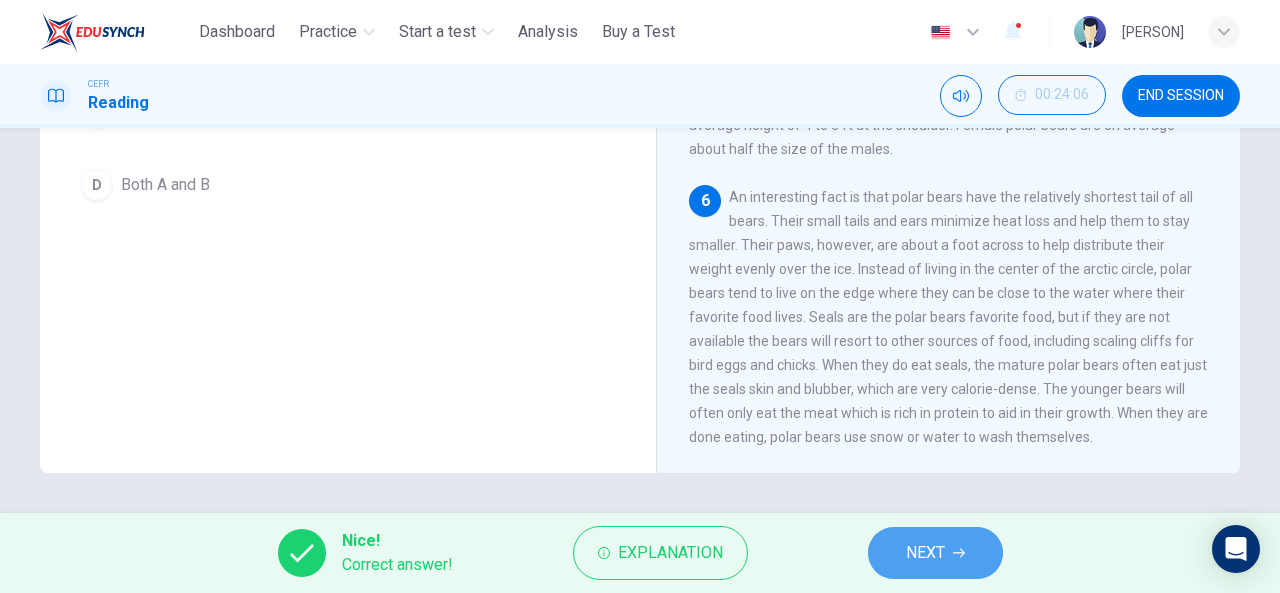click on "NEXT" at bounding box center (925, 553) 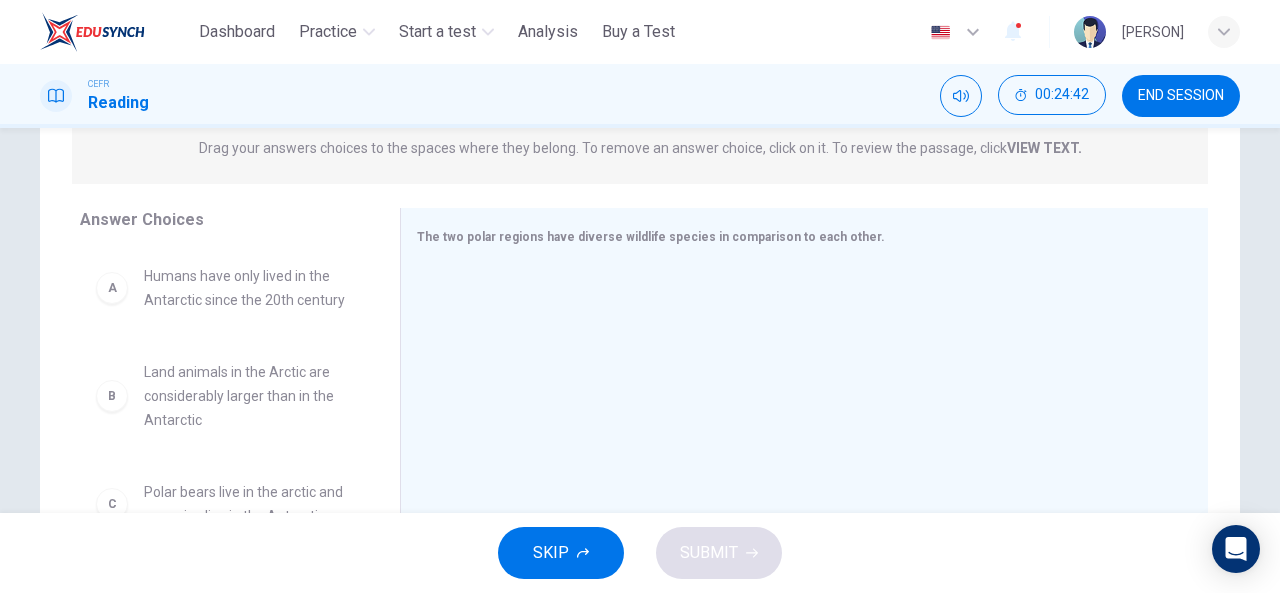 scroll, scrollTop: 290, scrollLeft: 0, axis: vertical 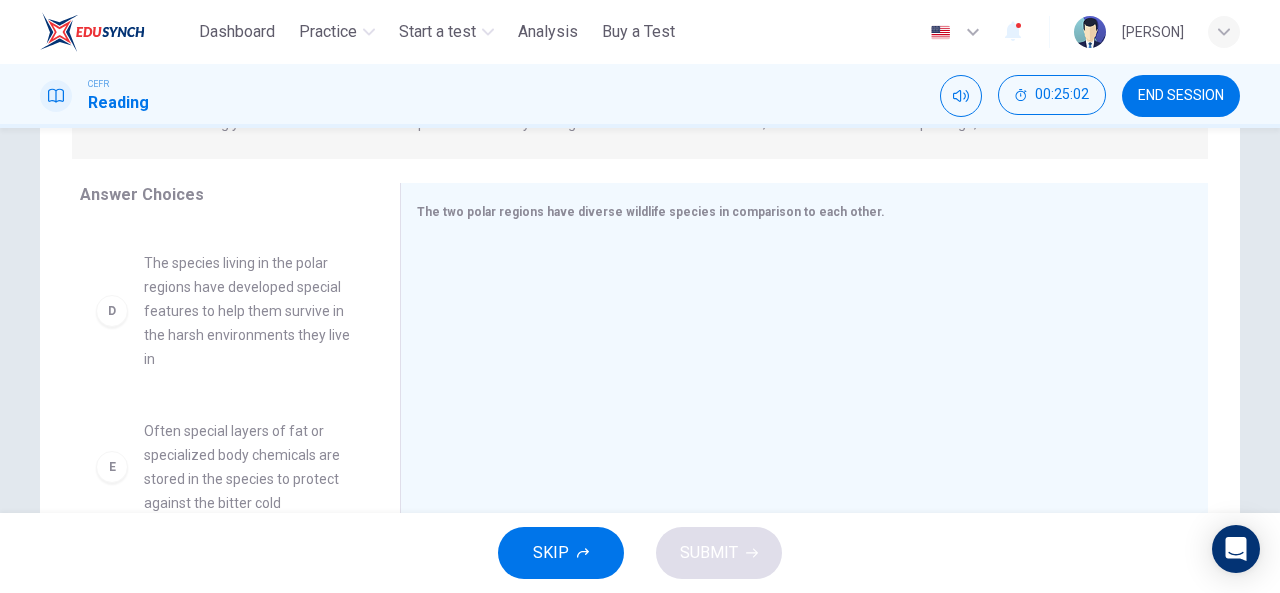 click on "The species living in the polar regions have developed special features to help them survive in the harsh environments they live in" at bounding box center (248, 311) 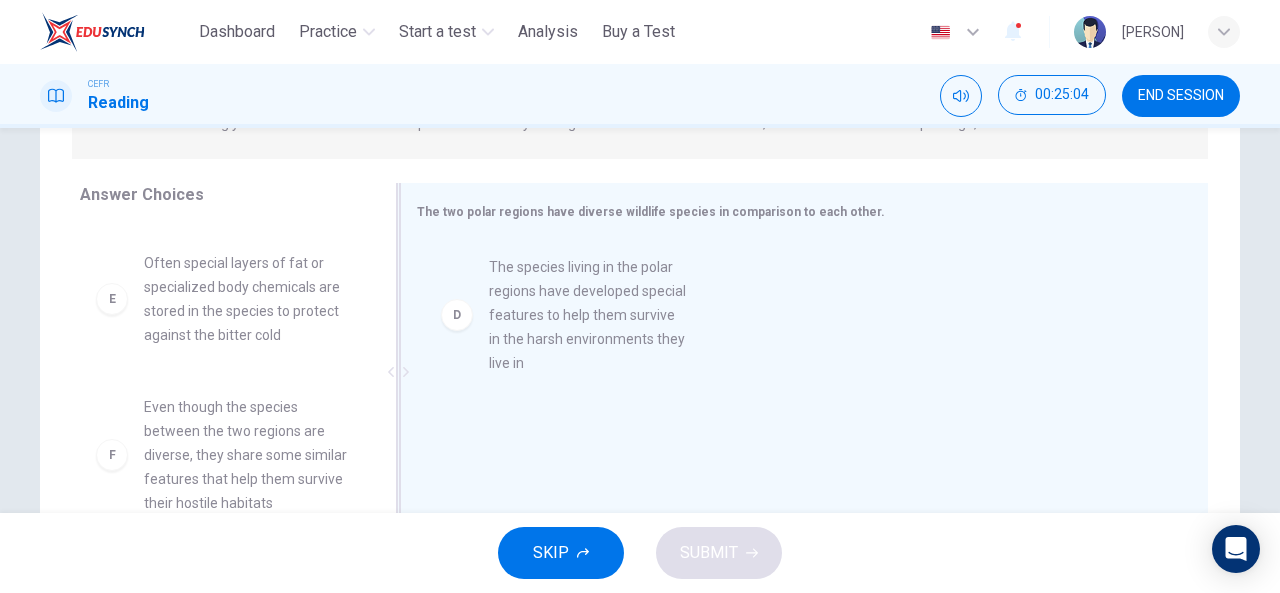 drag, startPoint x: 154, startPoint y: 347, endPoint x: 516, endPoint y: 323, distance: 362.7947 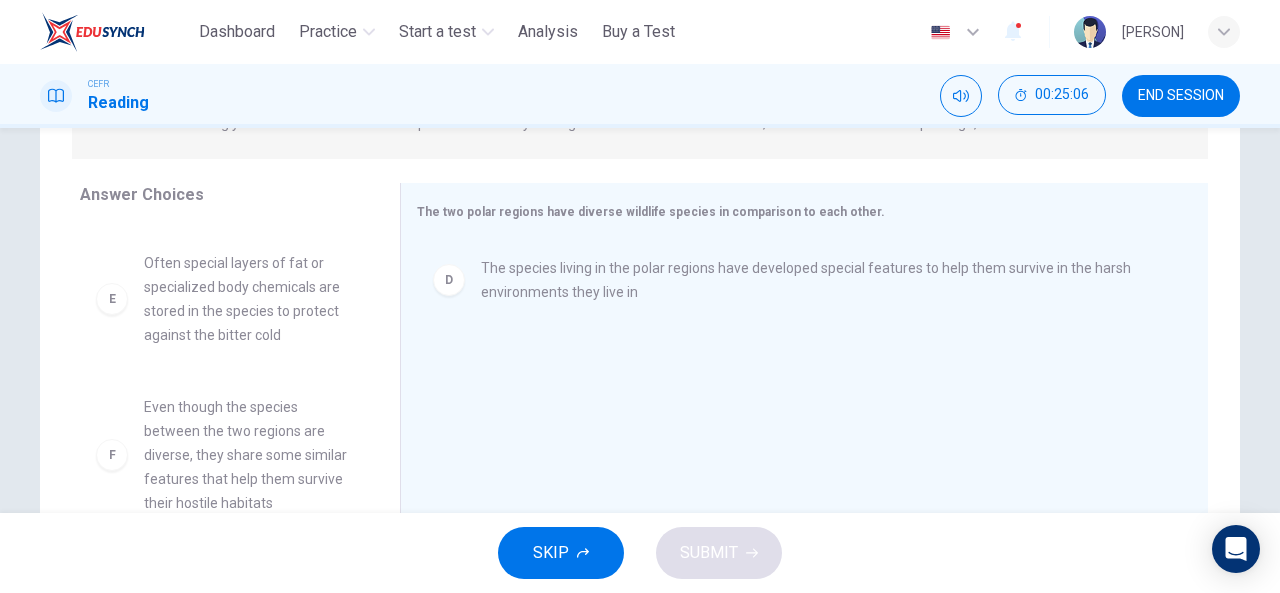 scroll, scrollTop: 324, scrollLeft: 0, axis: vertical 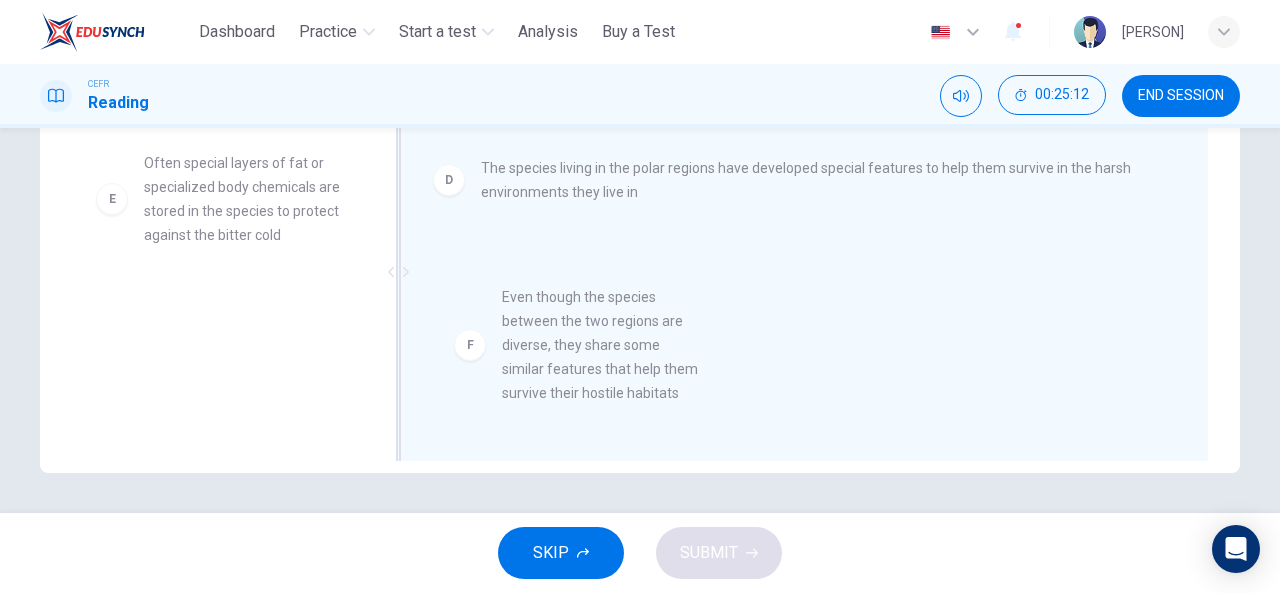 drag, startPoint x: 190, startPoint y: 359, endPoint x: 653, endPoint y: 335, distance: 463.6216 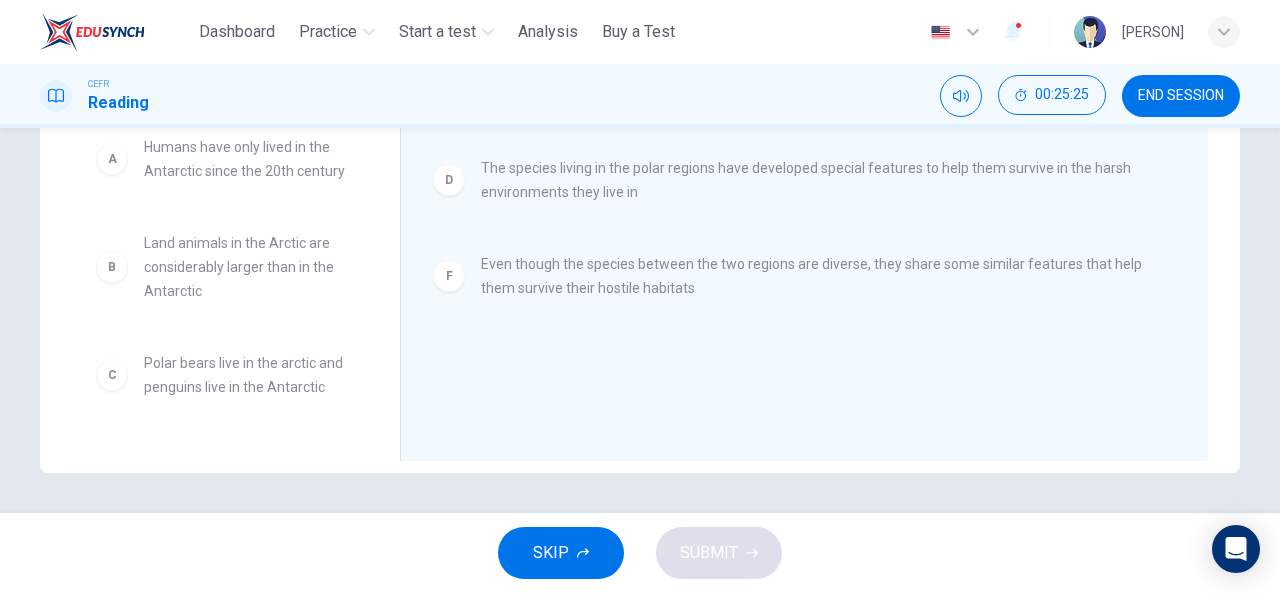 scroll, scrollTop: 0, scrollLeft: 0, axis: both 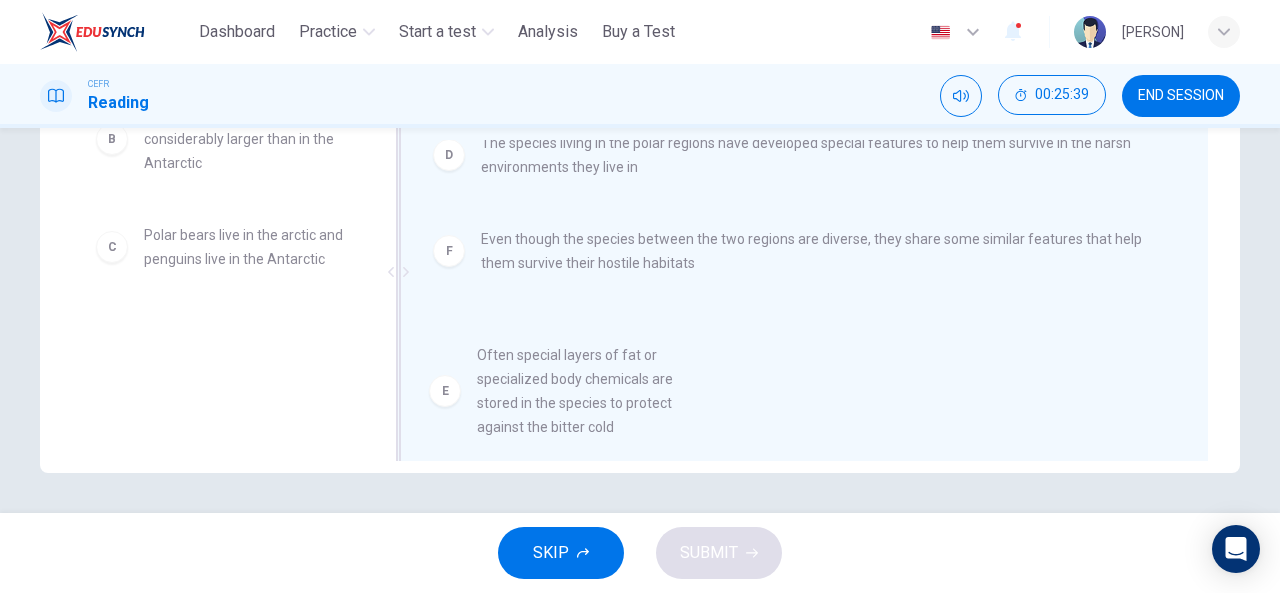 drag, startPoint x: 170, startPoint y: 343, endPoint x: 536, endPoint y: 365, distance: 366.6606 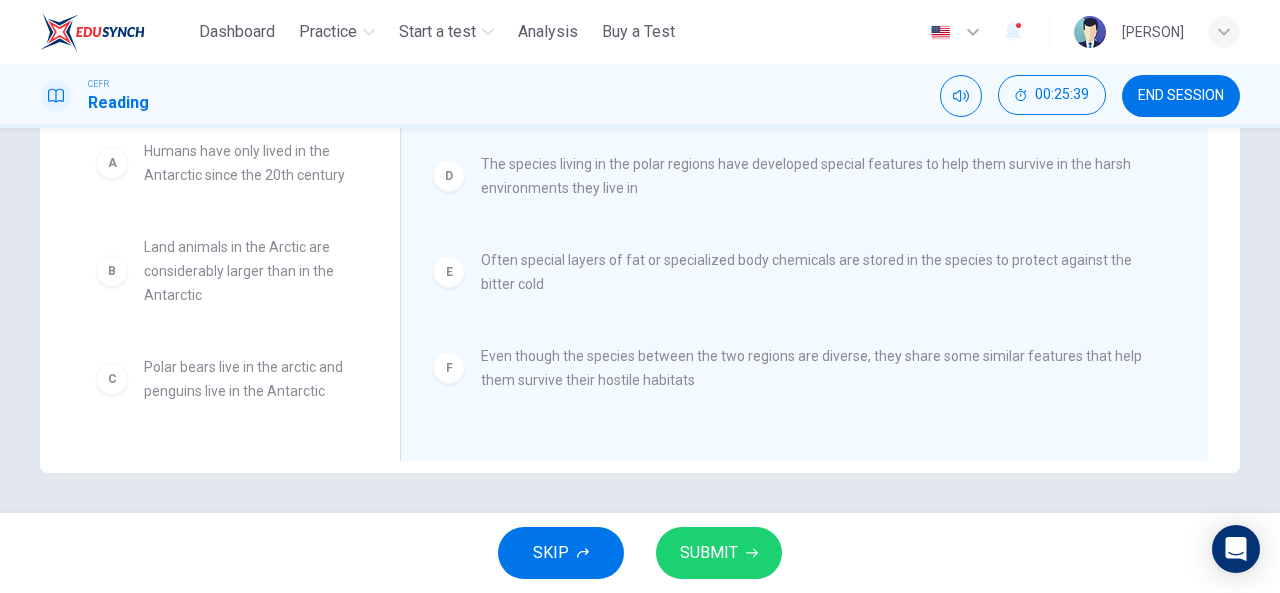 scroll, scrollTop: 4, scrollLeft: 0, axis: vertical 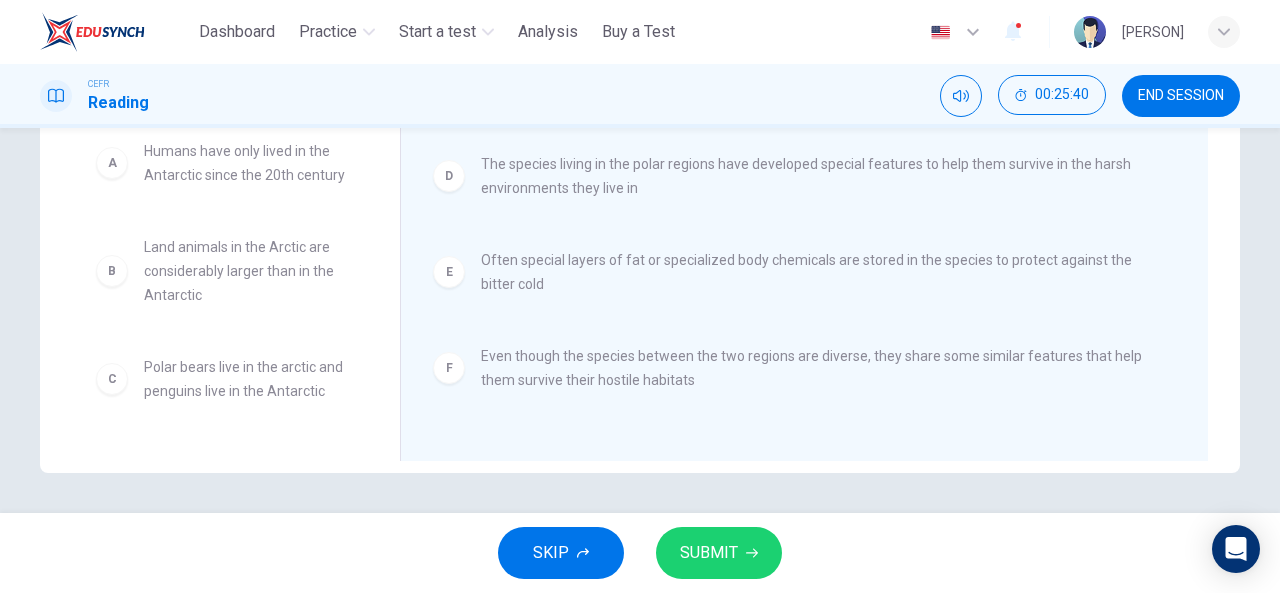 click on "SUBMIT" at bounding box center [709, 553] 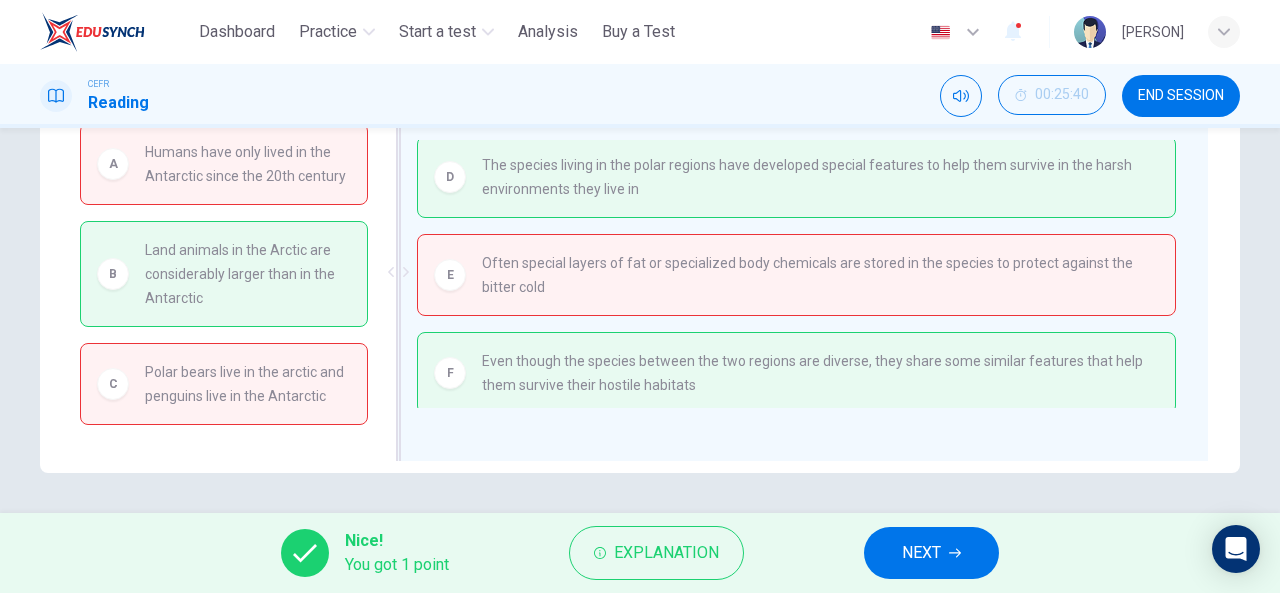 click on "E Often special layers of fat or specialized body chemicals are stored in the species to protect against the bitter cold" at bounding box center (796, 275) 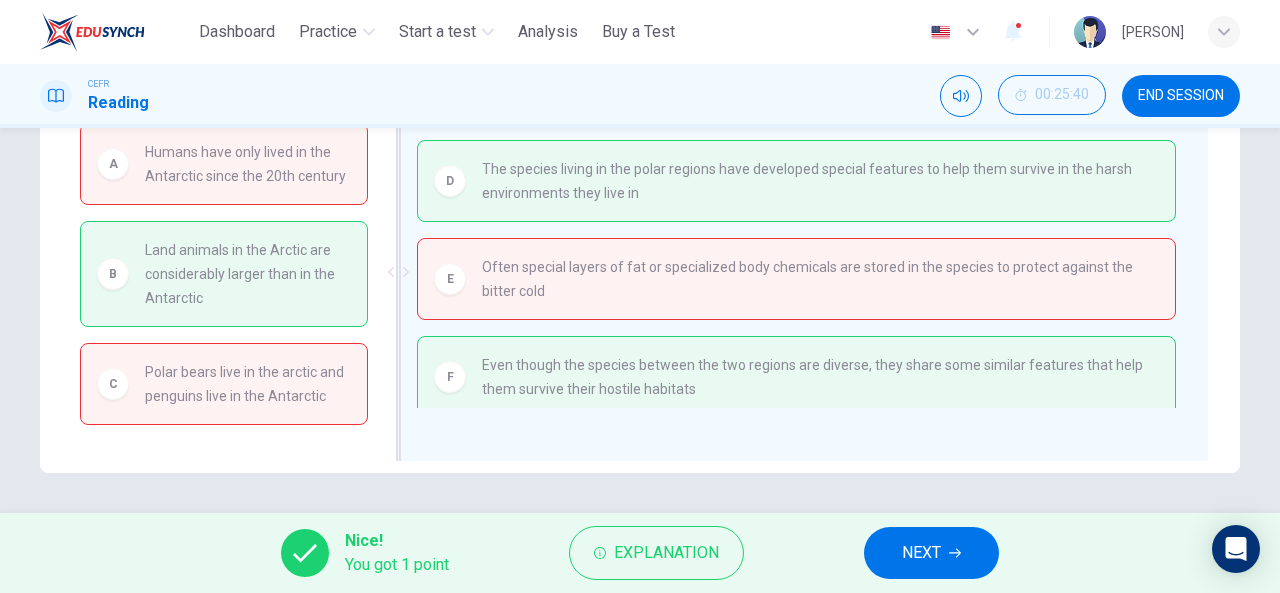 scroll, scrollTop: 0, scrollLeft: 0, axis: both 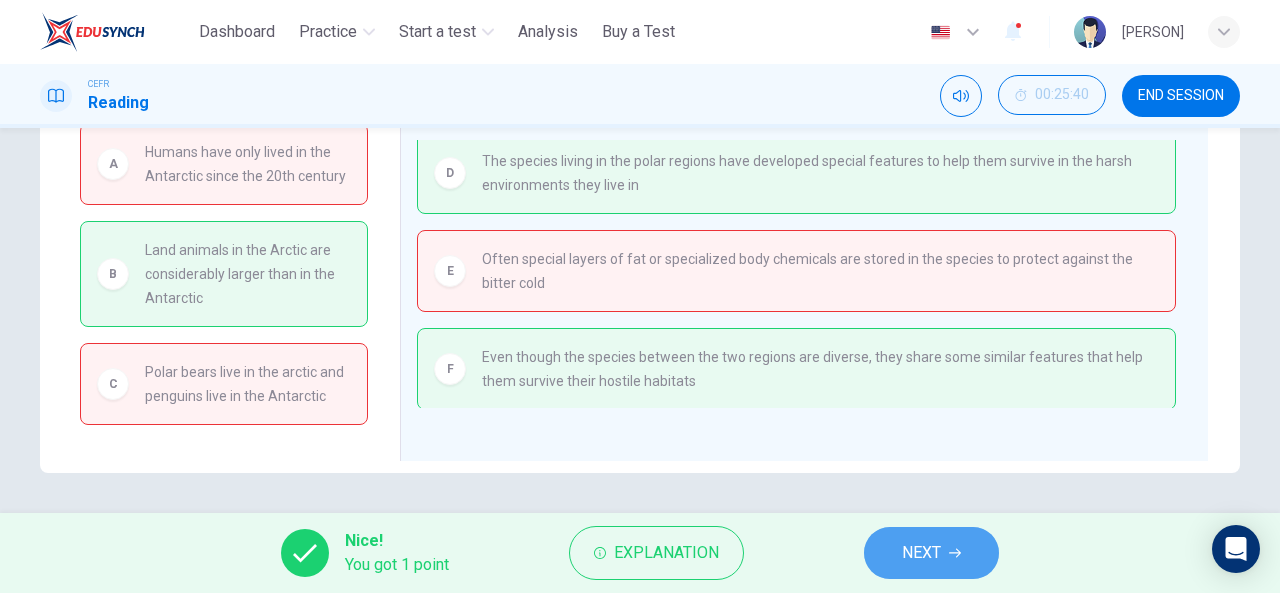 click on "NEXT" at bounding box center [921, 553] 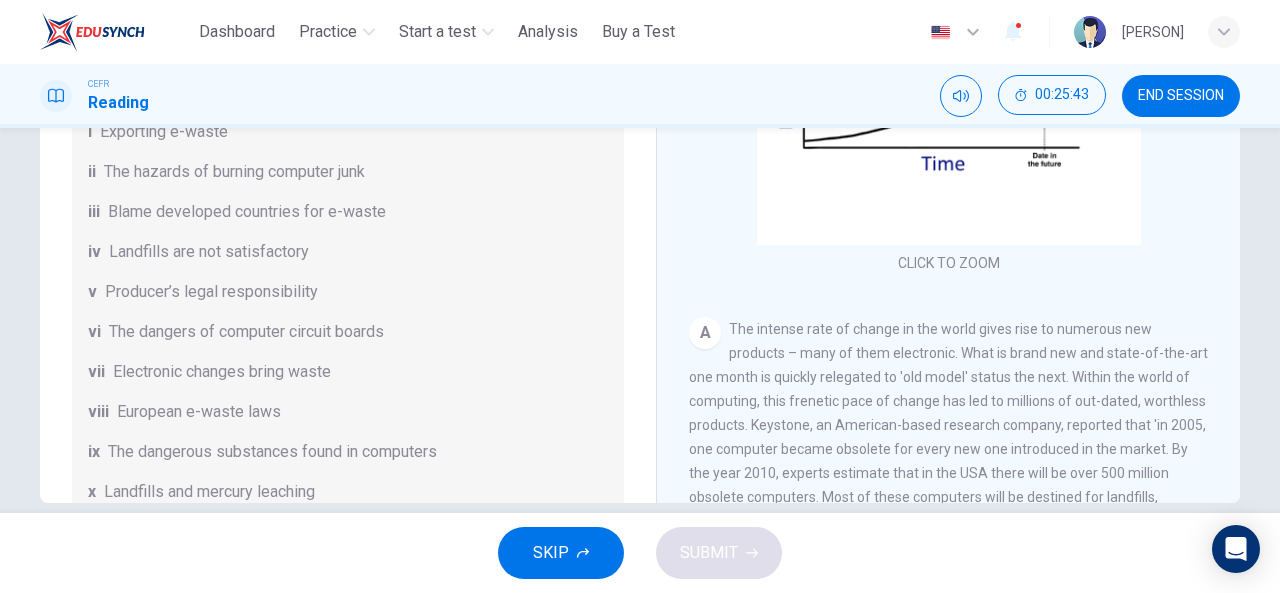 scroll, scrollTop: 390, scrollLeft: 0, axis: vertical 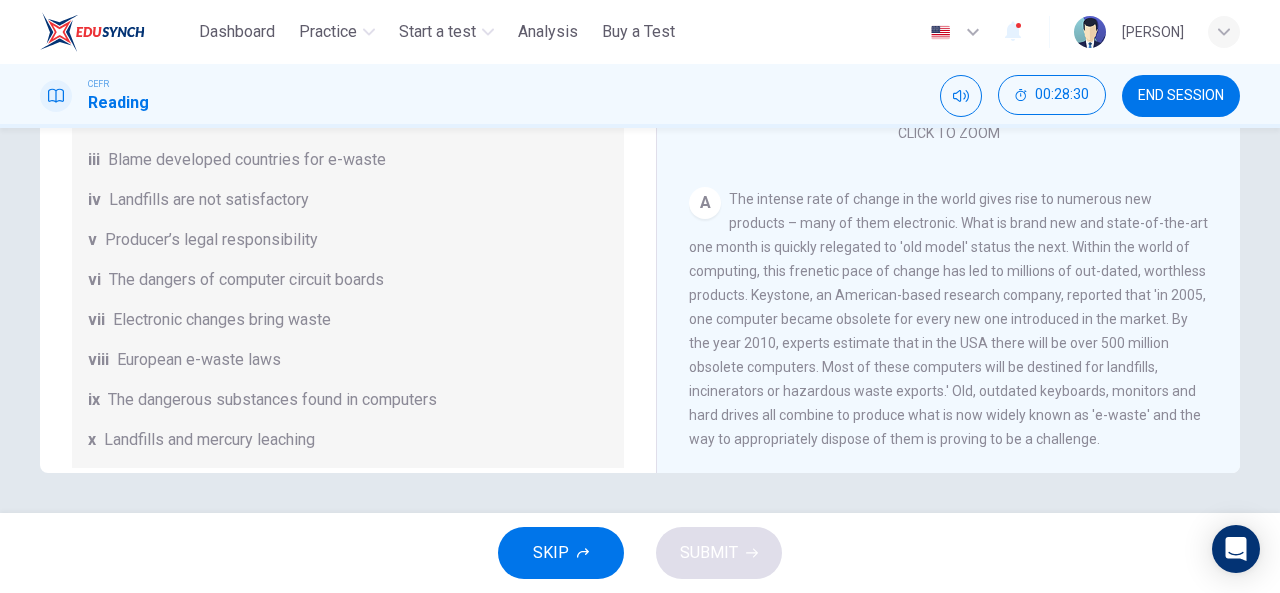 click on "vii Electronic changes bring waste" at bounding box center [348, 320] 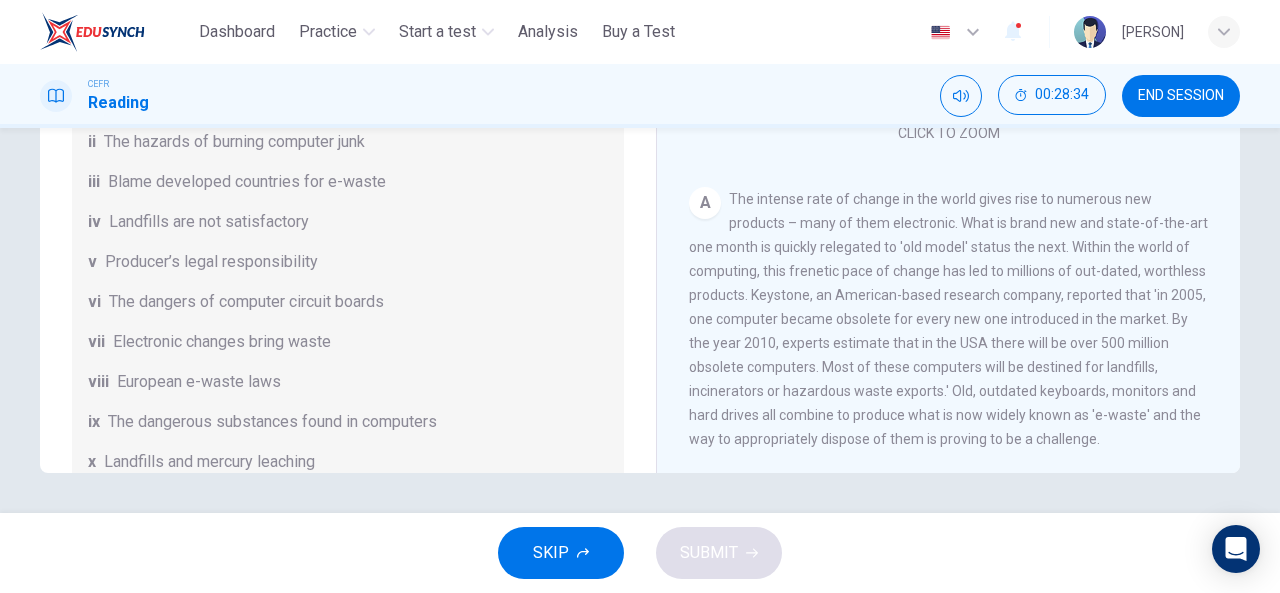 scroll, scrollTop: 0, scrollLeft: 0, axis: both 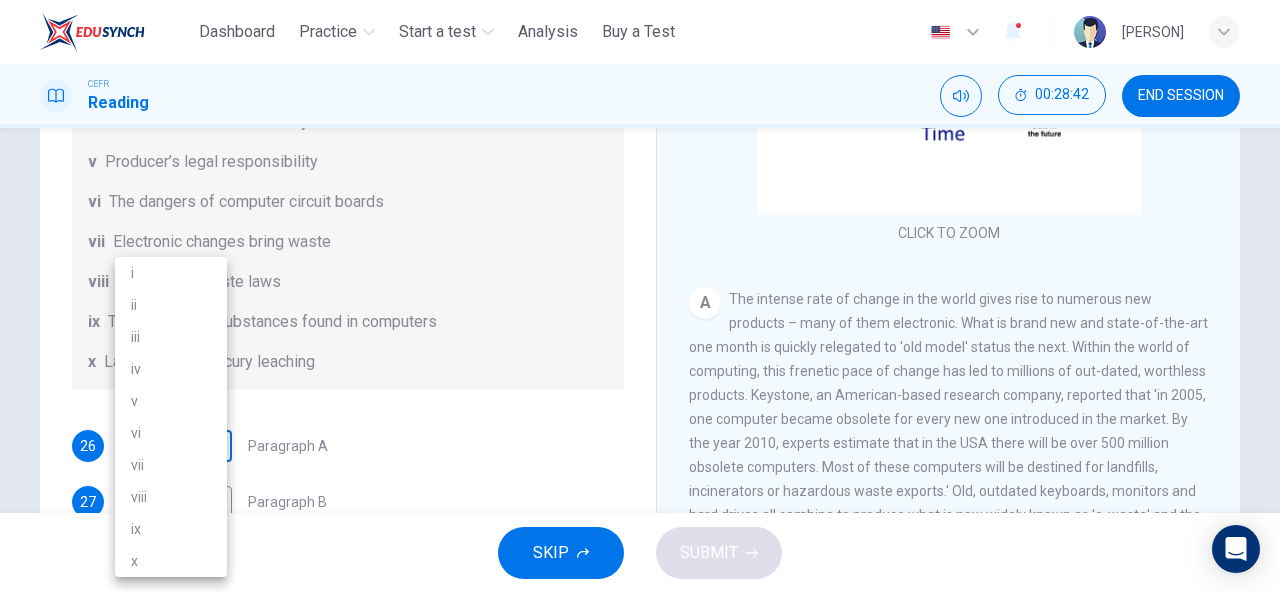click on "This site uses cookies, as explained in our  Privacy Policy . If you agree to the use of cookies, please click the Accept button and continue to browse our site.   Privacy Policy Accept Dashboard Practice Start a test Analysis Buy a Test English ** ​ [PERSON] [PERSON] CEFR Reading 00:28:42 END SESSION Questions 26 - 32 The Reading Passage has 7 paragraphs,  A-G .
Choose the correct heading for each paragraph from the list of headings below.
Write the correct number,  i-x , in the boxes below. List of Headings i Exporting e-waste ii The hazards of burning computer junk iii Blame developed countries for e-waste iv Landfills are not satisfactory v Producer’s legal responsibility vi The dangers of computer circuit boards vii Electronic changes bring waste viii European e-waste laws ix The dangerous substances found in computers x Landfills and mercury leaching 26 ​ ​ Paragraph A 27 ​ ​ Paragraph B 28 ​ ​ Paragraph C 29 ​ ​ Paragraph D 30 ​ ​ Paragraph E 31 ​ ​ Paragraph F 32" at bounding box center (640, 296) 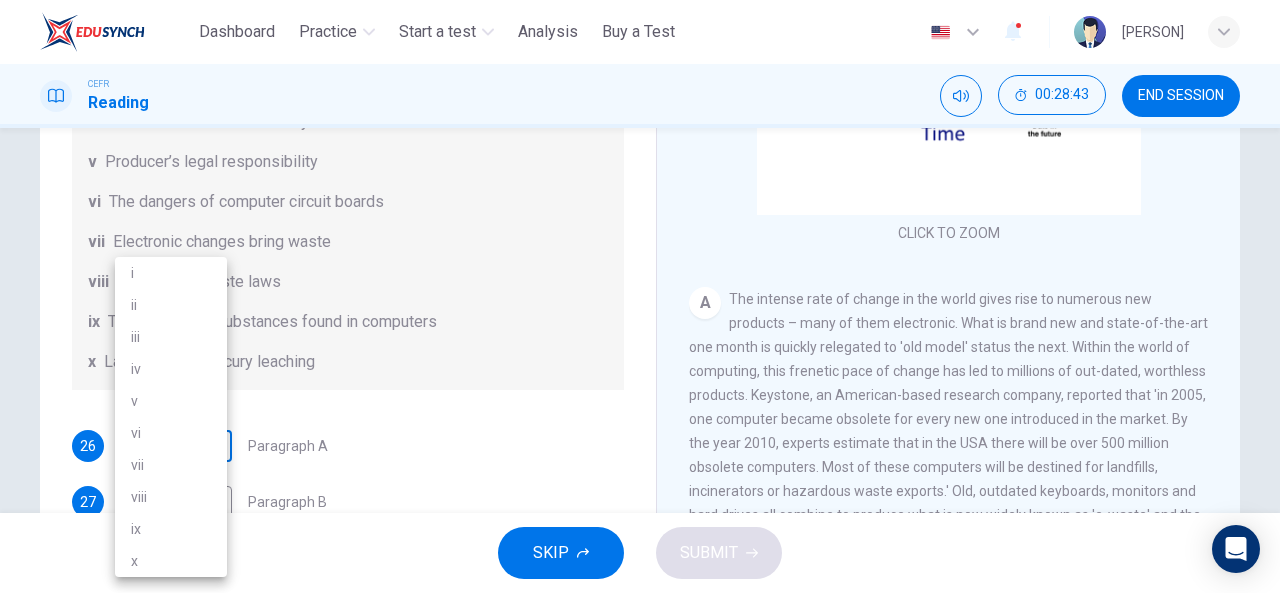 click on "vii" at bounding box center (171, 465) 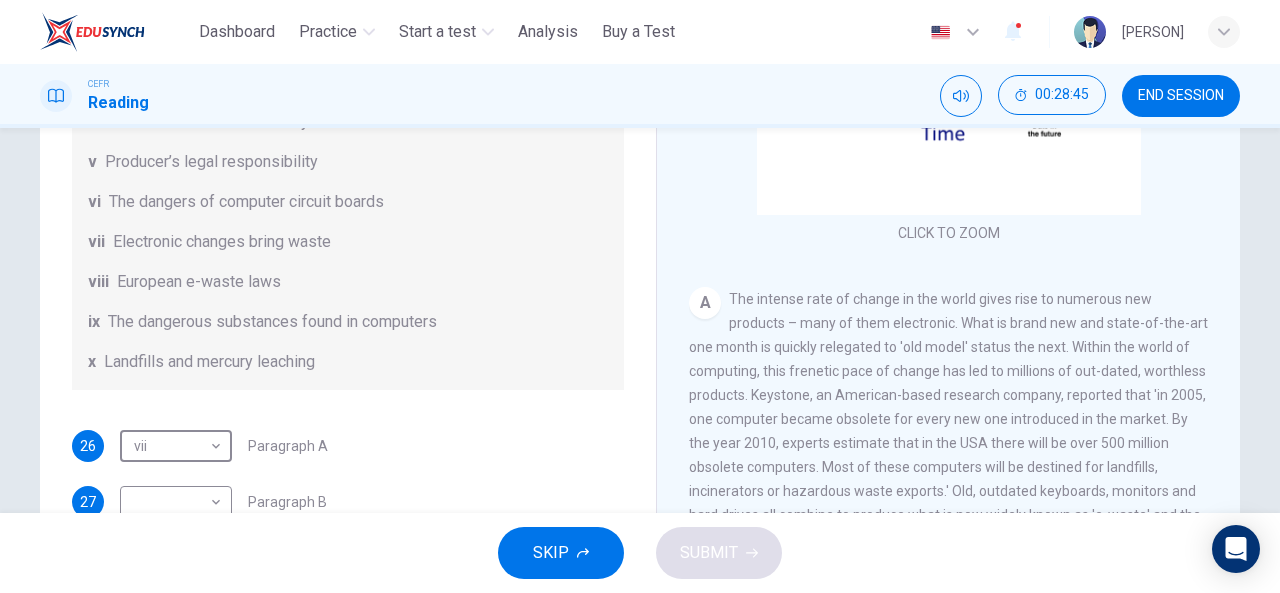 scroll, scrollTop: 300, scrollLeft: 0, axis: vertical 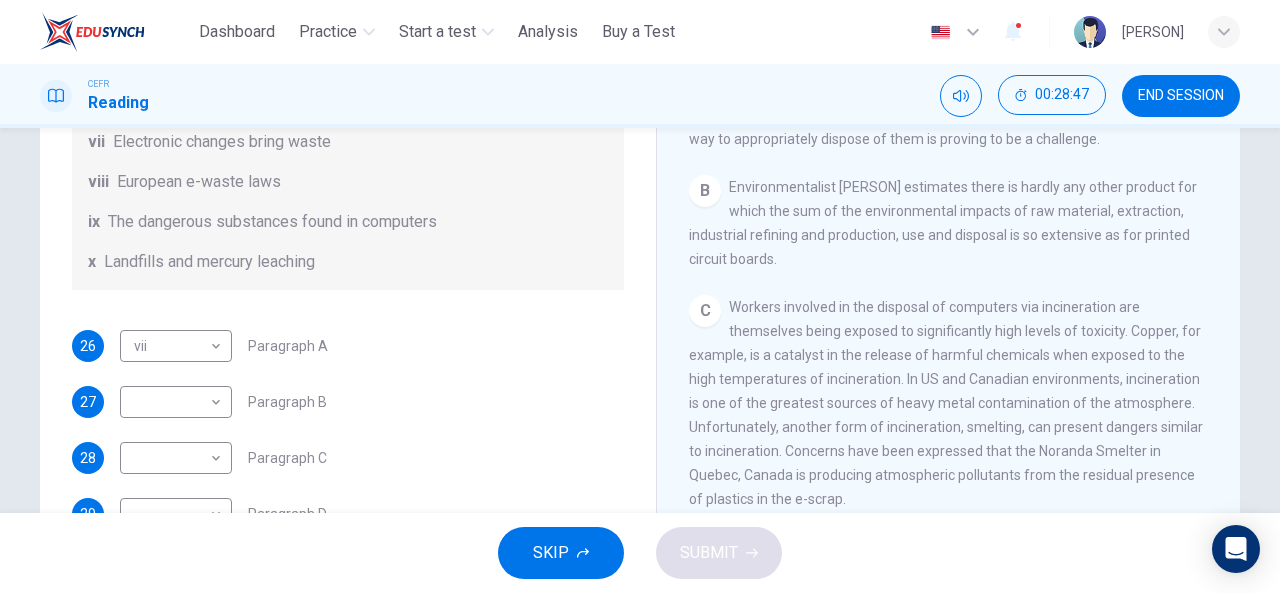 drag, startPoint x: 622, startPoint y: 261, endPoint x: 630, endPoint y: 226, distance: 35.902645 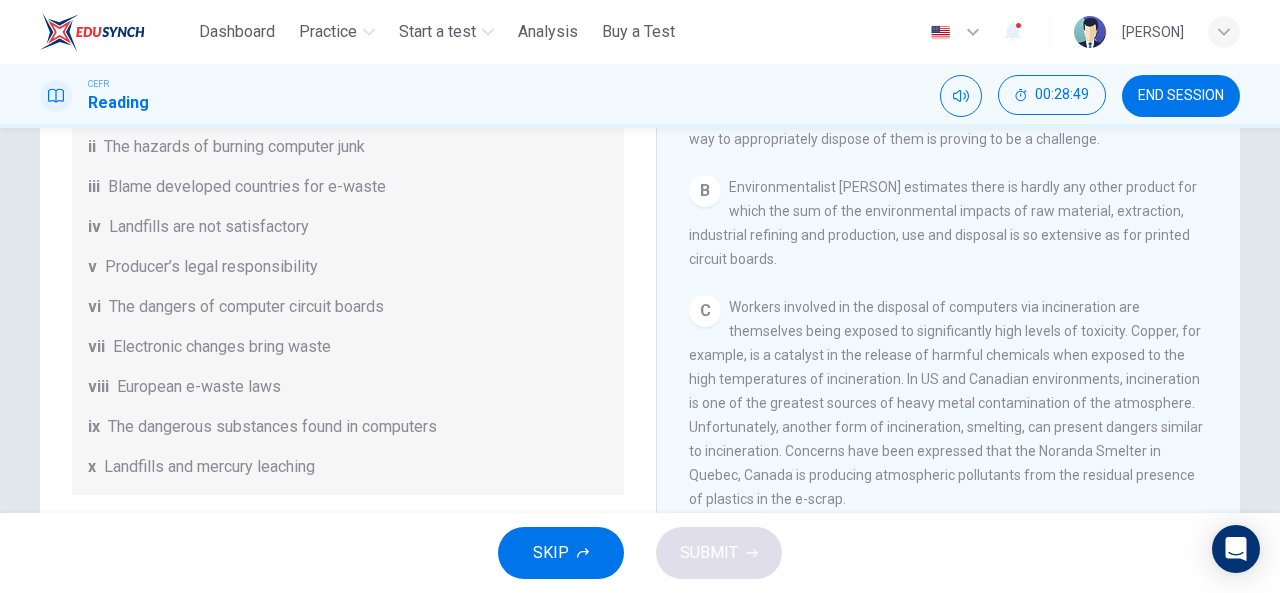 scroll, scrollTop: 93, scrollLeft: 0, axis: vertical 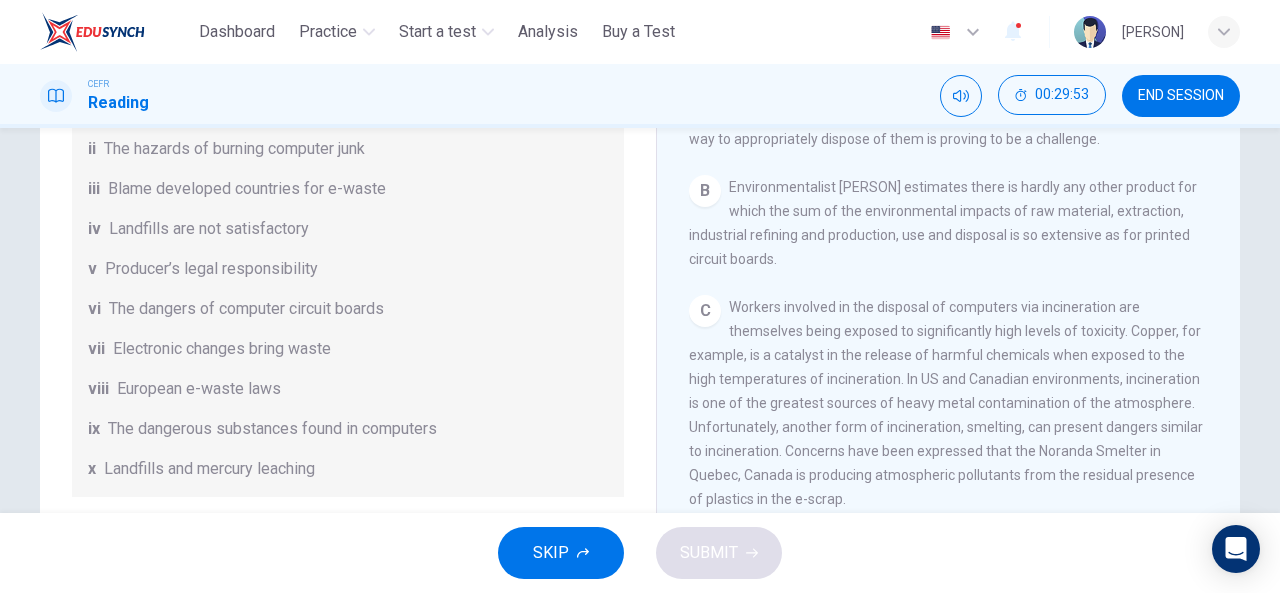 drag, startPoint x: 380, startPoint y: 337, endPoint x: 111, endPoint y: 311, distance: 270.25357 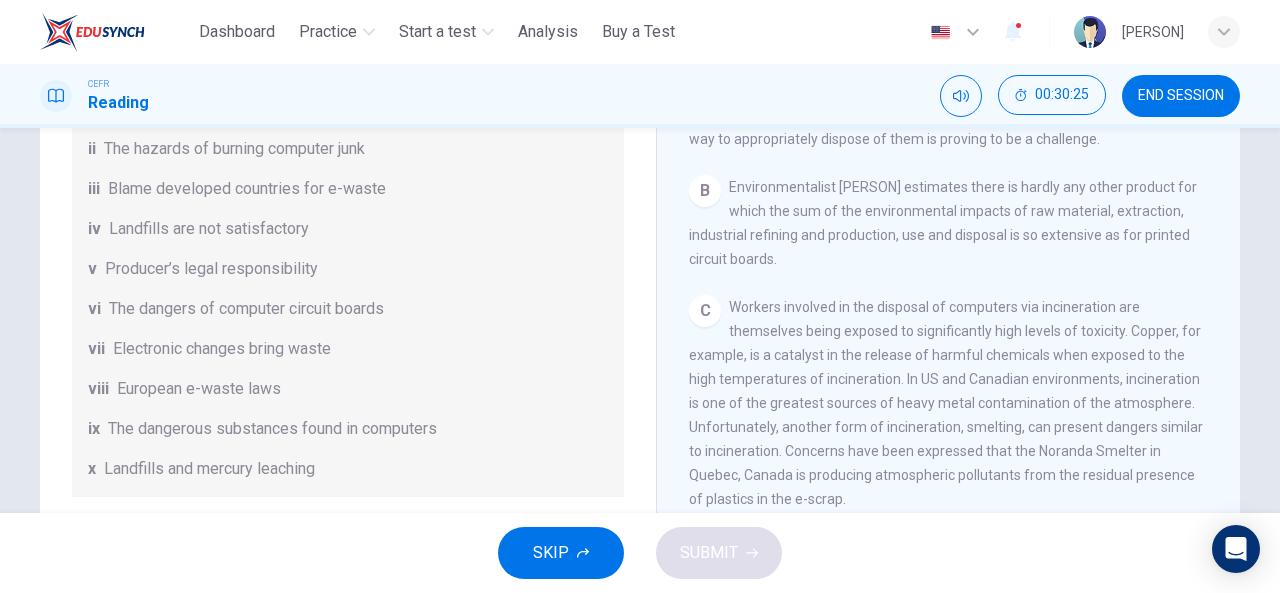 click on "The dangerous substances found in computers" at bounding box center (272, 429) 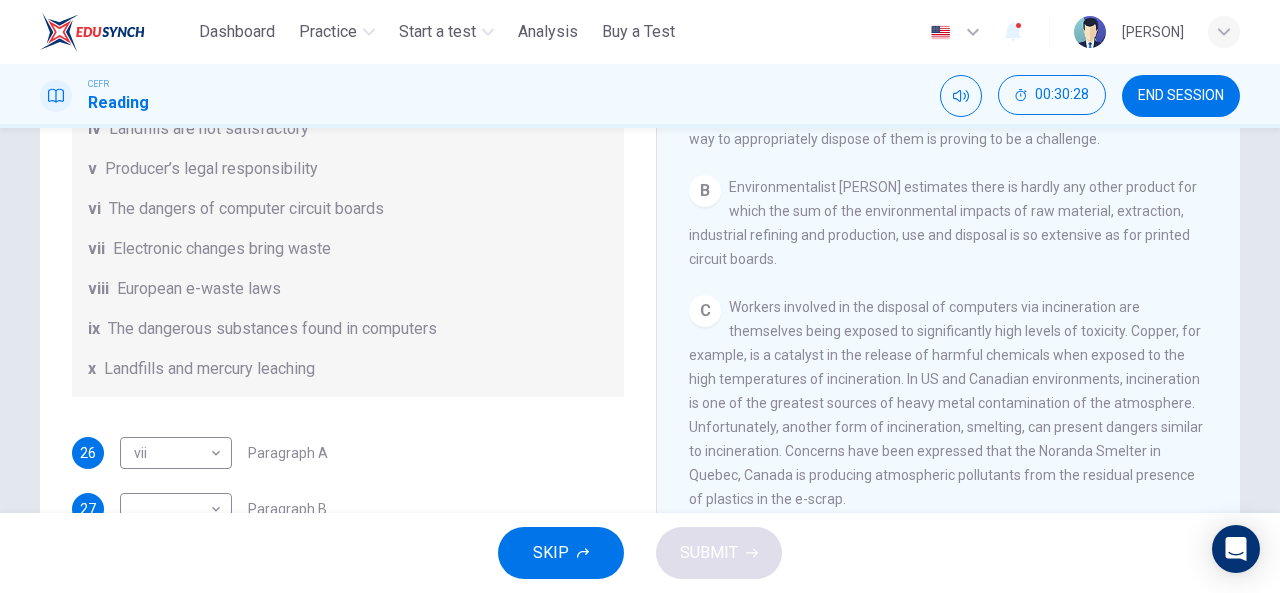 scroll, scrollTop: 293, scrollLeft: 0, axis: vertical 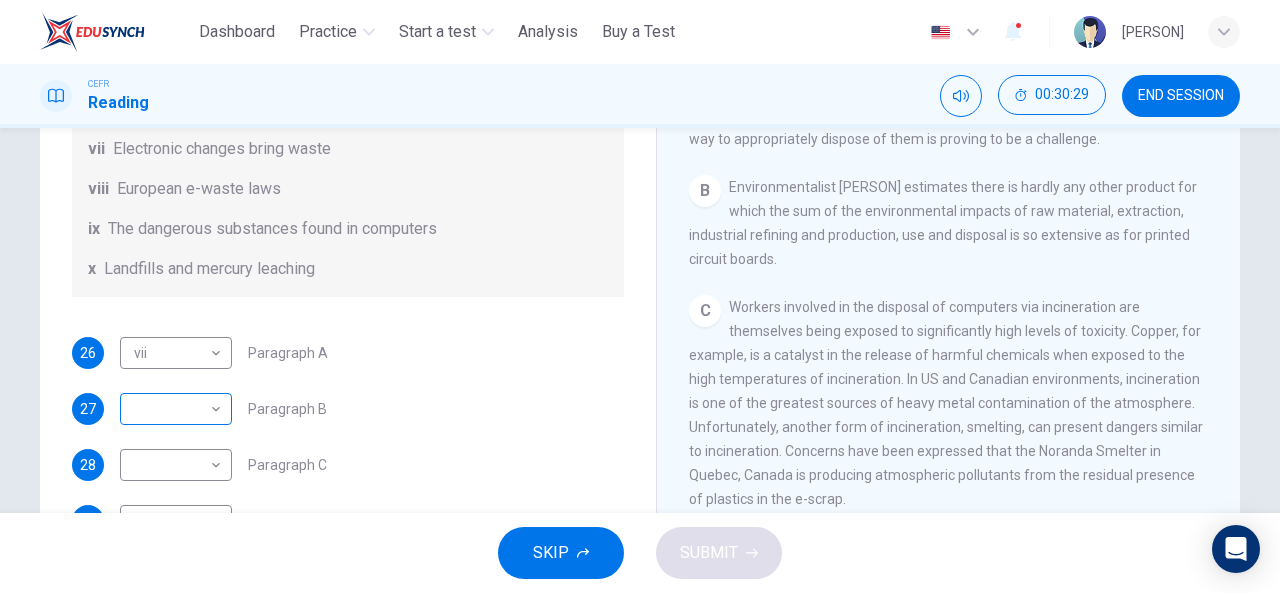 click on "This site uses cookies, as explained in our  Privacy Policy . If you agree to the use of cookies, please click the Accept button and continue to browse our site.   Privacy Policy Accept Dashboard Practice Start a test Analysis Buy a Test English ** ​ [PERSON] [PERSON] CEFR Reading 00:30:29 END SESSION Questions 26 - 32 The Reading Passage has 7 paragraphs,  A-G .
Choose the correct heading for each paragraph from the list of headings below.
Write the correct number,  i-x , in the boxes below. List of Headings i Exporting e-waste ii The hazards of burning computer junk iii Blame developed countries for e-waste iv Landfills are not satisfactory v Producer’s legal responsibility vi The dangers of computer circuit boards vii Electronic changes bring waste viii European e-waste laws ix The dangerous substances found in computers x Landfills and mercury leaching 26 vii *** ​ Paragraph A 27 ​ ​ Paragraph B 28 ​ ​ Paragraph C 29 ​ ​ Paragraph D 30 ​ ​ Paragraph E 31 ​ ​ Paragraph F" at bounding box center [640, 296] 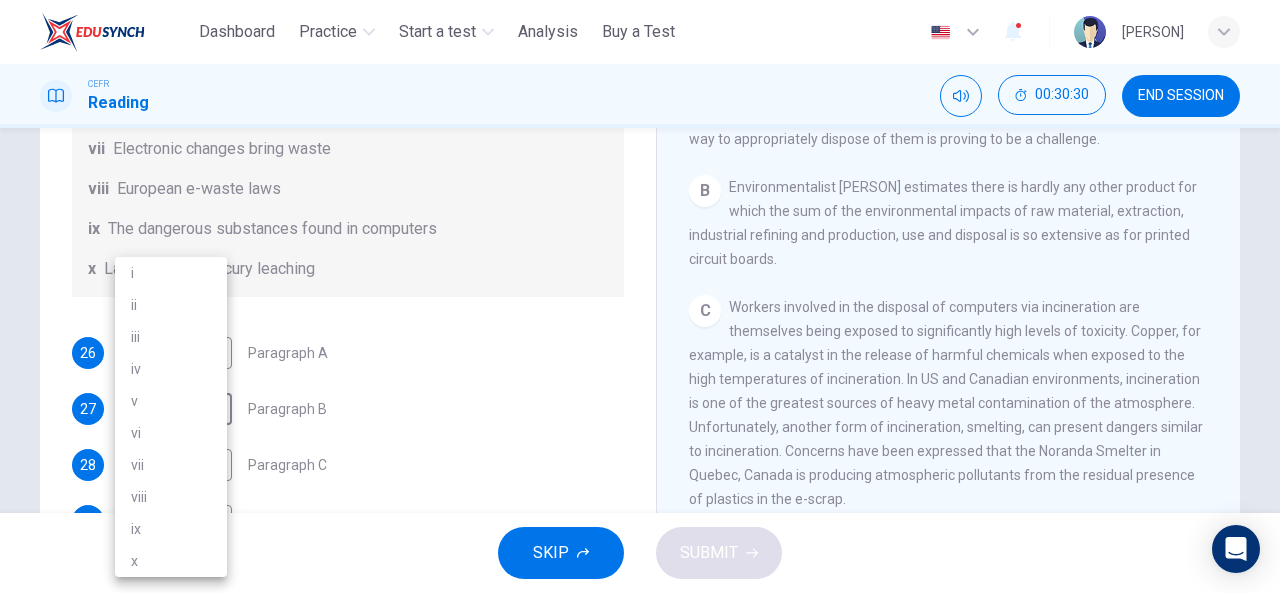 click on "ix" at bounding box center [171, 529] 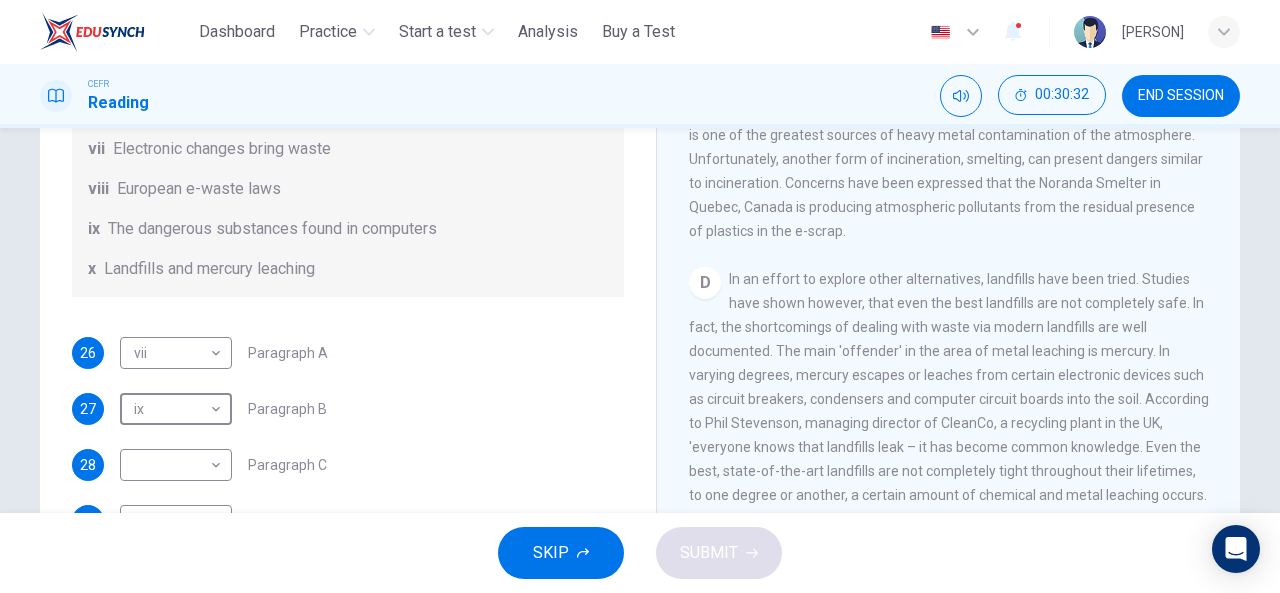 scroll, scrollTop: 800, scrollLeft: 0, axis: vertical 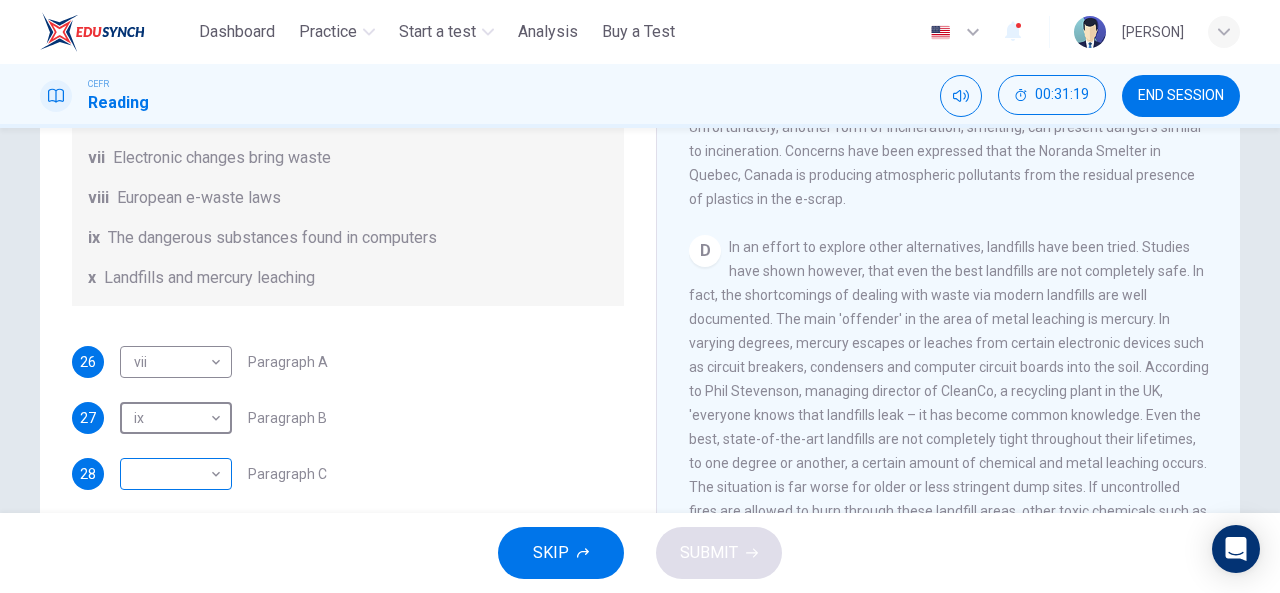 click on "This site uses cookies, as explained in our  Privacy Policy . If you agree to the use of cookies, please click the Accept button and continue to browse our site.   Privacy Policy Accept Dashboard Practice Start a test Analysis Buy a Test English ** ​ [PERSON] [PERSON] CEFR Reading 00:31:19 END SESSION Questions 26 - 32 The Reading Passage has 7 paragraphs,  A-G .
Choose the correct heading for each paragraph from the list of headings below.
Write the correct number,  i-x , in the boxes below. List of Headings i Exporting e-waste ii The hazards of burning computer junk iii Blame developed countries for e-waste iv Landfills are not satisfactory v Producer’s legal responsibility vi The dangers of computer circuit boards vii Electronic changes bring waste viii European e-waste laws ix The dangerous substances found in computers x Landfills and mercury leaching 26 vii *** ​ Paragraph A 27 ix ** ​ Paragraph B 28 ​ ​ Paragraph C 29 ​ ​ Paragraph D 30 ​ ​ Paragraph E 31 ​ ​ 32 ​ A" at bounding box center [640, 296] 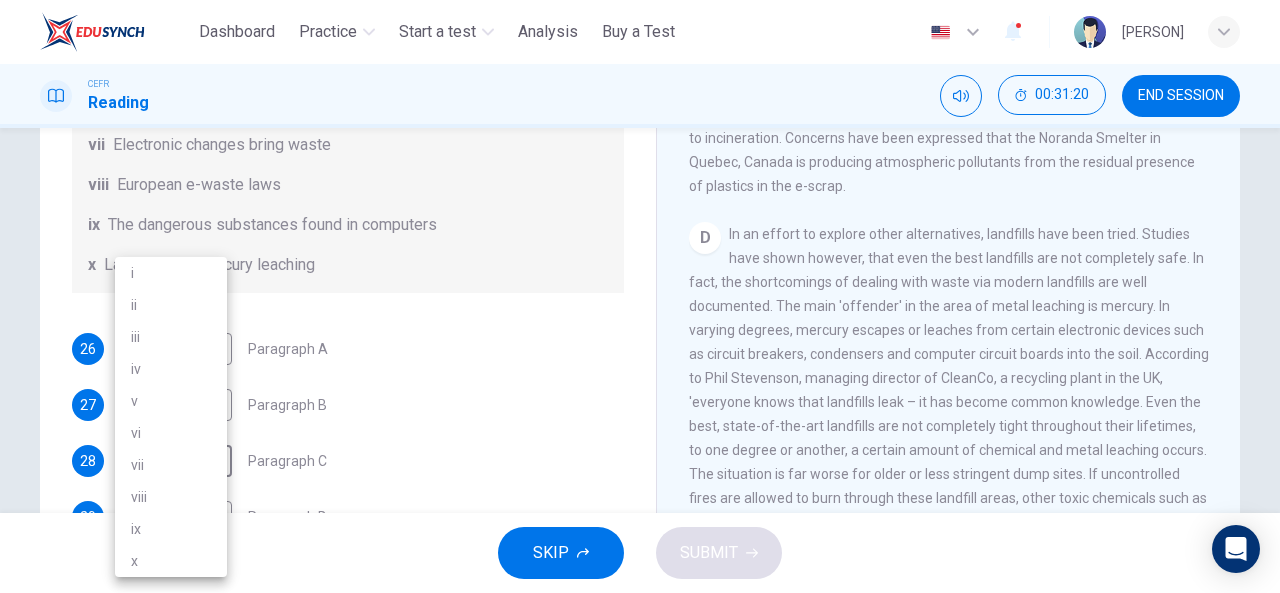 click on "ii" at bounding box center (171, 305) 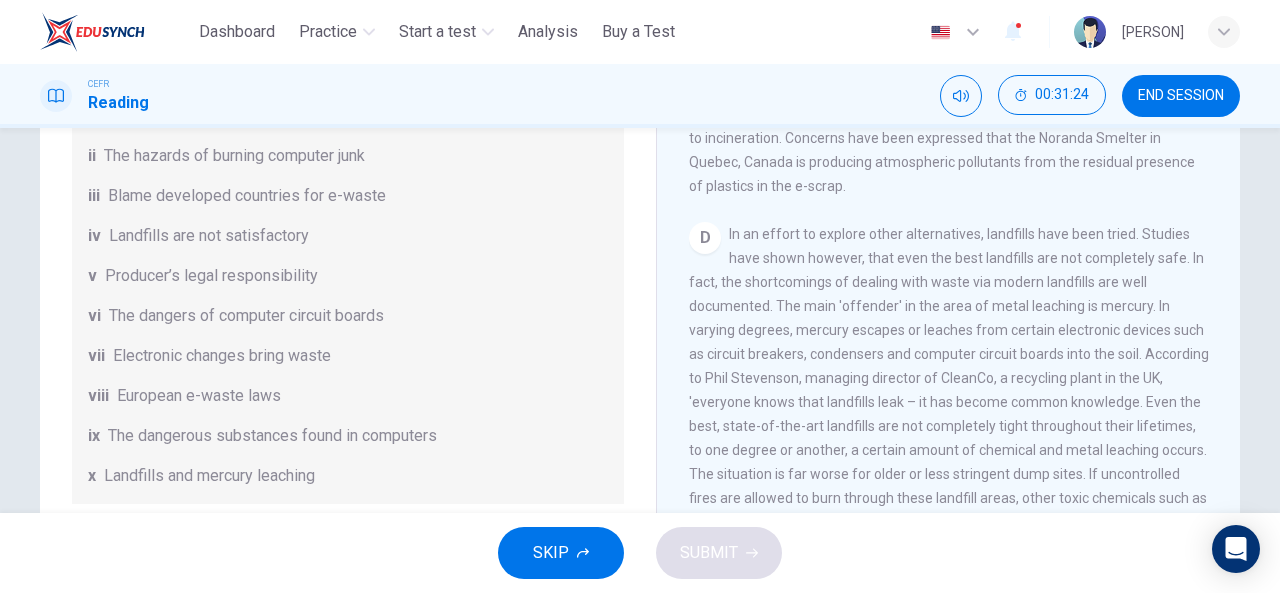 scroll, scrollTop: 76, scrollLeft: 0, axis: vertical 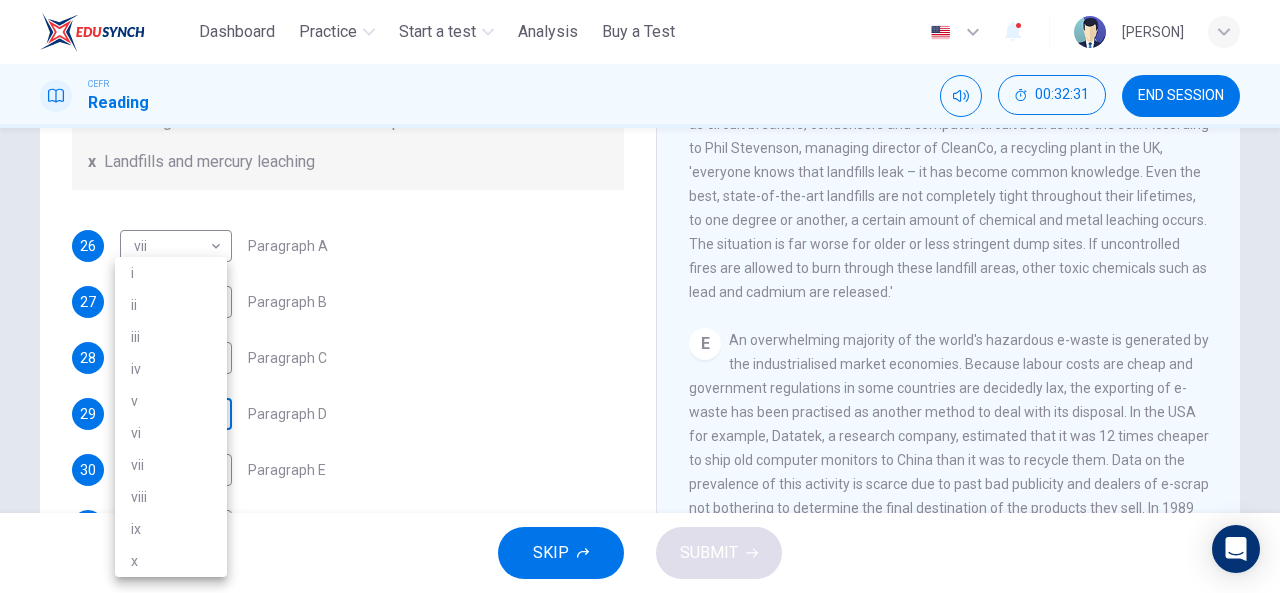 click on "This site uses cookies, as explained in our  Privacy Policy . If you agree to the use of cookies, please click the Accept button and continue to browse our site.   Privacy Policy Accept Dashboard Practice Start a test Analysis Buy a Test English ** ​ [PERSON] [PERSON] CEFR Reading 00:32:31 END SESSION Questions 26 - 32 The Reading Passage has 7 paragraphs,  A-G .
Choose the correct heading for each paragraph from the list of headings below.
Write the correct number,  i-x , in the boxes below. List of Headings i Exporting e-waste ii The hazards of burning computer junk iii Blame developed countries for e-waste iv Landfills are not satisfactory v Producer’s legal responsibility vi The dangers of computer circuit boards vii Electronic changes bring waste viii European e-waste laws ix The dangerous substances found in computers x Landfills and mercury leaching 26 vii *** ​ Paragraph A 27 ix ** ​ Paragraph B 28 ii ** ​ Paragraph C 29 ​ ​ Paragraph D 30 ​ ​ Paragraph E 31 ​ ​ 32 ​" at bounding box center [640, 296] 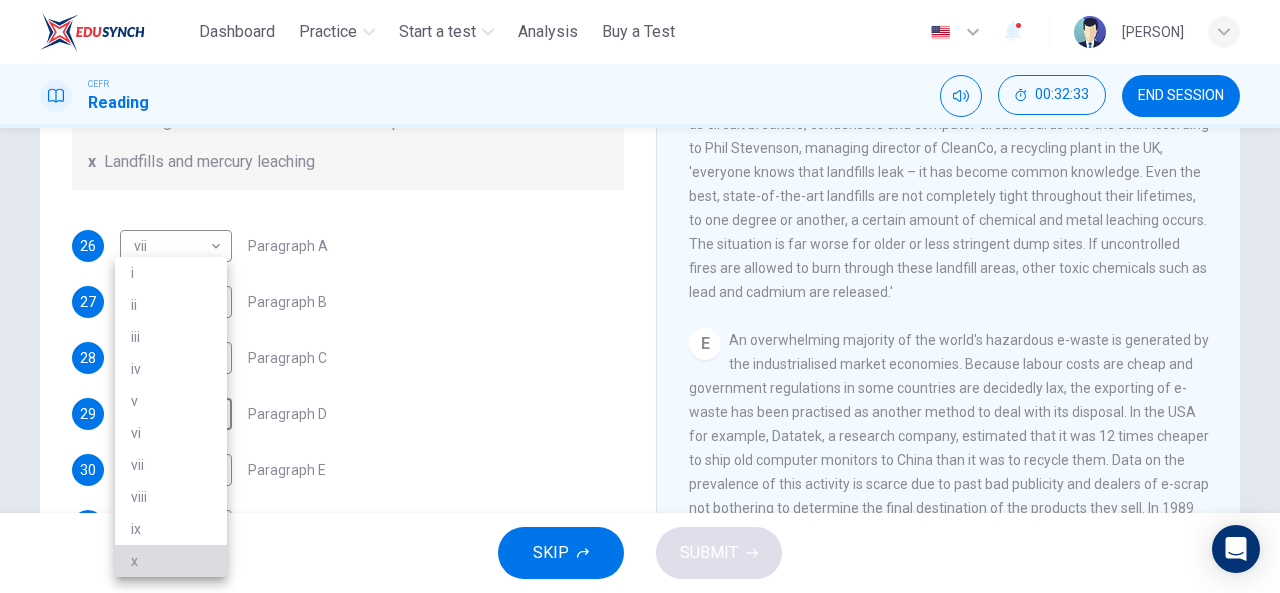 click on "x" at bounding box center (171, 561) 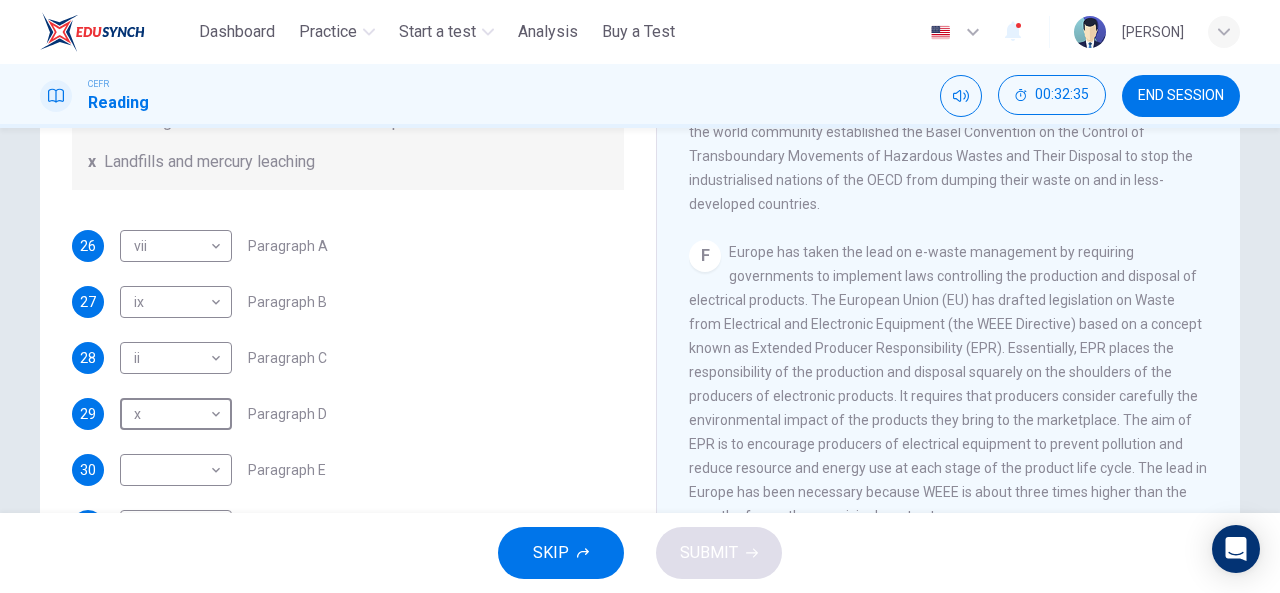 scroll, scrollTop: 1330, scrollLeft: 0, axis: vertical 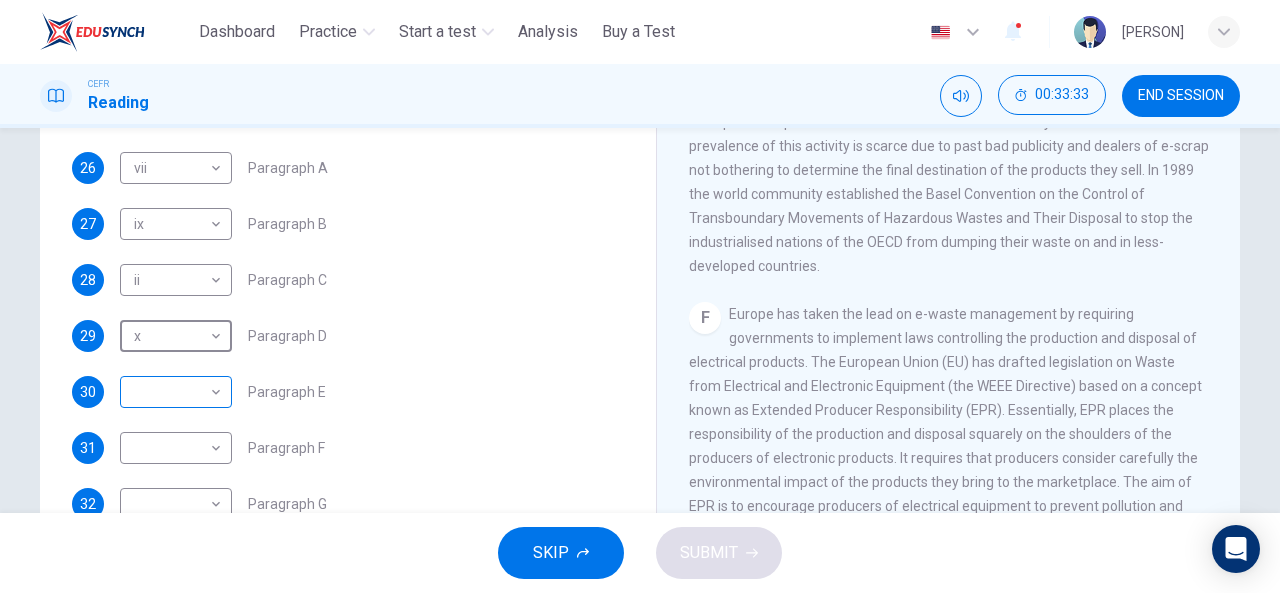 click on "This site uses cookies, as explained in our  Privacy Policy . If you agree to the use of cookies, please click the Accept button and continue to browse our site.   Privacy Policy Accept Dashboard Practice Start a test Analysis Buy a Test English ** ​ [PERSON] CEFR Reading 00:33:33 END SESSION Questions 26 - 32 The Reading Passage has 7 paragraphs,  A-G .
Choose the correct heading for each paragraph from the list of headings below.
Write the correct number,  i-x , in the boxes below. List of Headings i Exporting e-waste ii The hazards of burning computer junk iii Blame developed countries for e-waste iv Landfills are not satisfactory v Producer’s legal responsibility vi The dangers of computer circuit boards vii Electronic changes bring waste viii European e-waste laws ix The dangerous substances found in computers x Landfills and mercury leaching 26 vii *** ​ Paragraph A 27 ix ** ​ Paragraph B 28 ii ** ​ Paragraph C 29 x * ​ Paragraph D 30 ​ ​ Paragraph E 31 ​ ​ 32 ​" at bounding box center (640, 296) 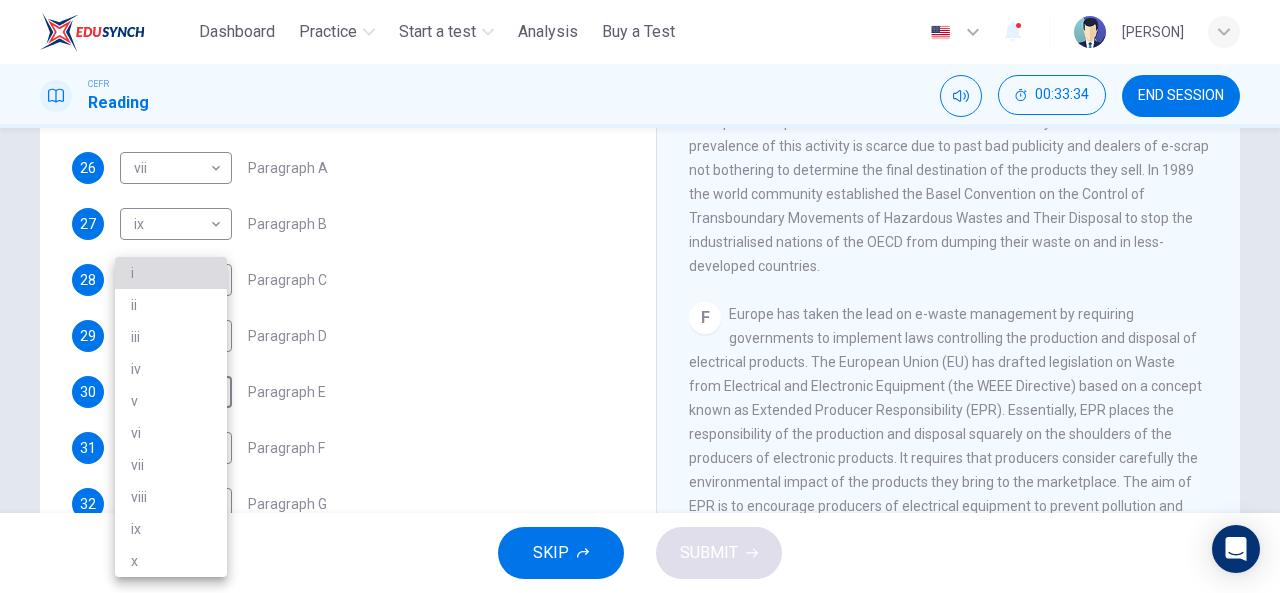 click on "i" at bounding box center (171, 273) 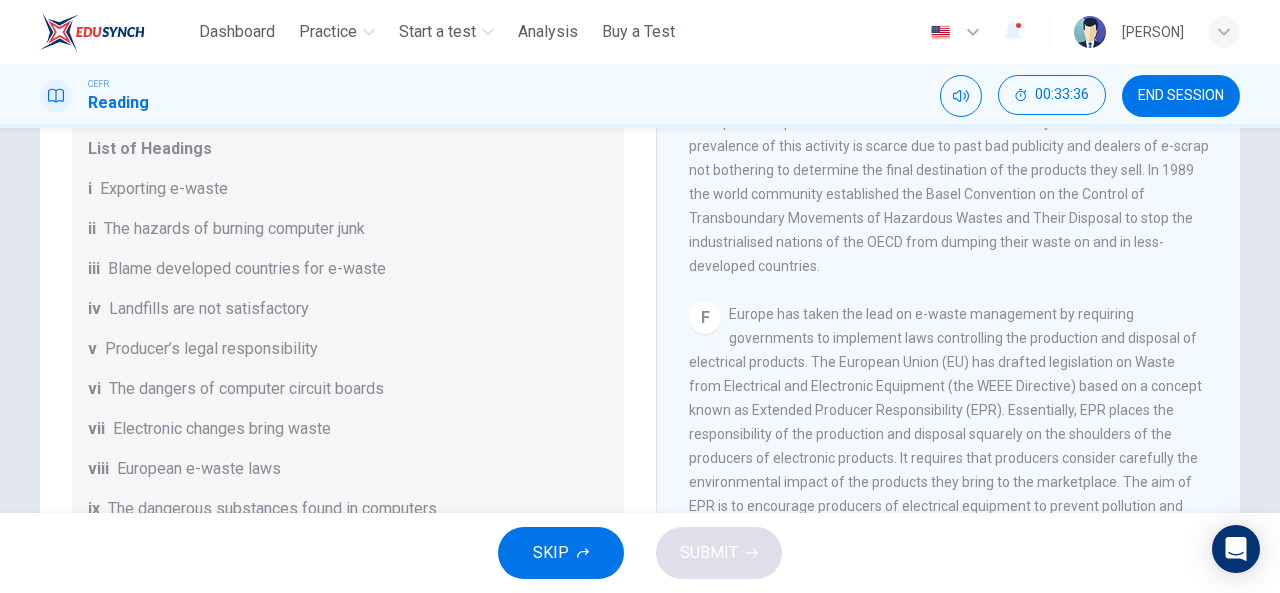 scroll, scrollTop: 100, scrollLeft: 0, axis: vertical 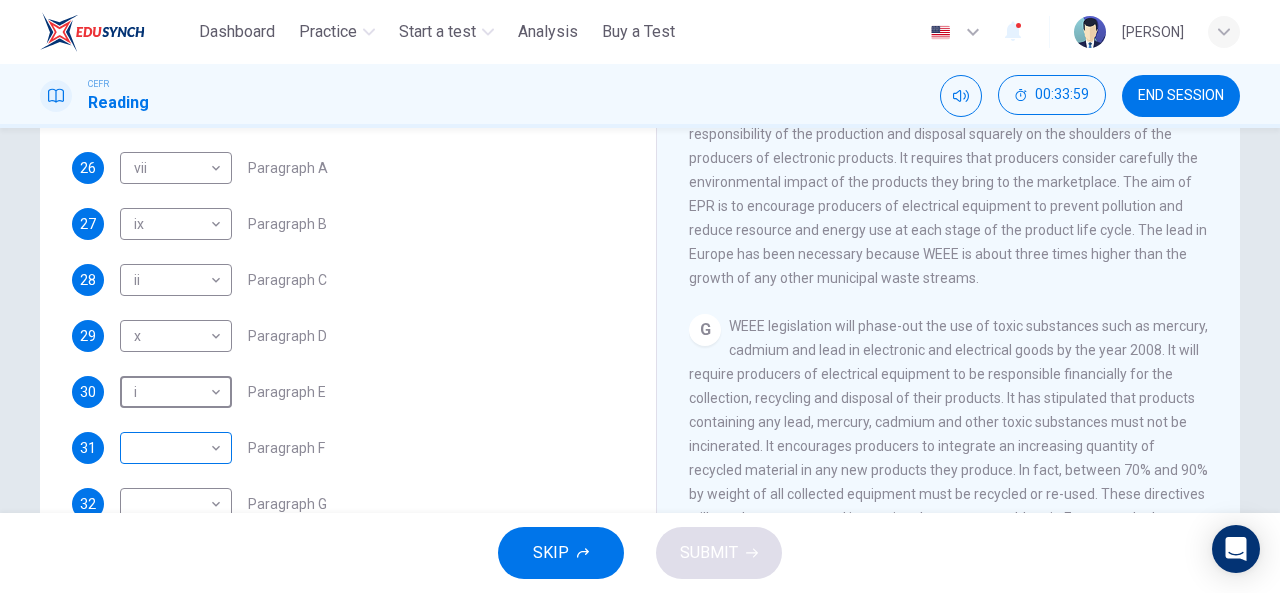 click on "This site uses cookies, as explained in our  Privacy Policy . If you agree to the use of cookies, please click the Accept button and continue to browse our site.   Privacy Policy Accept Dashboard Practice Start a test Analysis Buy a Test English ** ​ [PERSON] [PERSON] CEFR Reading 00:33:59 END SESSION Questions 26 - 32 The Reading Passage has 7 paragraphs,  A-G .
Choose the correct heading for each paragraph from the list of headings below.
Write the correct number,  i-x , in the boxes below. List of Headings i Exporting e-waste ii The hazards of burning computer junk iii Blame developed countries for e-waste iv Landfills are not satisfactory v Producer’s legal responsibility vi The dangers of computer circuit boards vii Electronic changes bring waste viii European e-waste laws ix The dangerous substances found in computers x Landfills and mercury leaching 26 vii *** ​ Paragraph A 27 ix ** ​ Paragraph B 28 ii ** ​ Paragraph C 29 x * ​ Paragraph D 30 i * ​ Paragraph E 31 ​ ​ 32 ​" at bounding box center [640, 296] 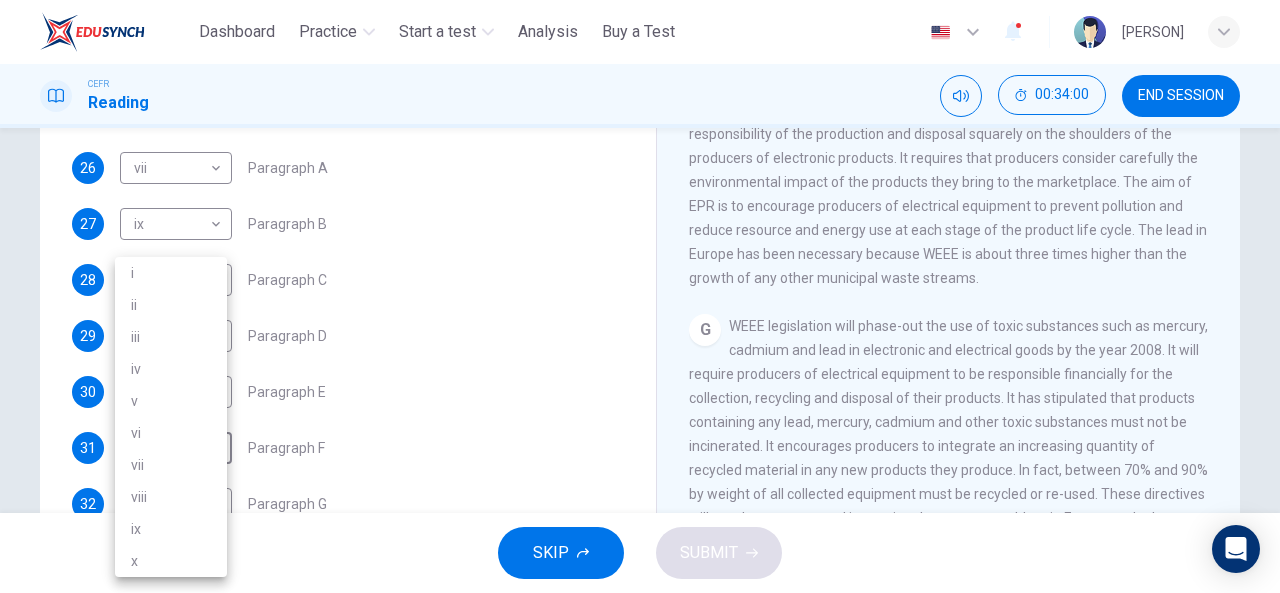 click on "viii" at bounding box center [171, 497] 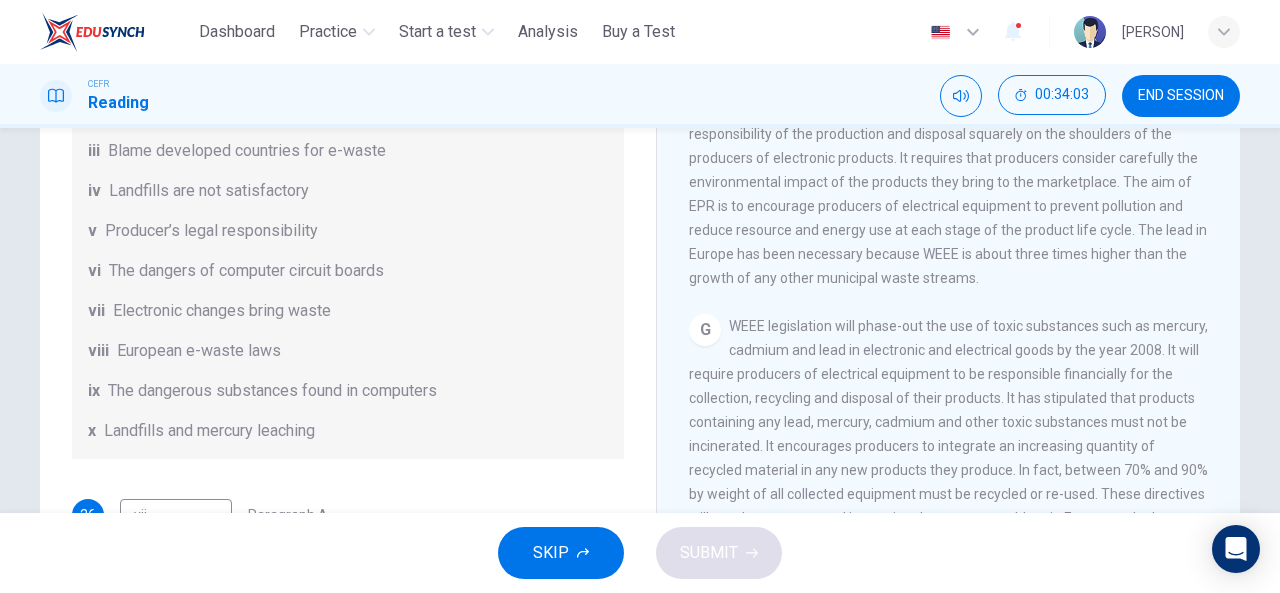 scroll, scrollTop: 104, scrollLeft: 0, axis: vertical 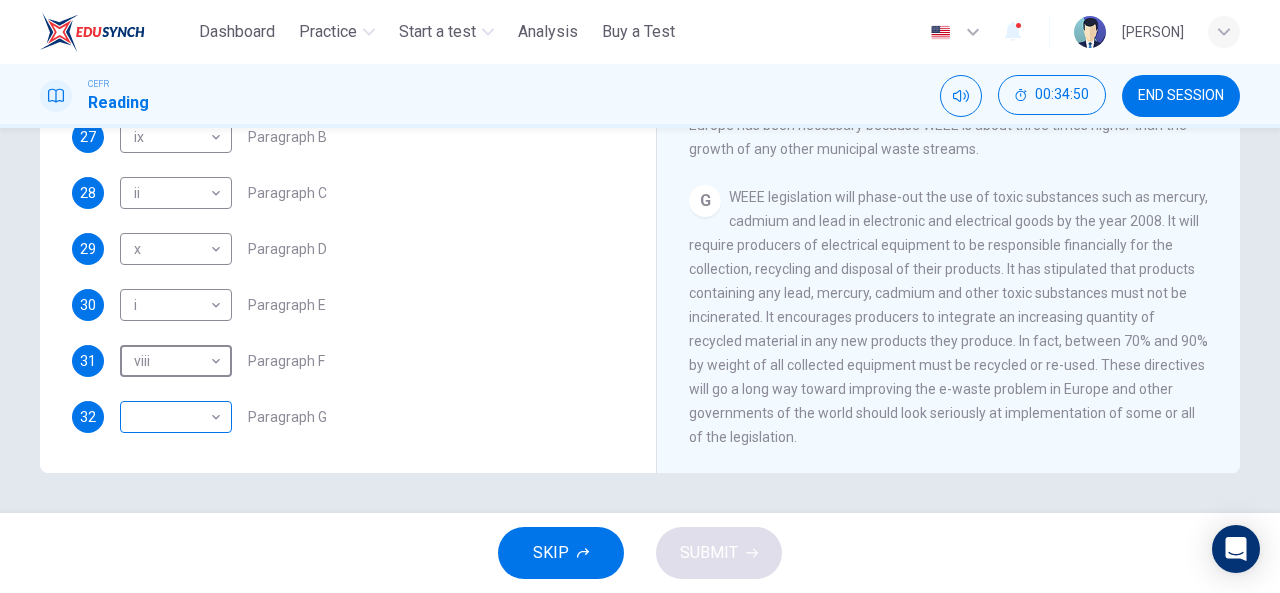 click on "This site uses cookies, as explained in our  Privacy Policy . If you agree to the use of cookies, please click the Accept button and continue to browse our site.   Privacy Policy Accept Dashboard Practice Start a test Analysis Buy a Test English ** ​ [PERSON] CEFR Reading 00:34:50 END SESSION Questions 26 - 32 The Reading Passage has 7 paragraphs,  A-G .
Choose the correct heading for each paragraph from the list of headings below.
Write the correct number,  i-x , in the boxes below. List of Headings i Exporting e-waste ii The hazards of burning computer junk iii Blame developed countries for e-waste iv Landfills are not satisfactory v Producer’s legal responsibility vi The dangers of computer circuit boards vii Electronic changes bring waste viii European e-waste laws ix The dangerous substances found in computers x Landfills and mercury leaching 26 vii *** ​ Paragraph A 27 ix ** ​ Paragraph B 28 ii ** ​ Paragraph C 29 x * ​ Paragraph D 30 i * ​ Paragraph E 31 viii **** ​ A" at bounding box center [640, 296] 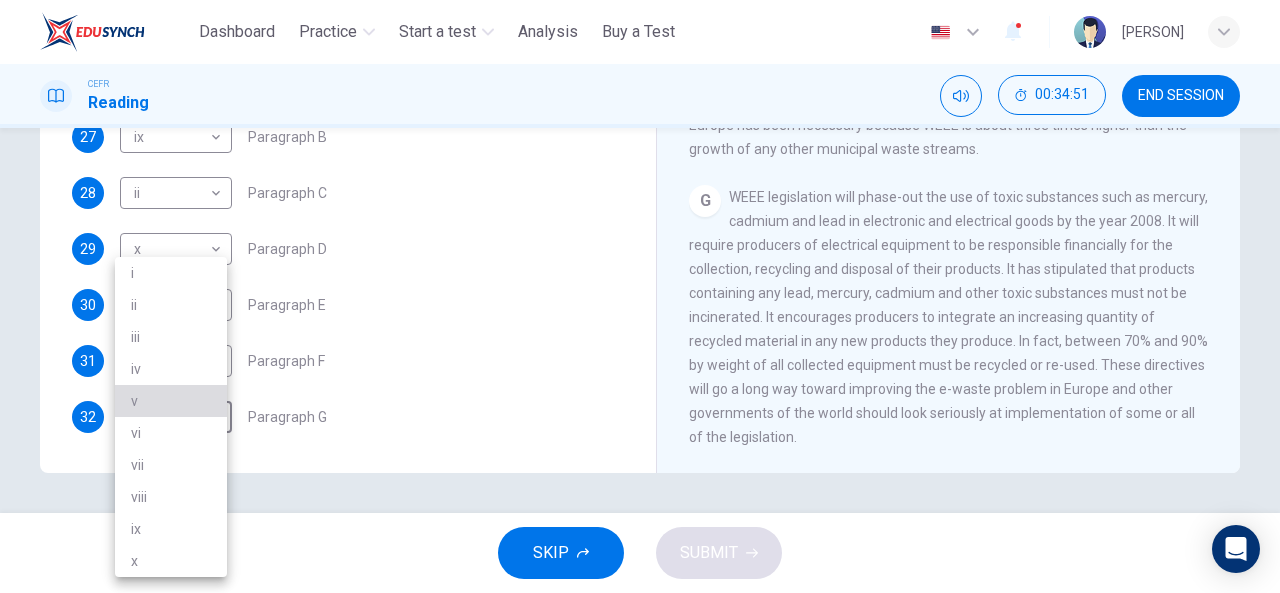 click on "v" at bounding box center (171, 401) 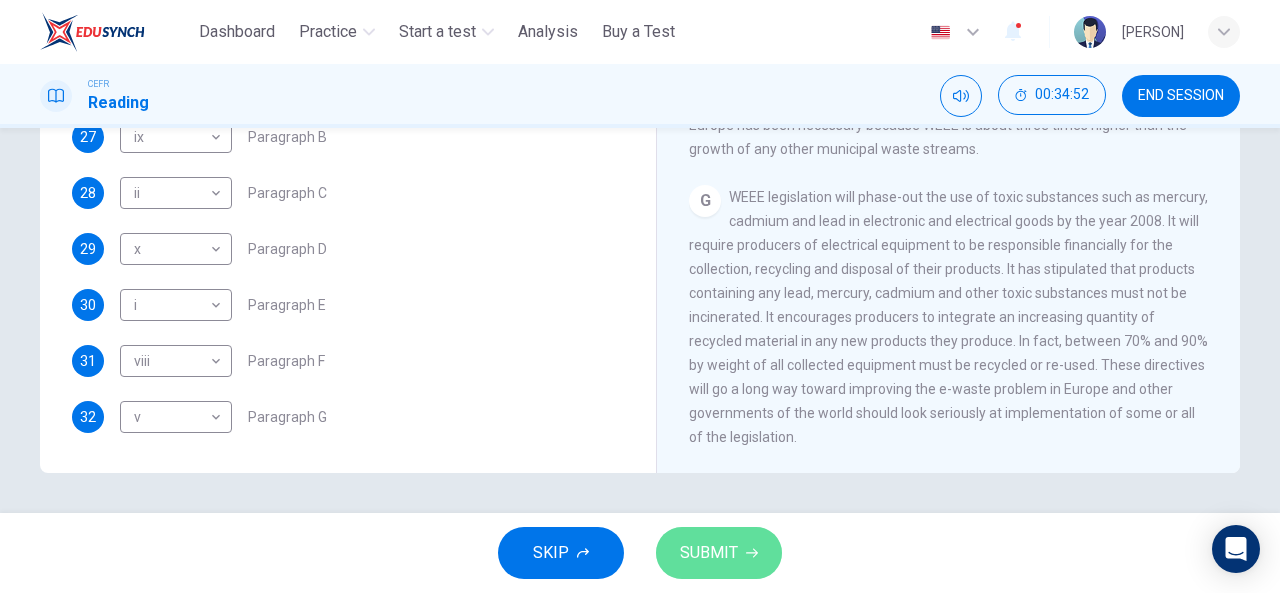 click on "SUBMIT" at bounding box center (709, 553) 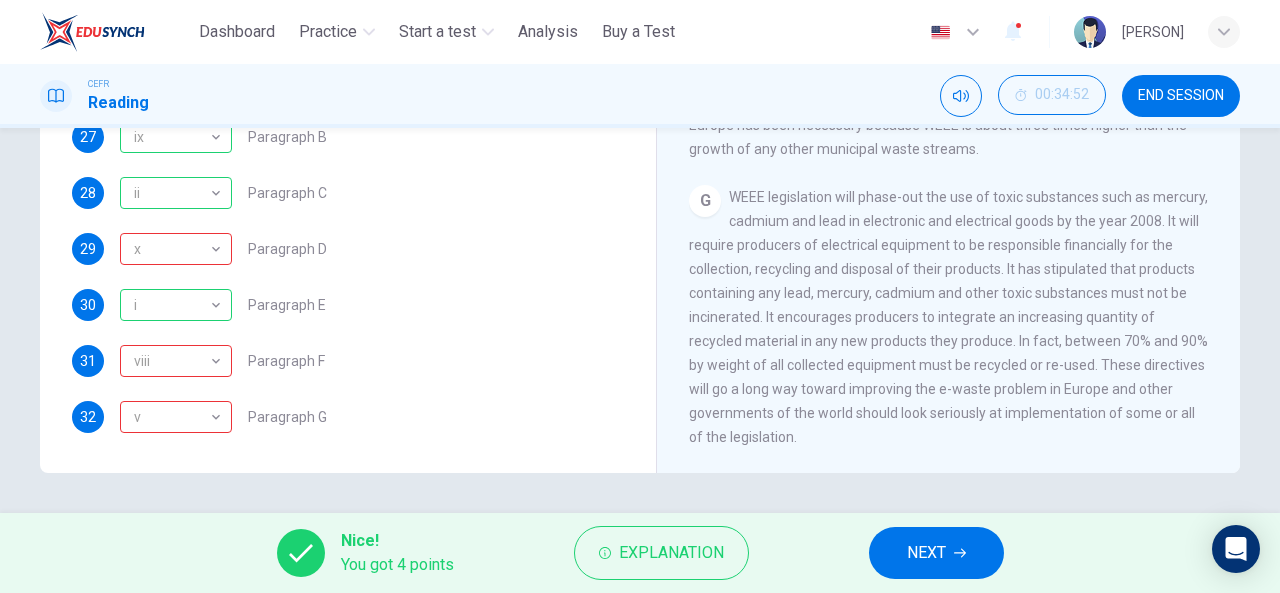 scroll, scrollTop: 488, scrollLeft: 0, axis: vertical 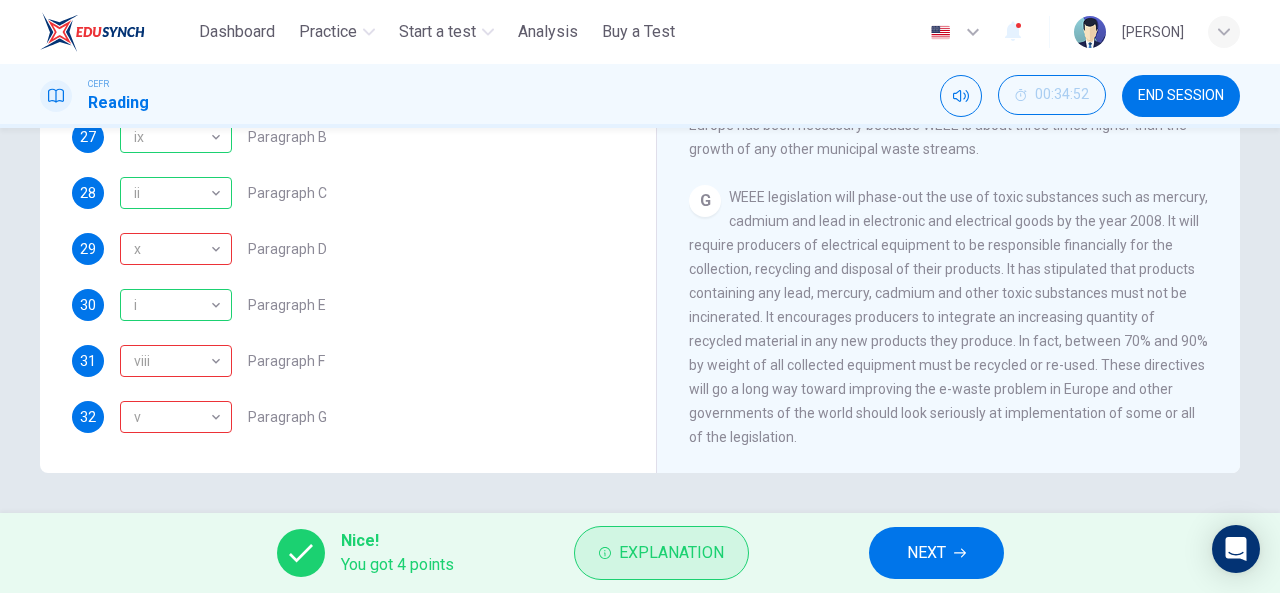 click on "Explanation" at bounding box center [671, 553] 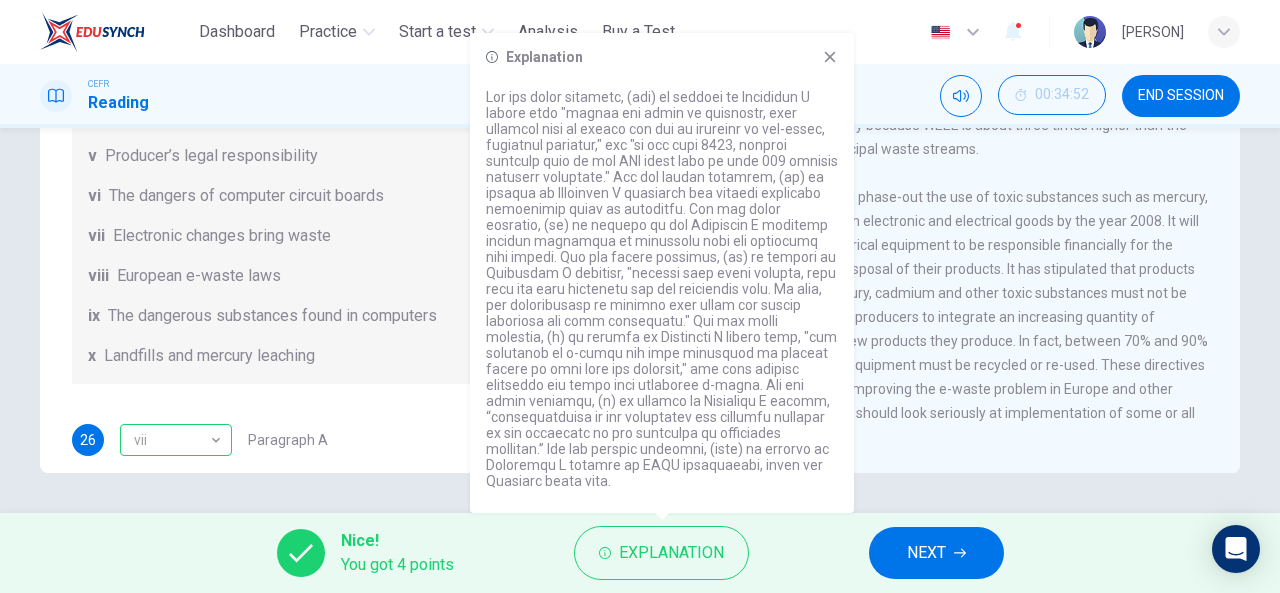 scroll, scrollTop: 88, scrollLeft: 0, axis: vertical 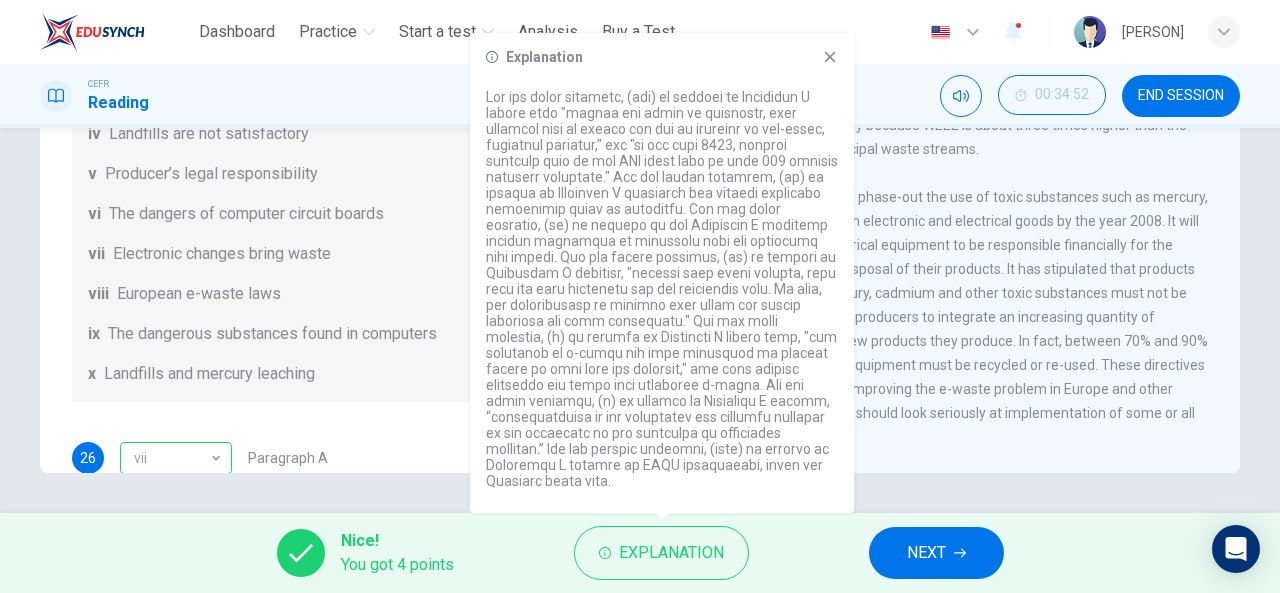click on "END SESSION" at bounding box center [1181, 96] 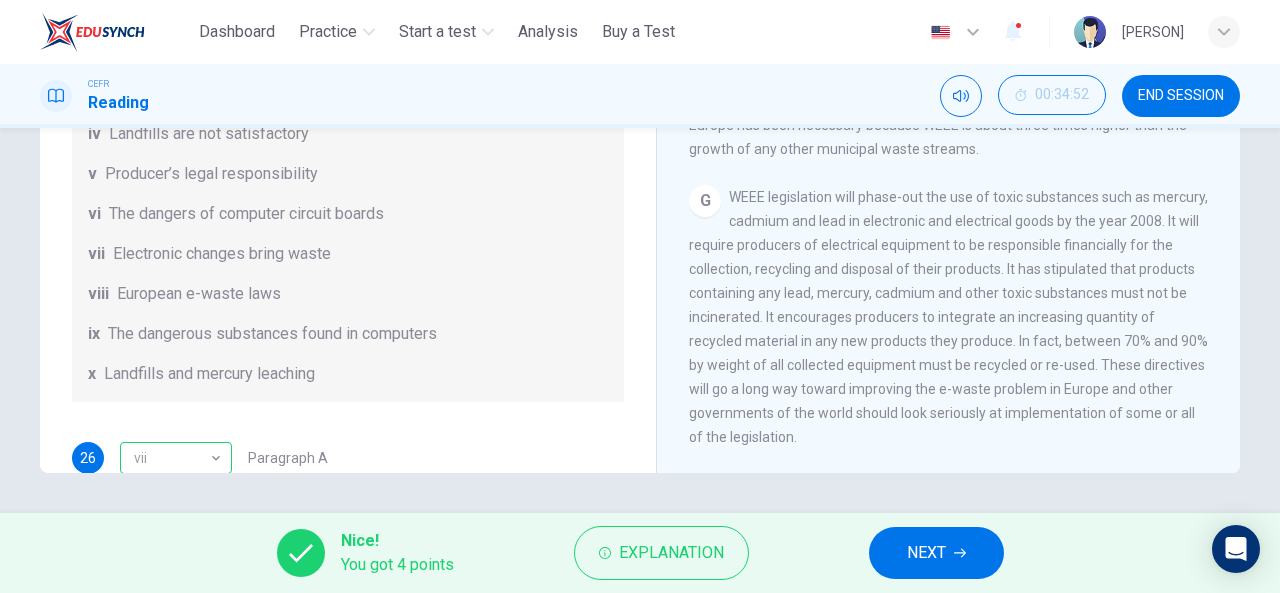 click on "NEXT" at bounding box center [926, 553] 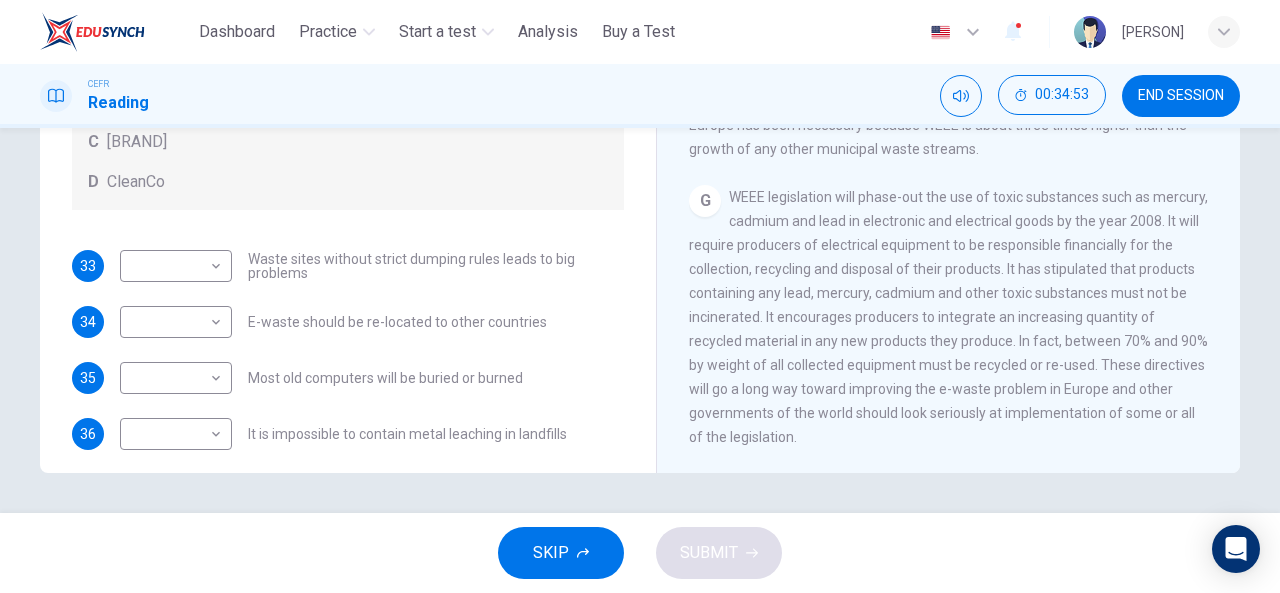 scroll, scrollTop: 0, scrollLeft: 0, axis: both 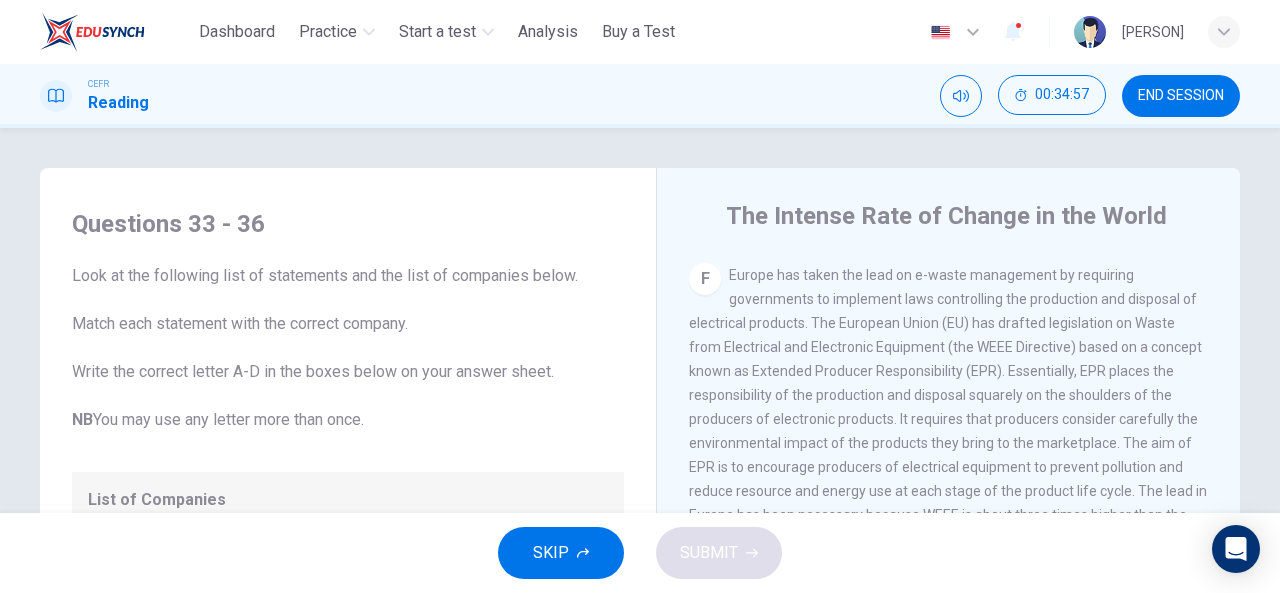click on "SKIP" at bounding box center [561, 553] 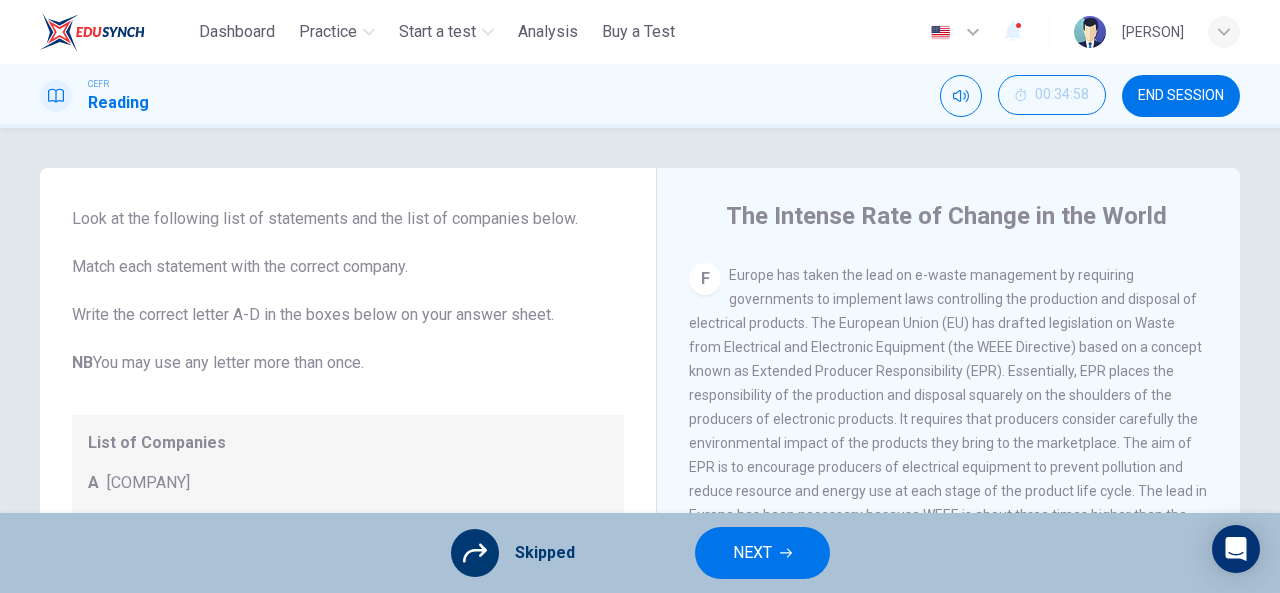 scroll, scrollTop: 104, scrollLeft: 0, axis: vertical 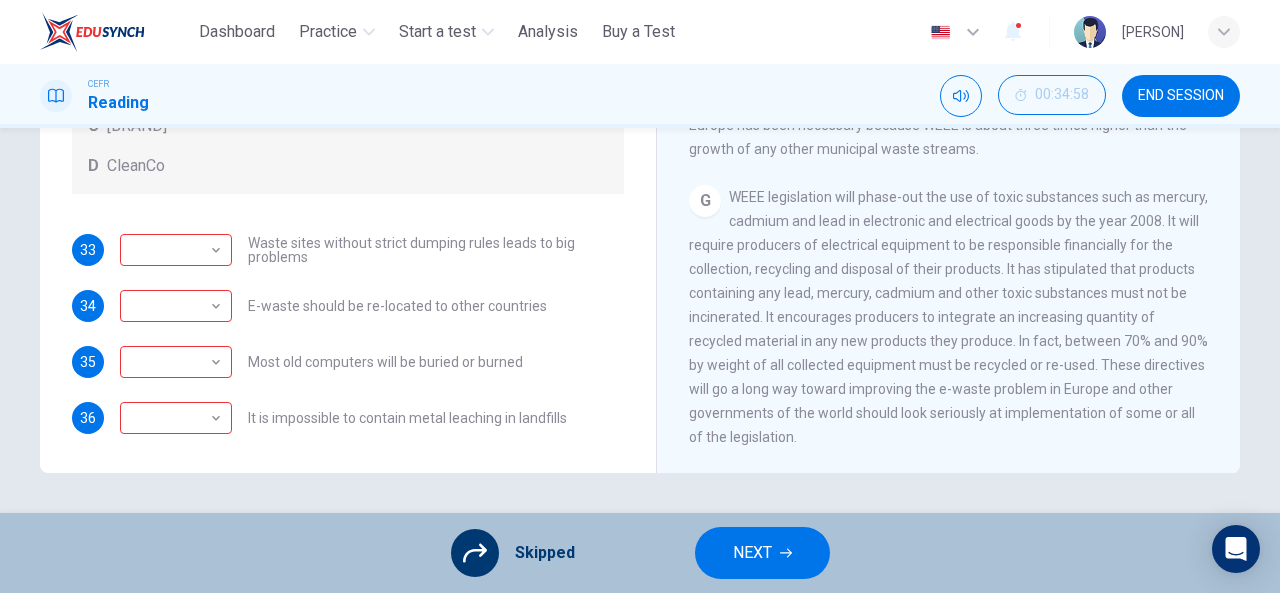 click on "NEXT" at bounding box center [752, 553] 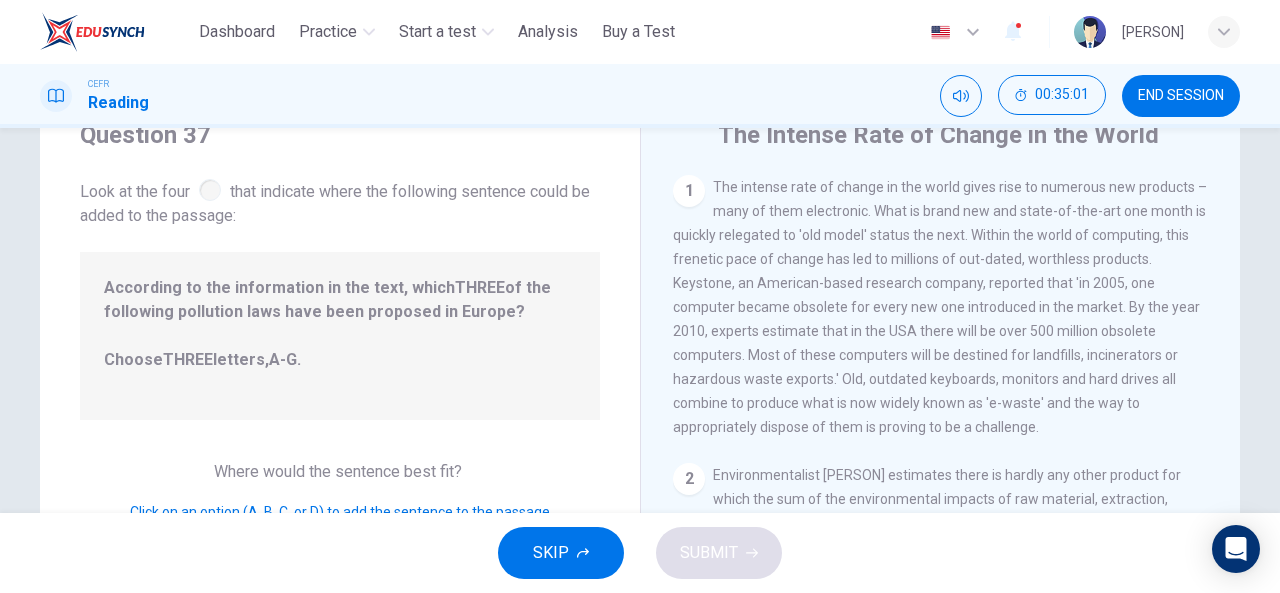 scroll, scrollTop: 100, scrollLeft: 0, axis: vertical 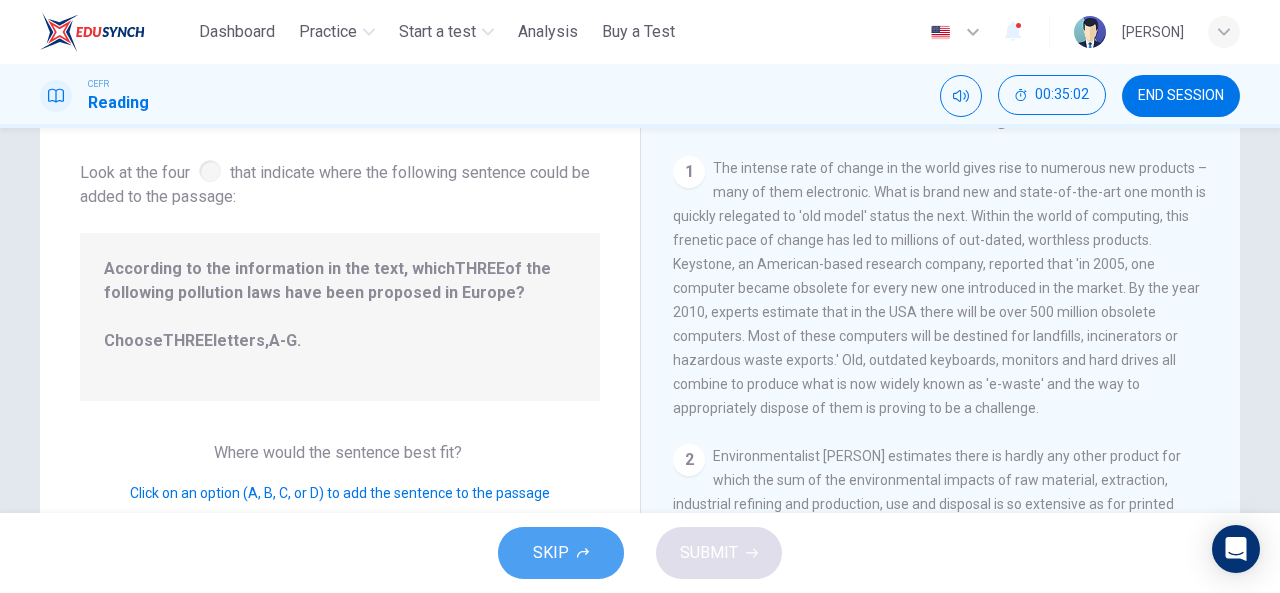 click on "SKIP" at bounding box center (551, 553) 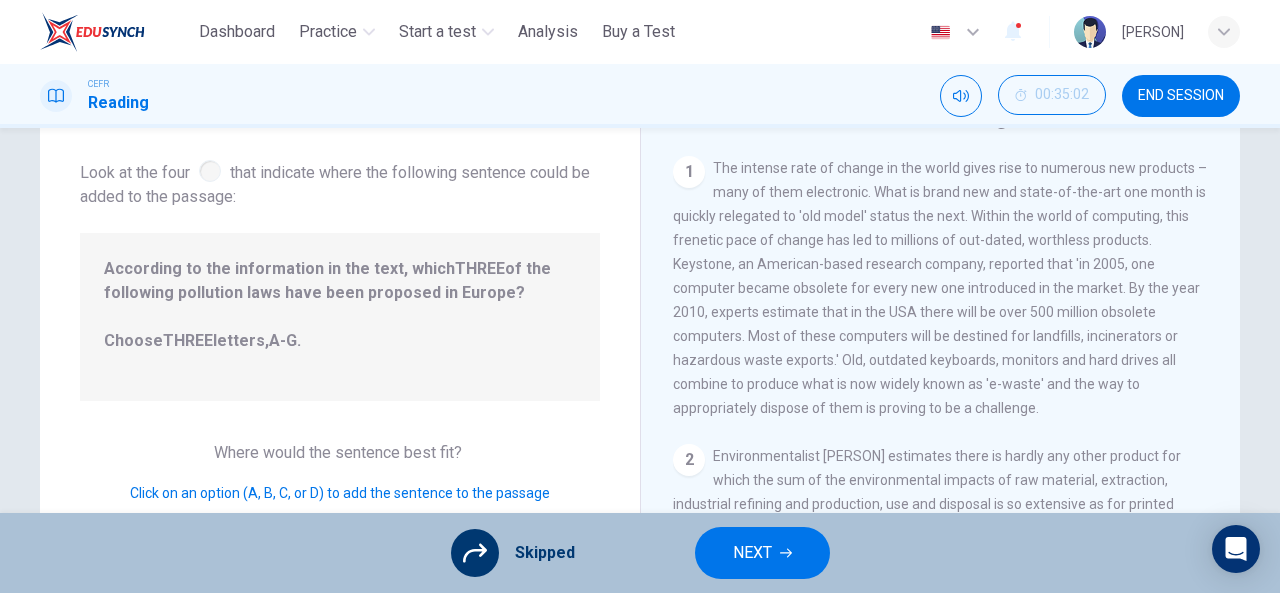 click on "NEXT" at bounding box center [752, 553] 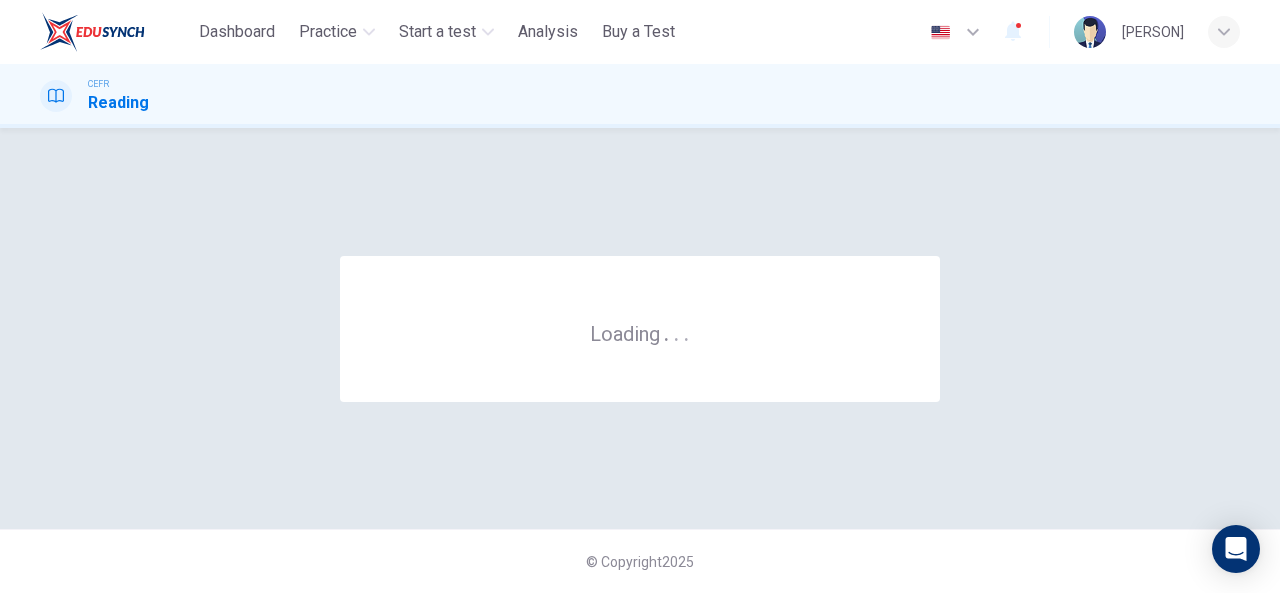 scroll, scrollTop: 0, scrollLeft: 0, axis: both 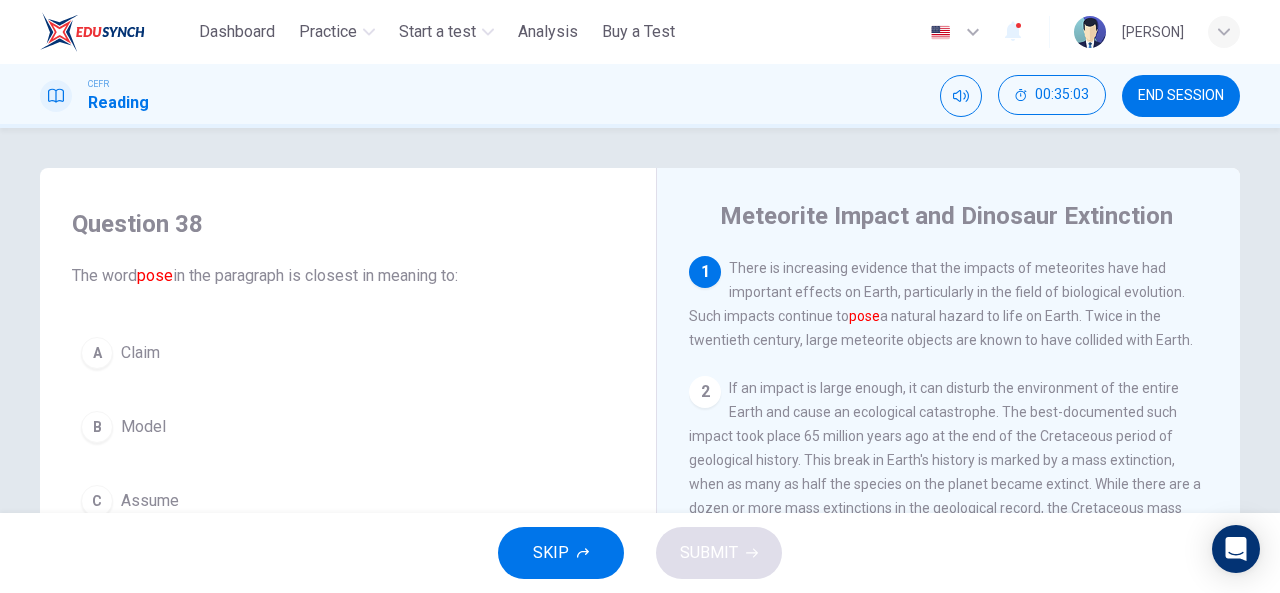 click on "END SESSION" at bounding box center [1181, 96] 